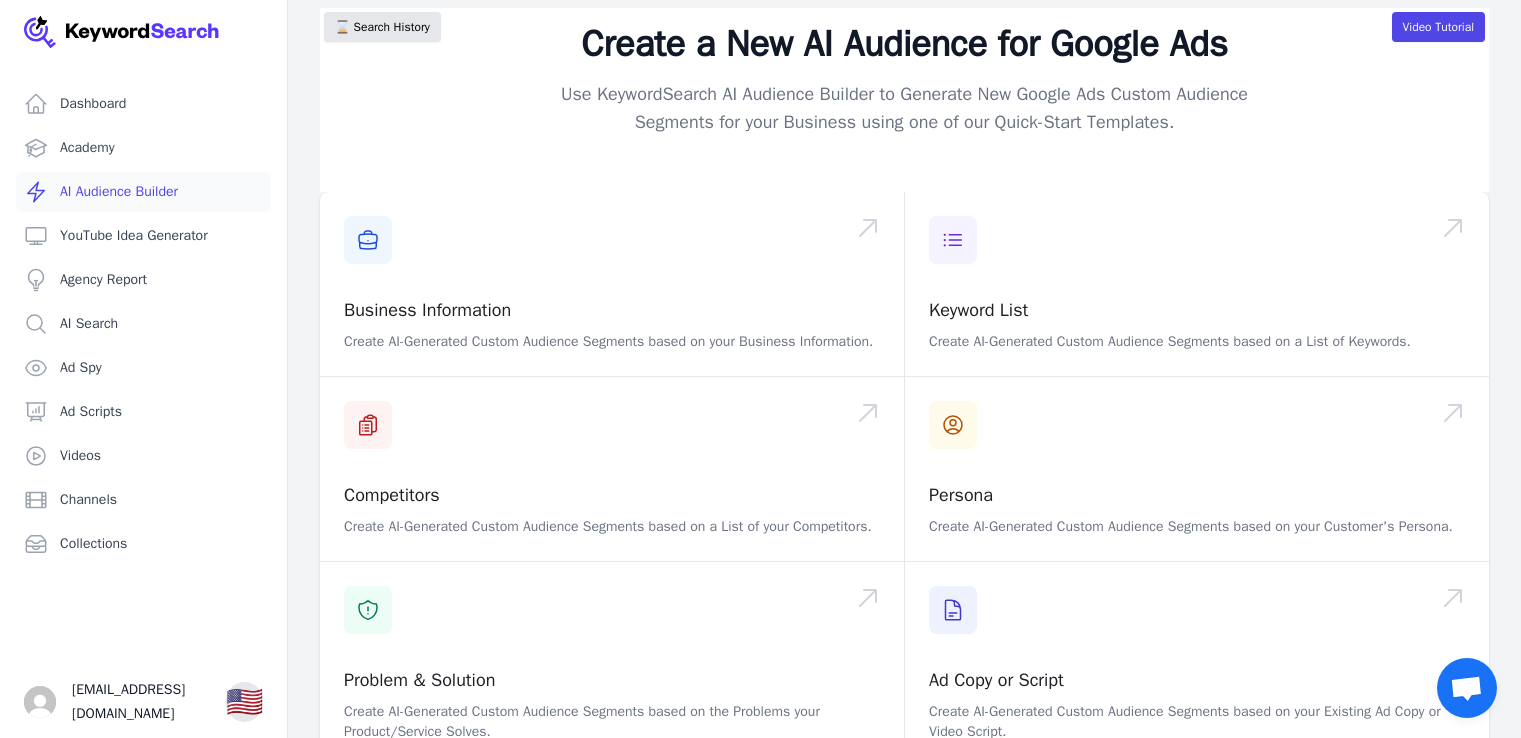 scroll, scrollTop: 0, scrollLeft: 0, axis: both 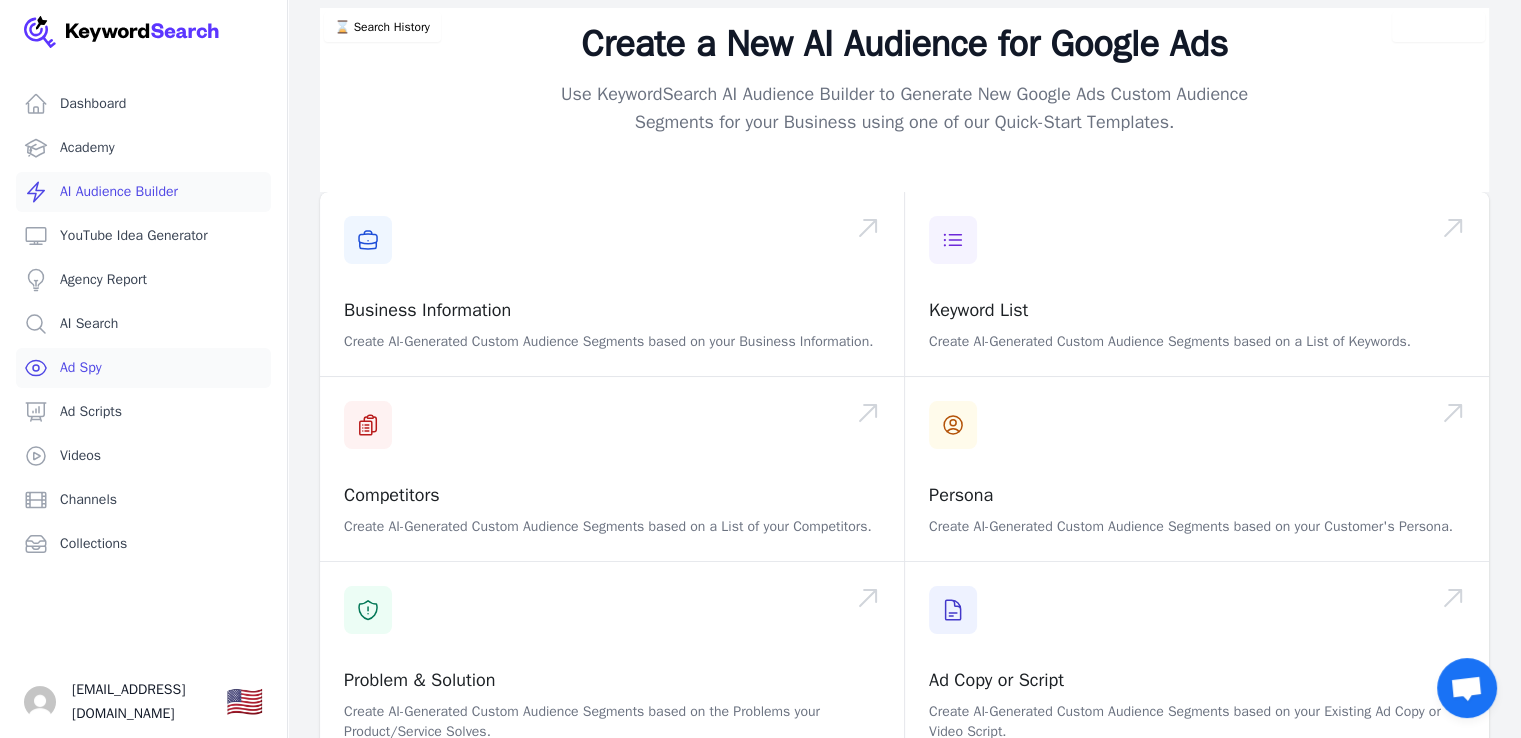 click on "Ad Spy" at bounding box center (143, 368) 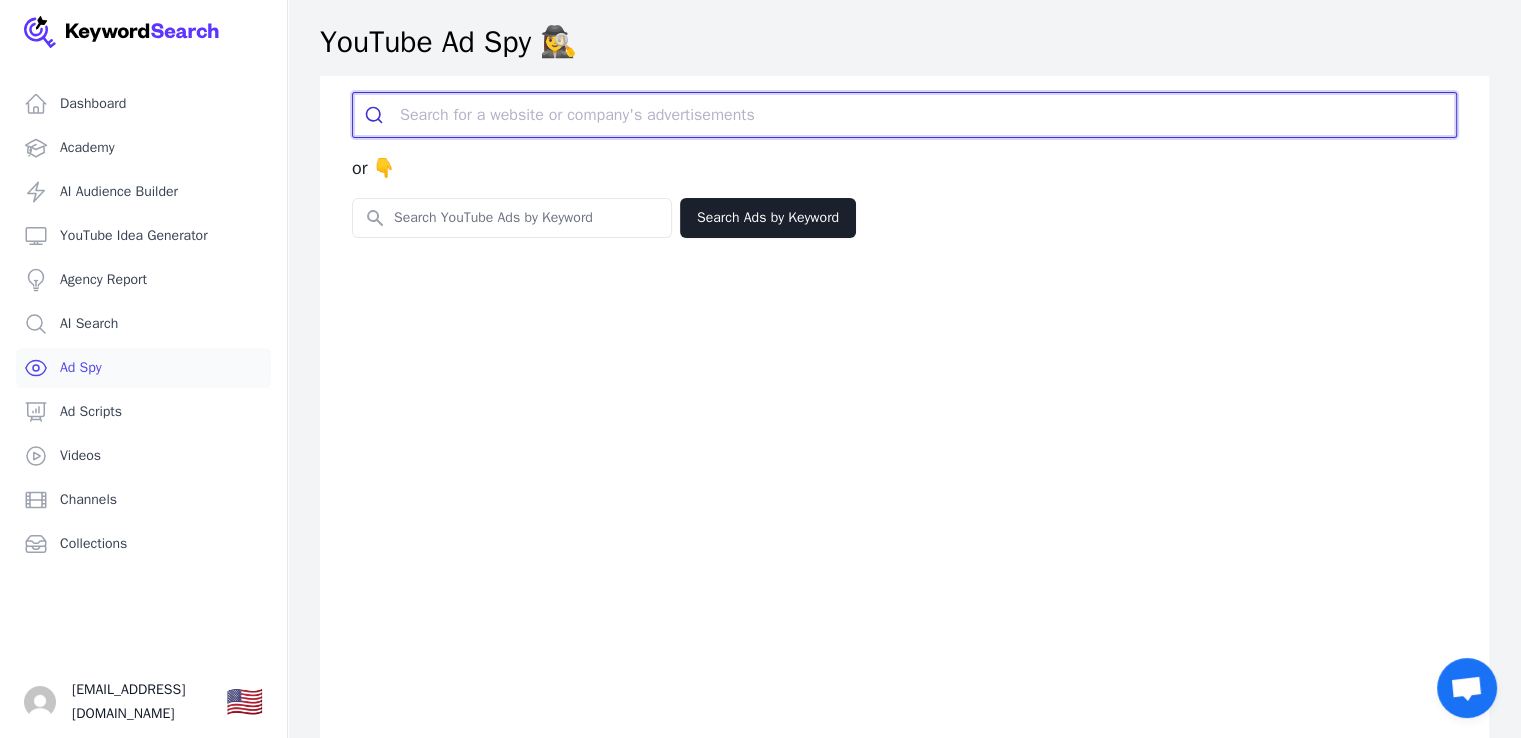 click at bounding box center (928, 115) 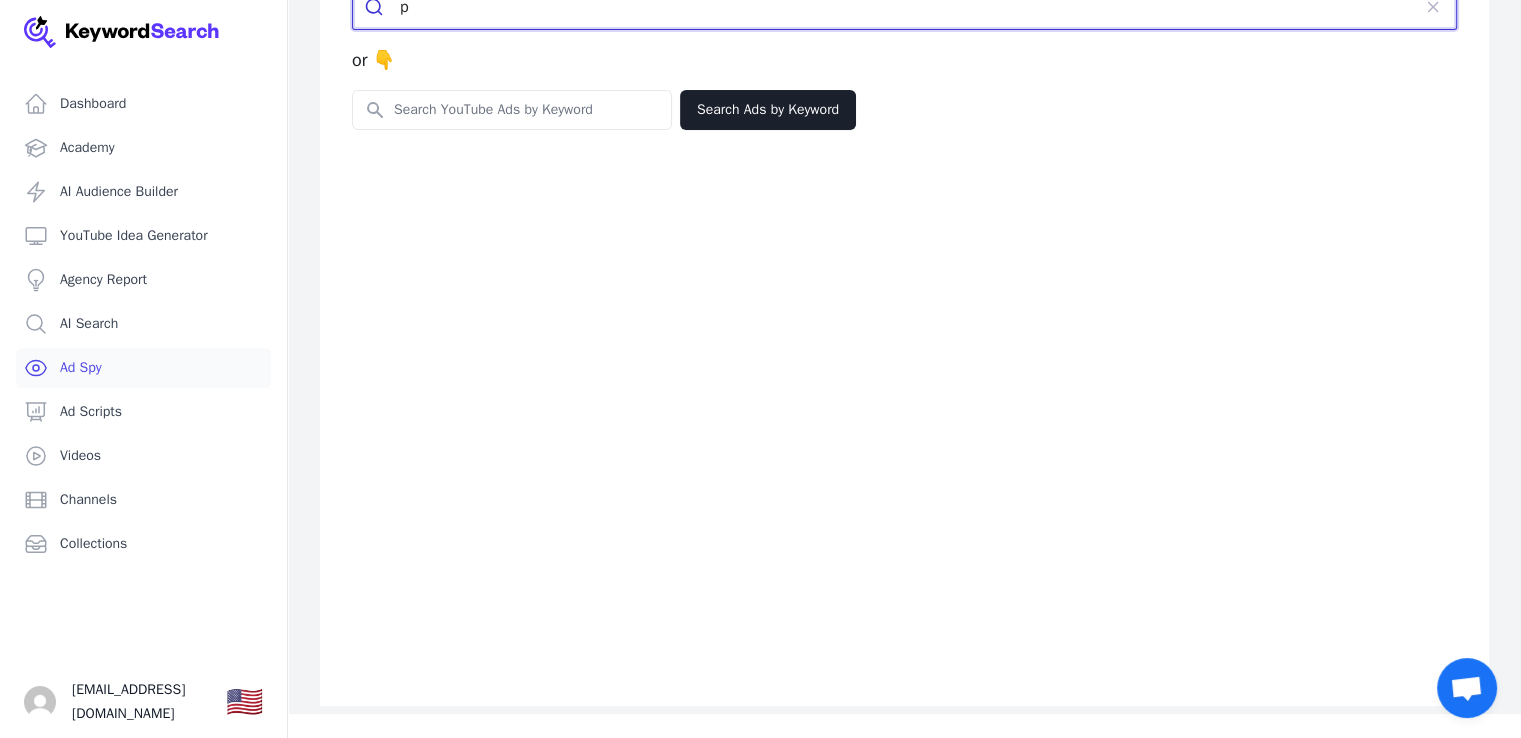 scroll, scrollTop: 103, scrollLeft: 0, axis: vertical 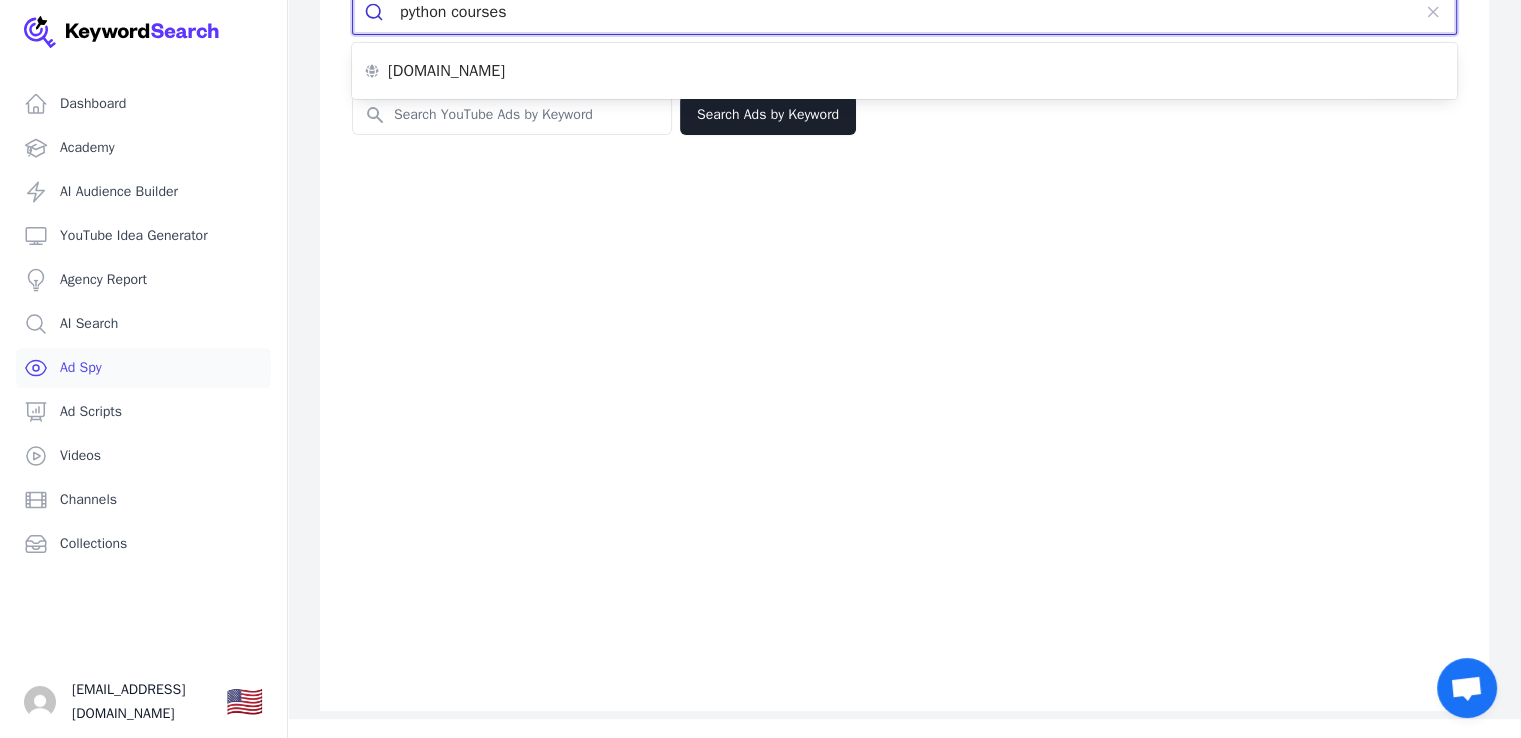 type on "python courses" 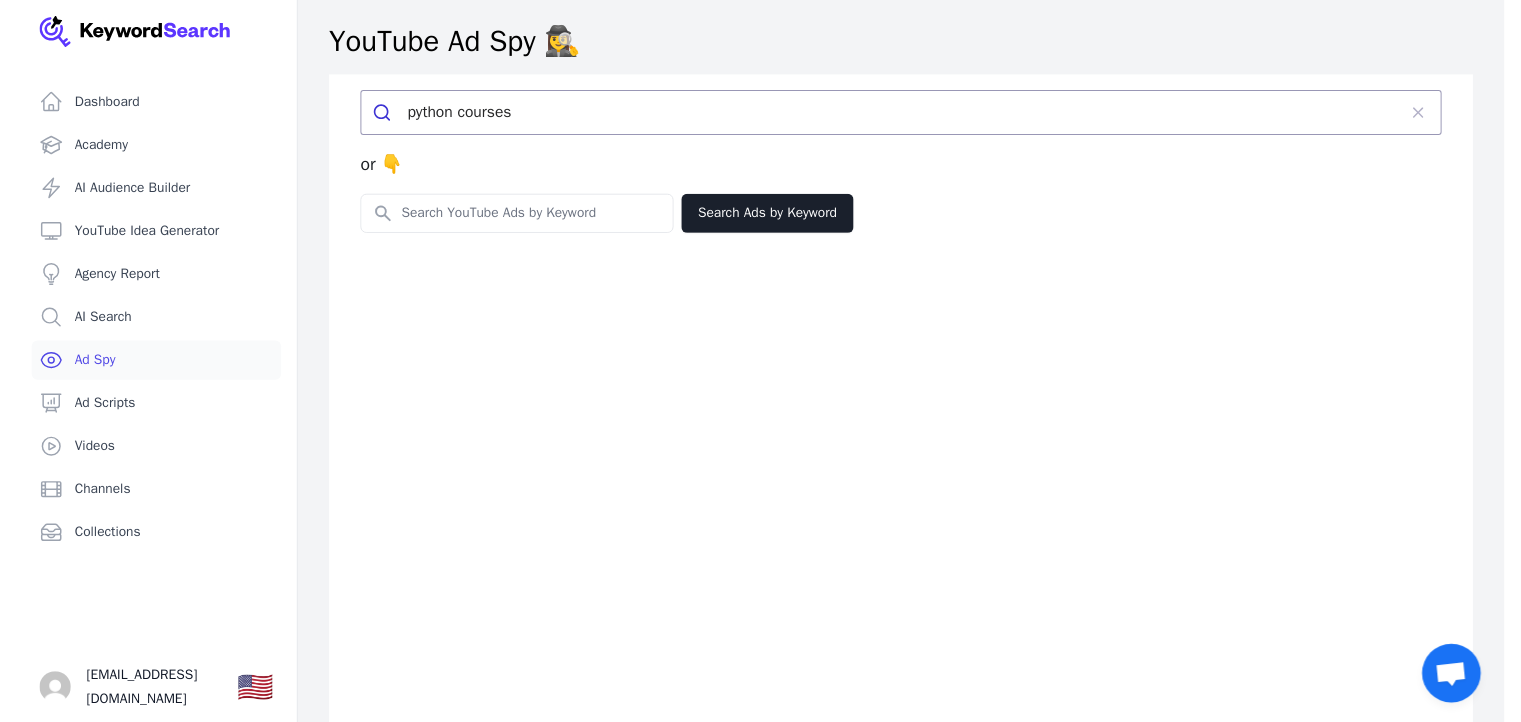 scroll, scrollTop: 0, scrollLeft: 0, axis: both 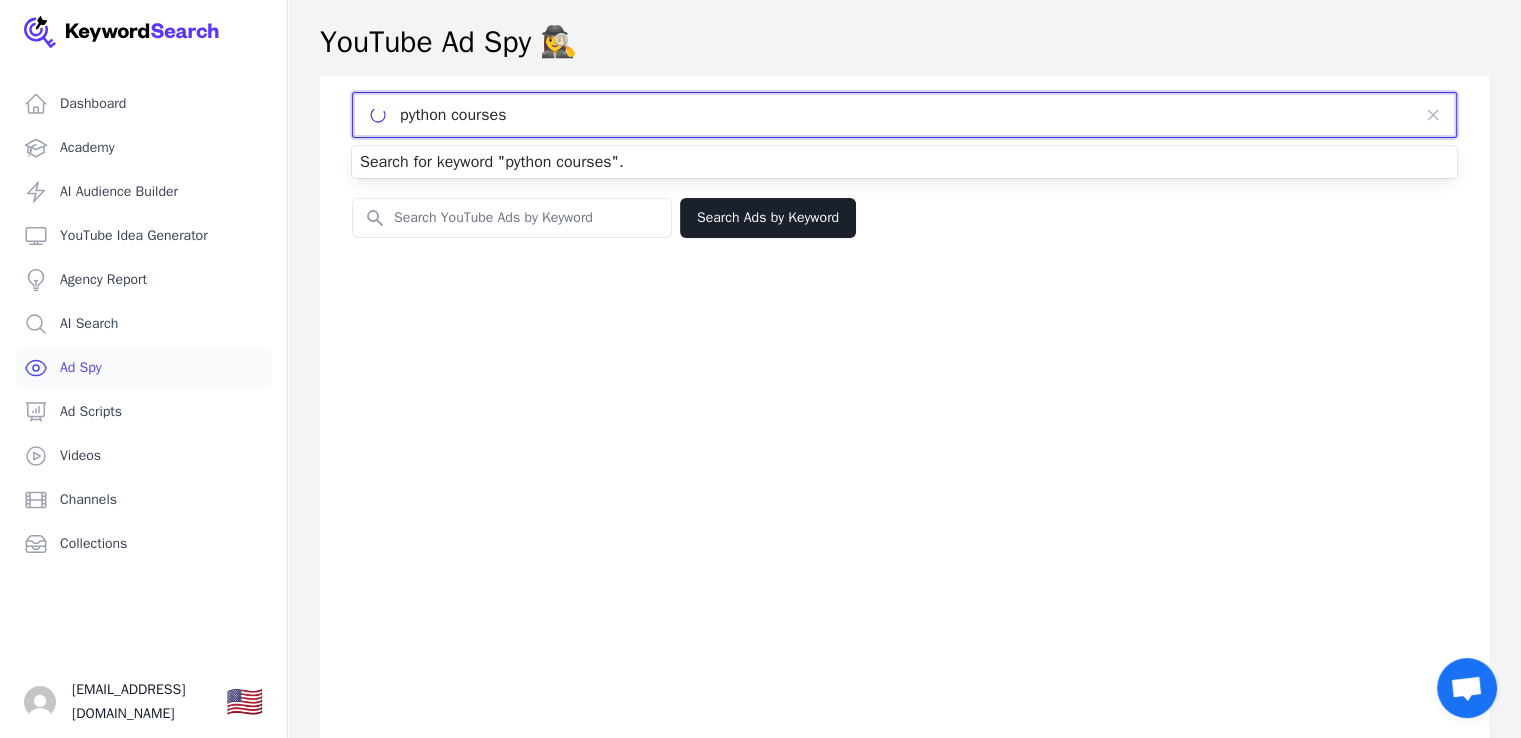 drag, startPoint x: 596, startPoint y: 113, endPoint x: 304, endPoint y: 134, distance: 292.75415 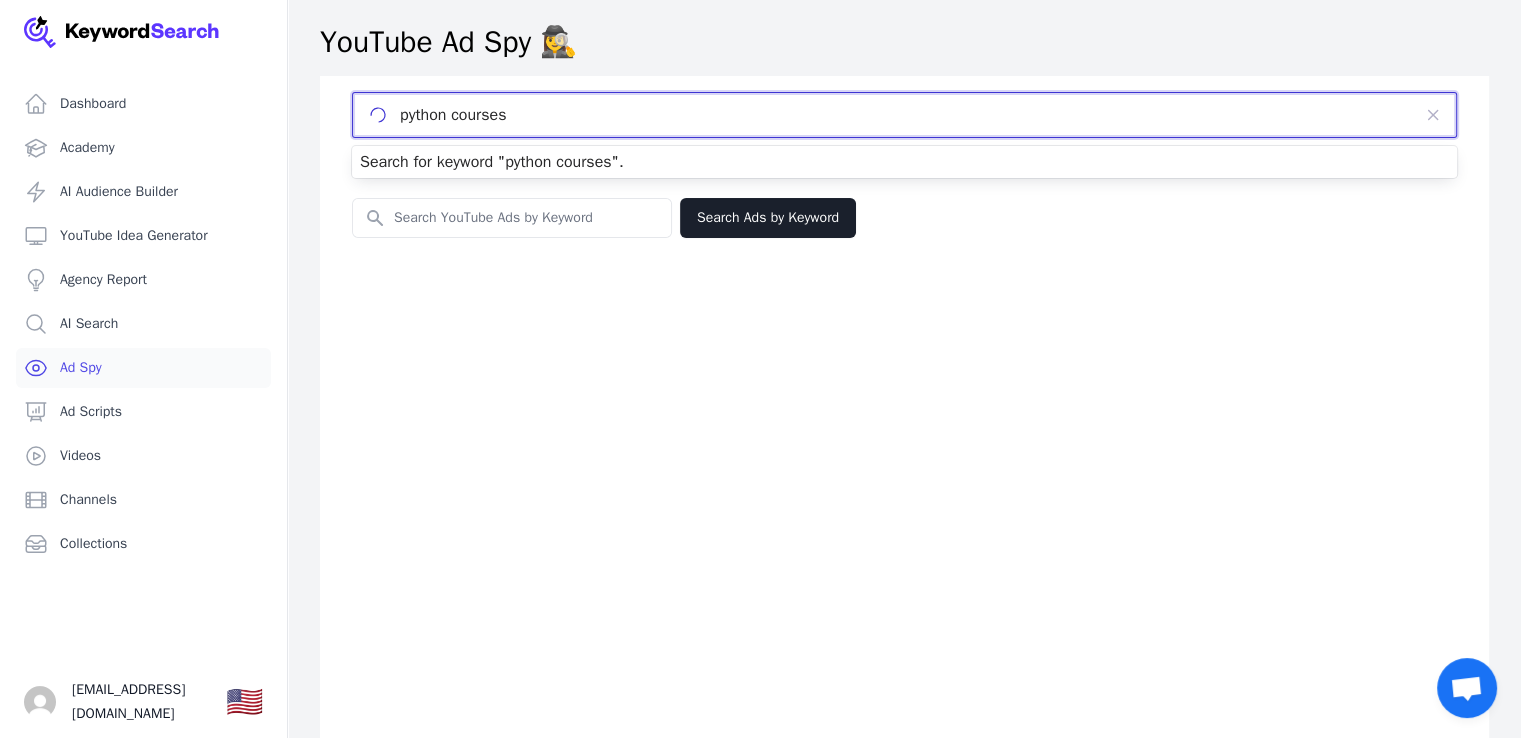click on "python courses or 👇 Search for YouTube Keywords Search Ads by Keyword" at bounding box center (904, 445) 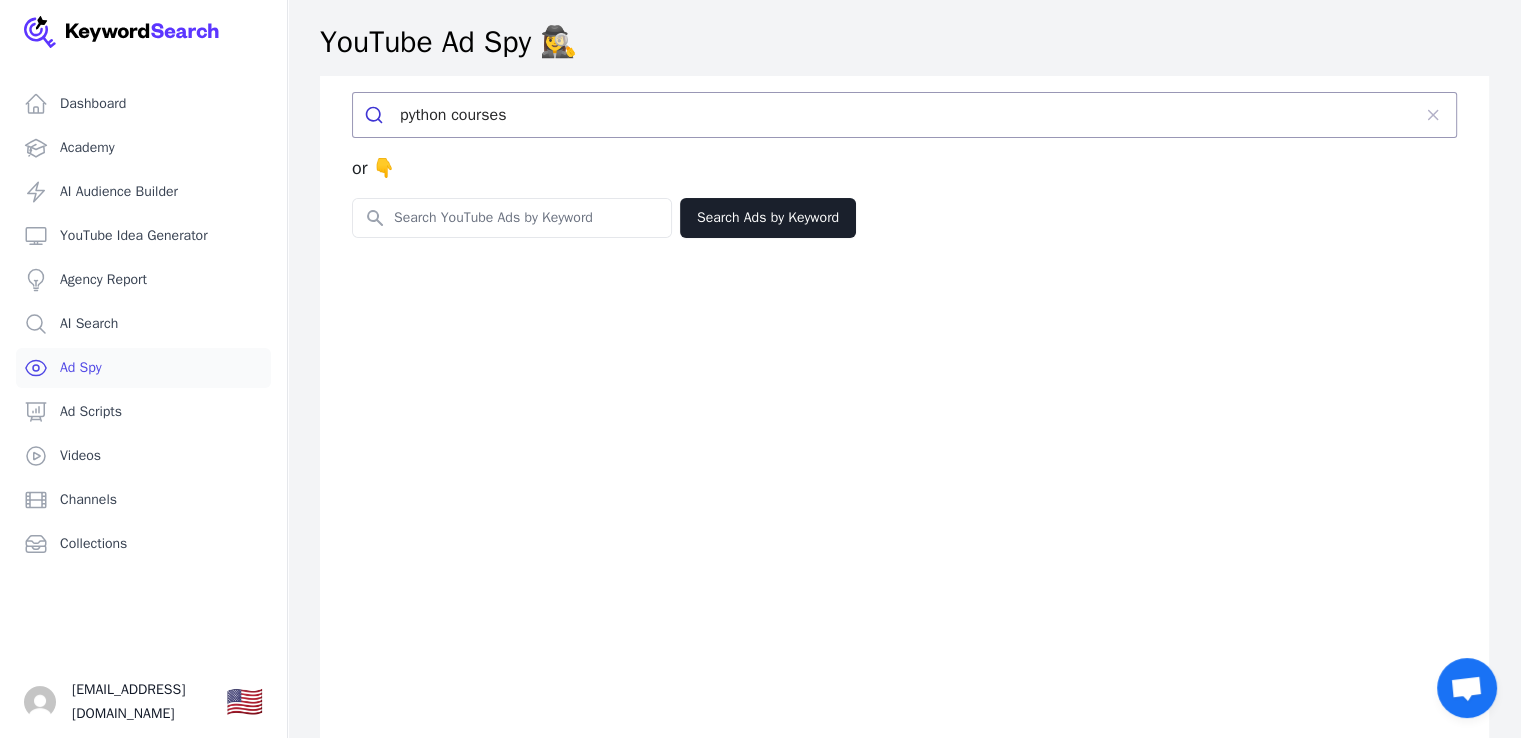 click on "python courses or 👇 Search for YouTube Keywords Search Ads by Keyword" at bounding box center (904, 445) 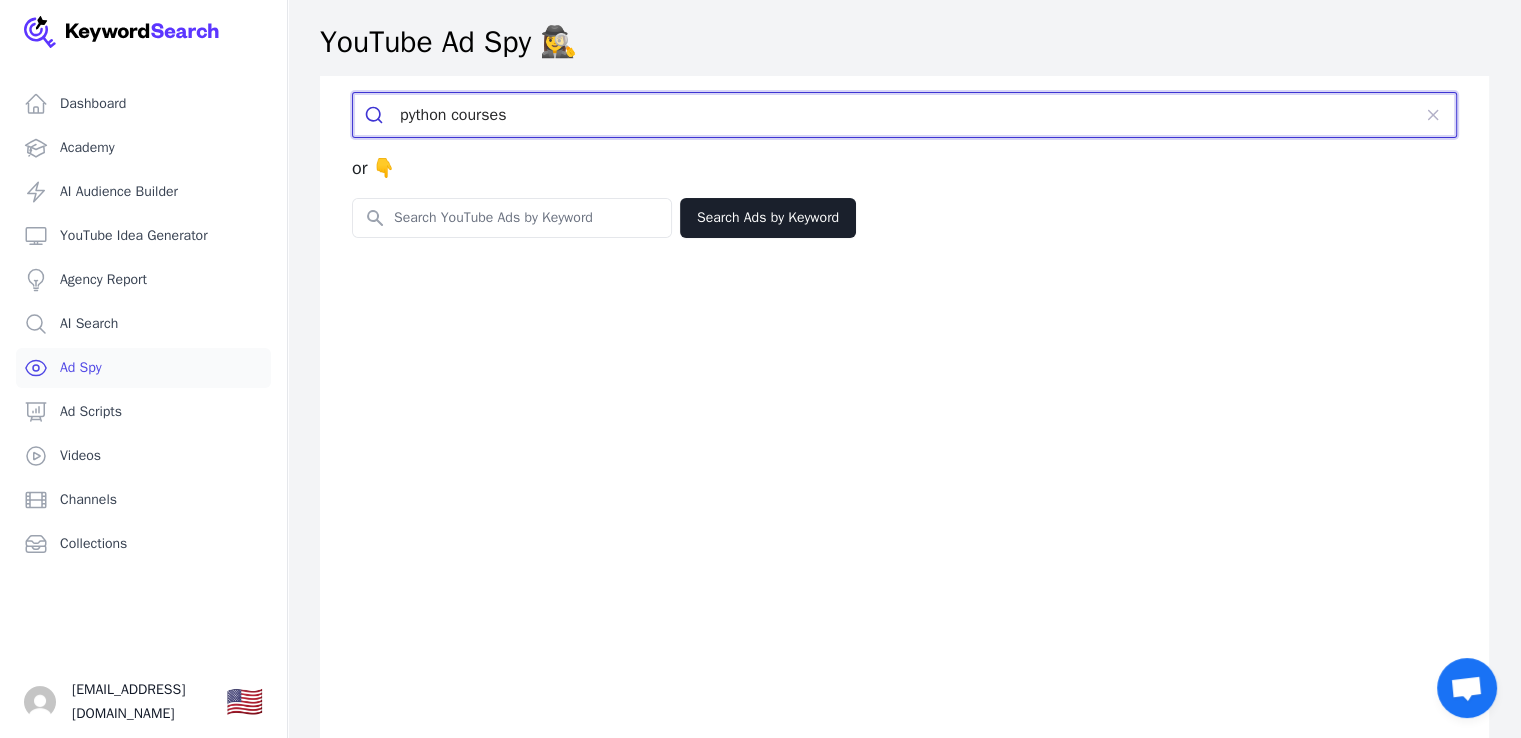 drag, startPoint x: 525, startPoint y: 119, endPoint x: 304, endPoint y: 129, distance: 221.22614 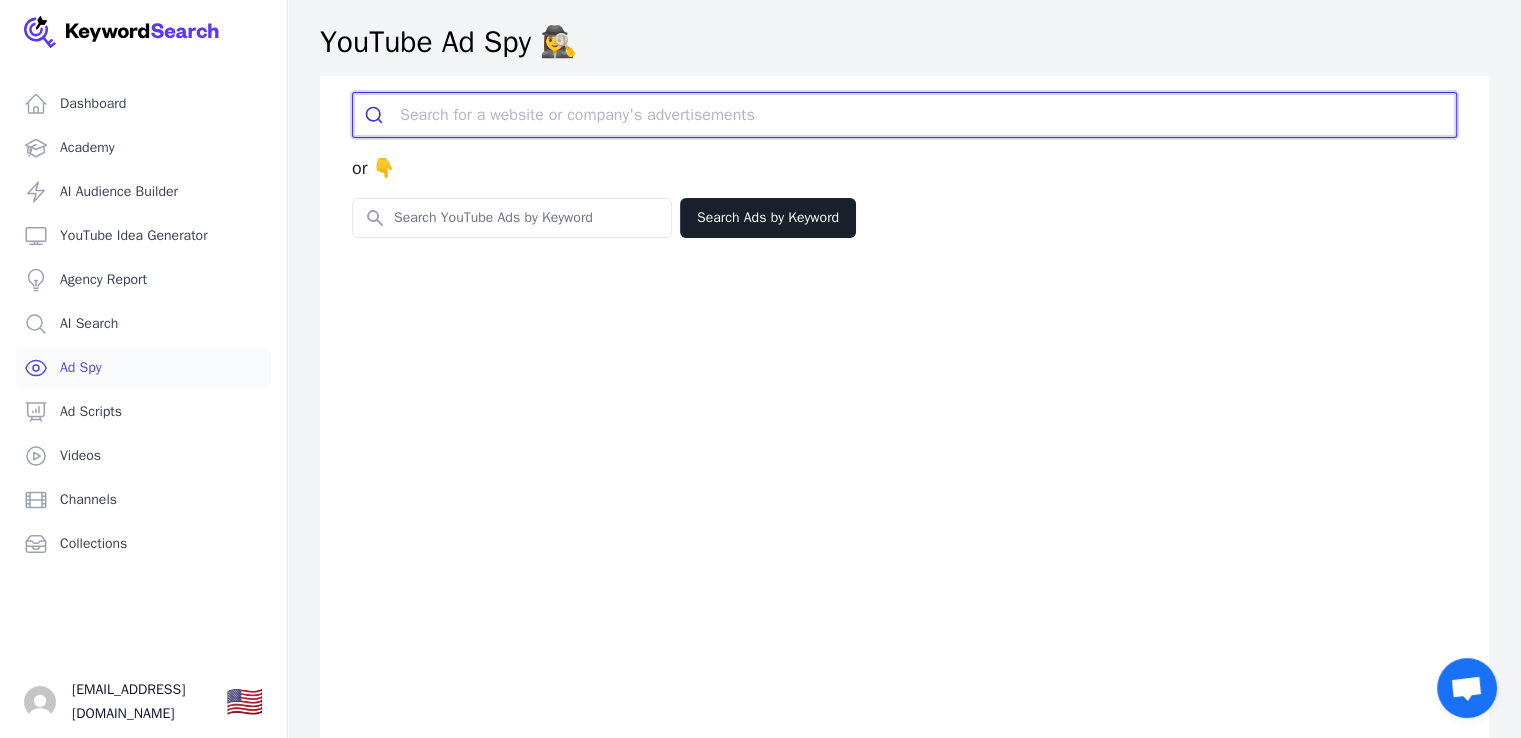 type 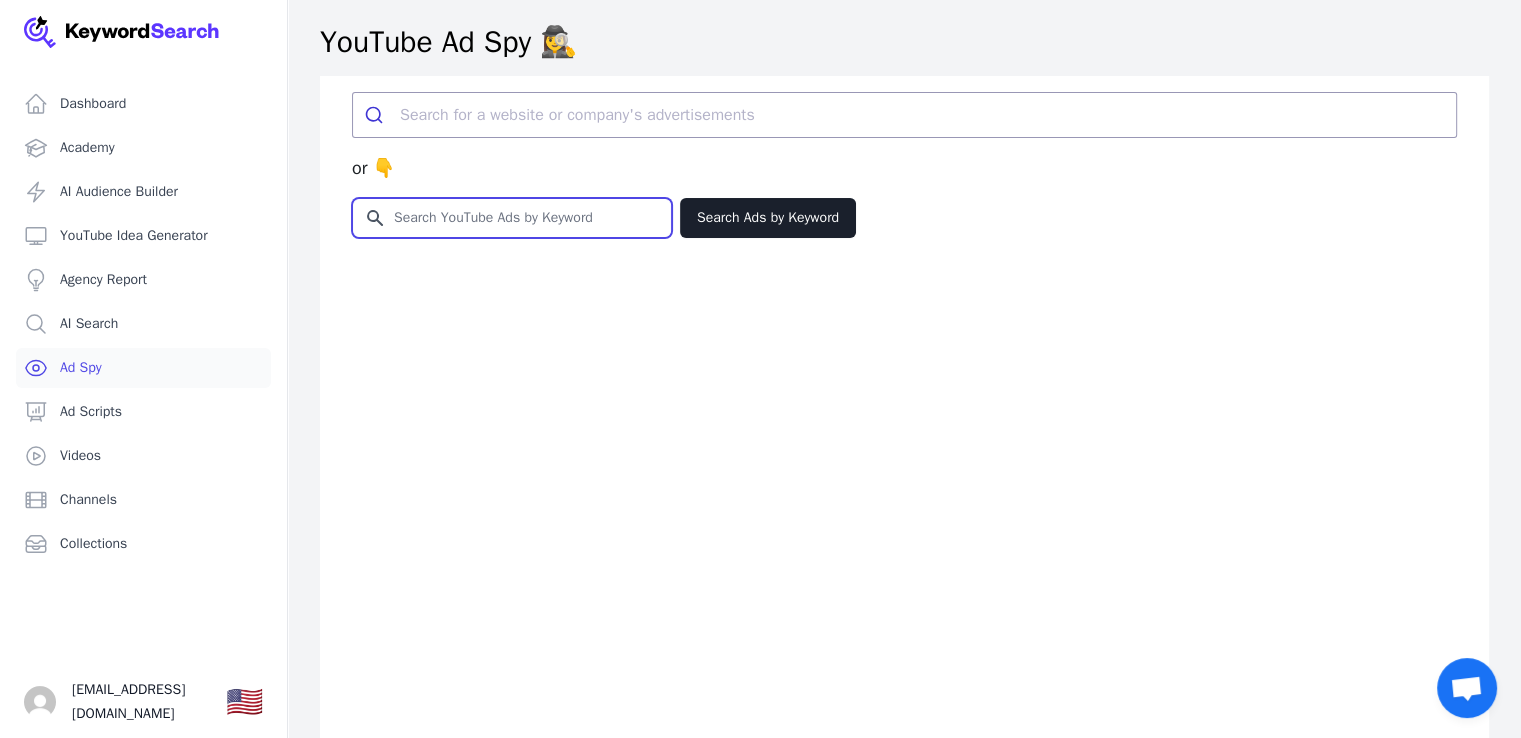 click on "Search for YouTube Keywords" at bounding box center [512, 218] 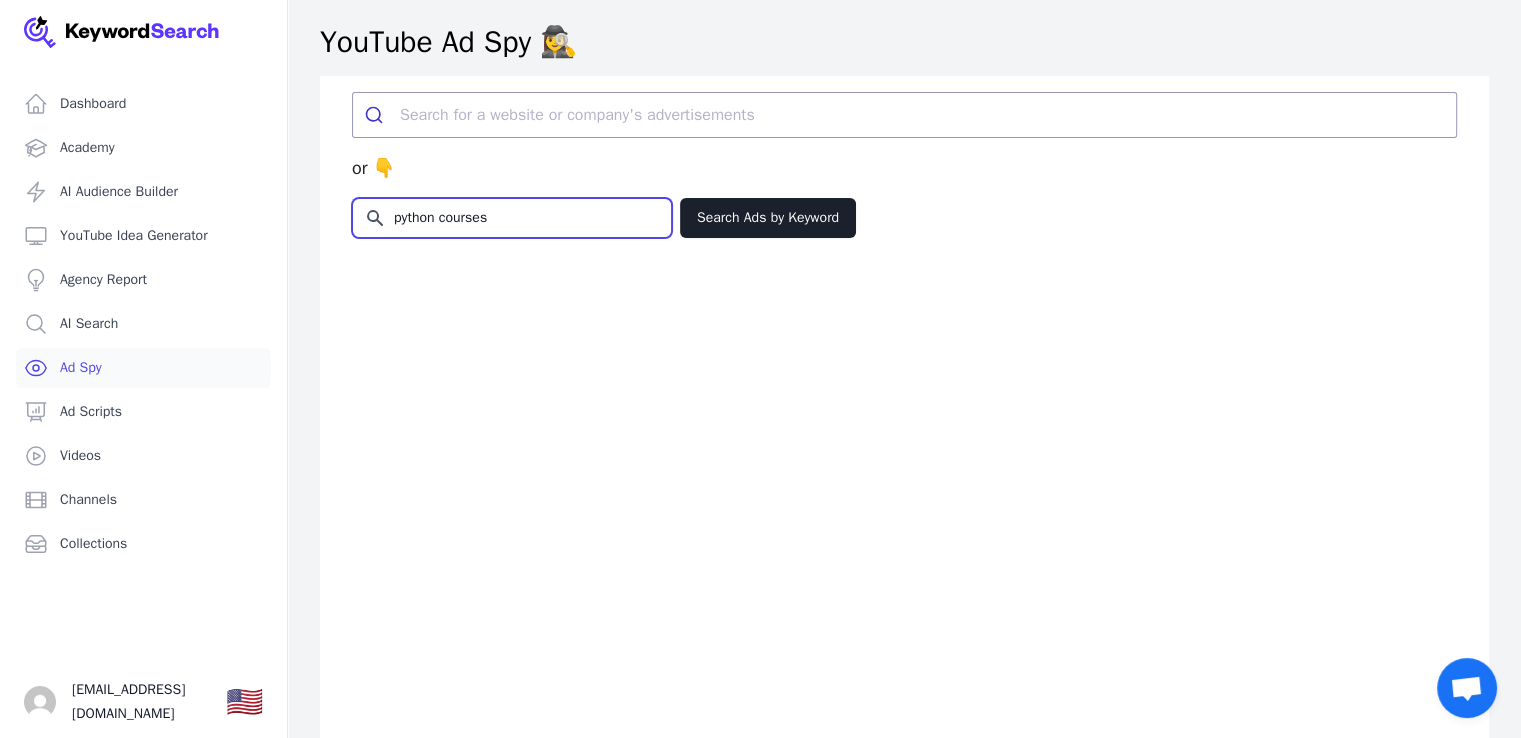 type on "python courses" 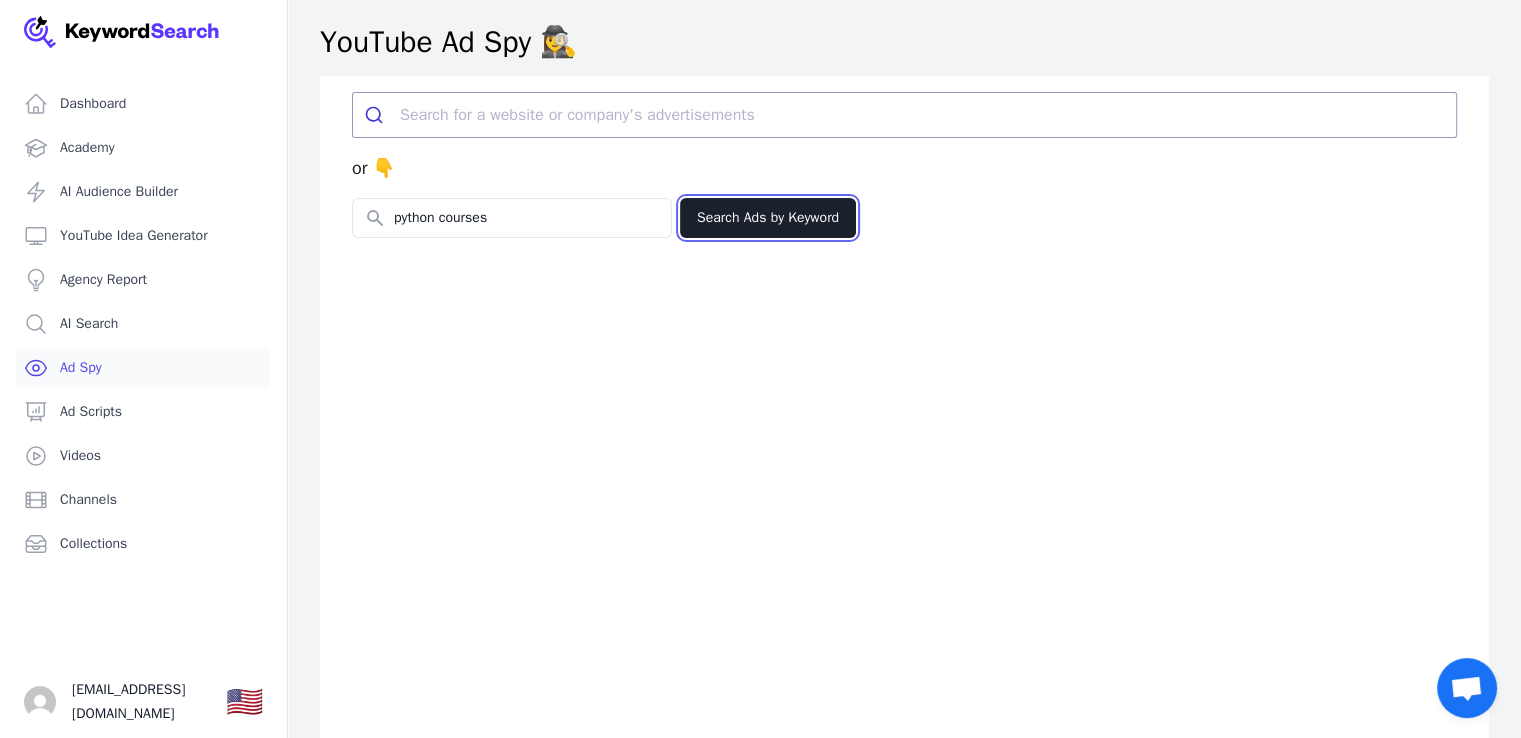 click on "Search Ads by Keyword" at bounding box center (768, 218) 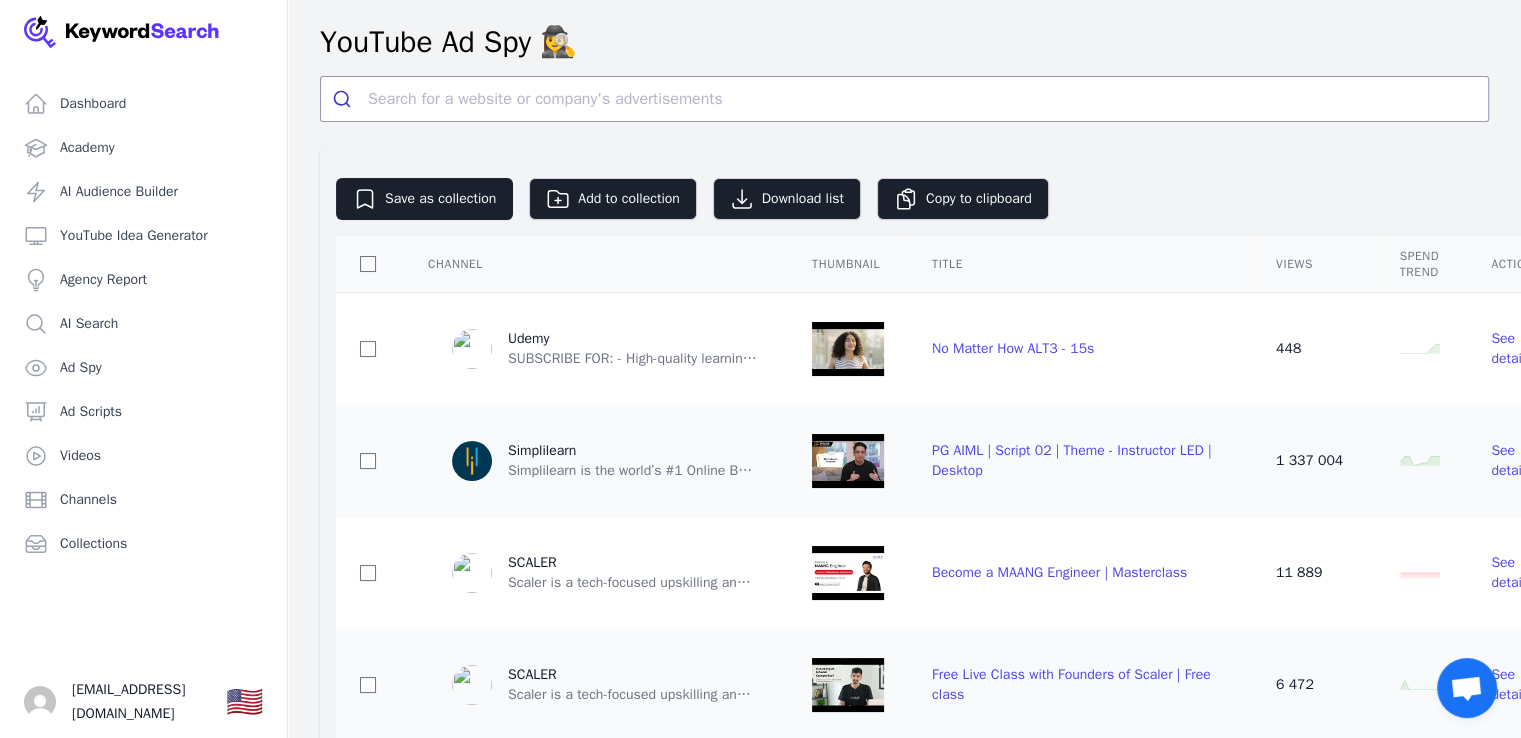 click on "Views" at bounding box center [1314, 264] 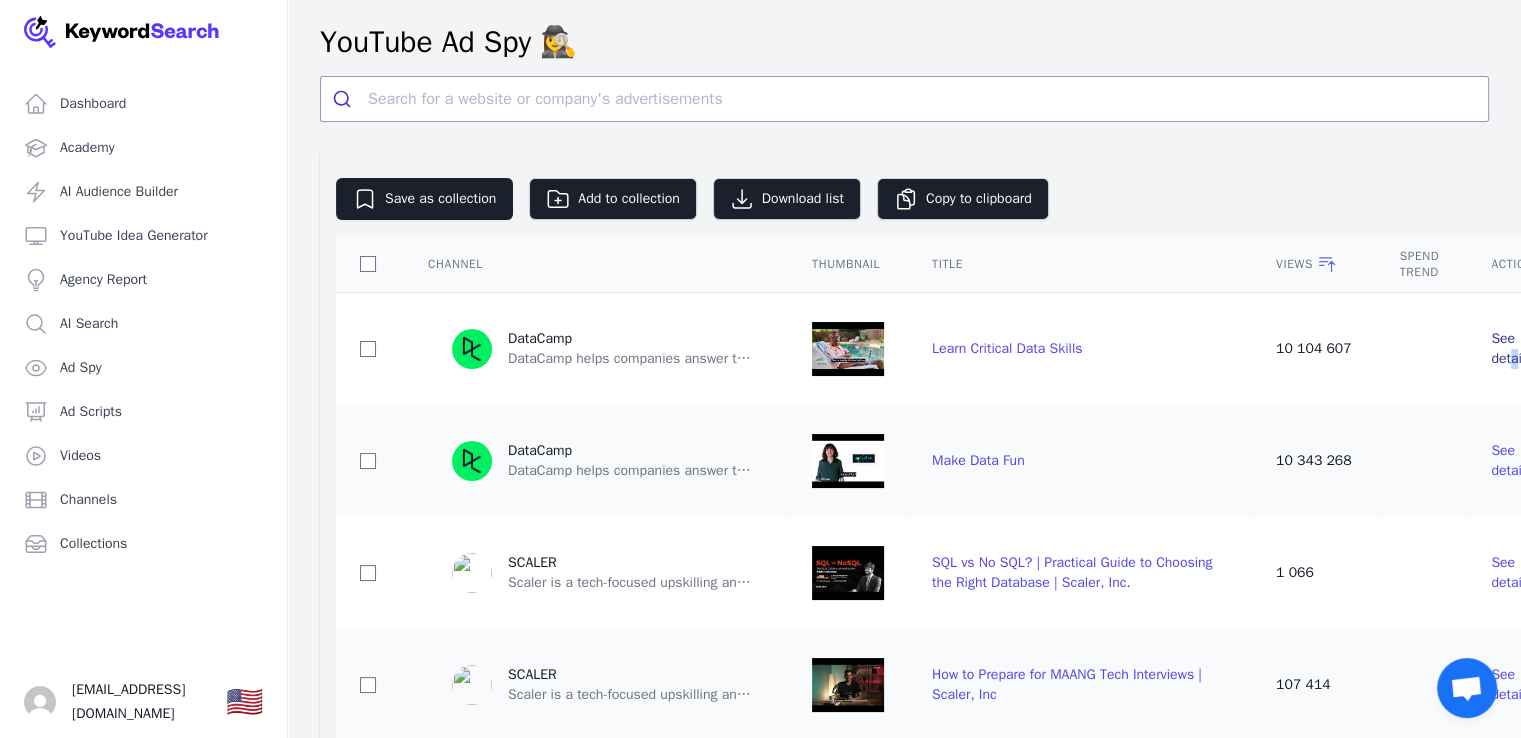 click on "See details" at bounding box center (1511, 348) 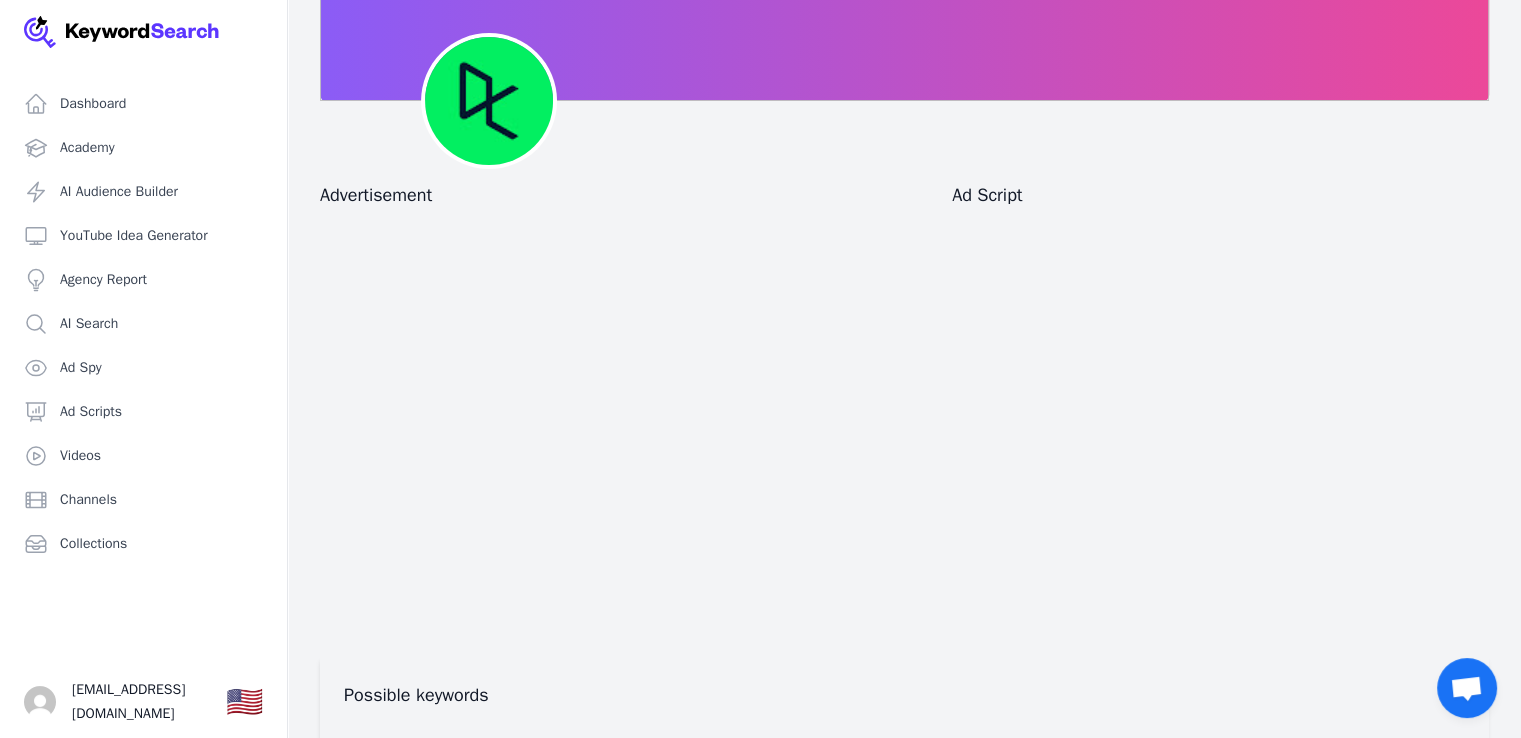 scroll, scrollTop: 200, scrollLeft: 0, axis: vertical 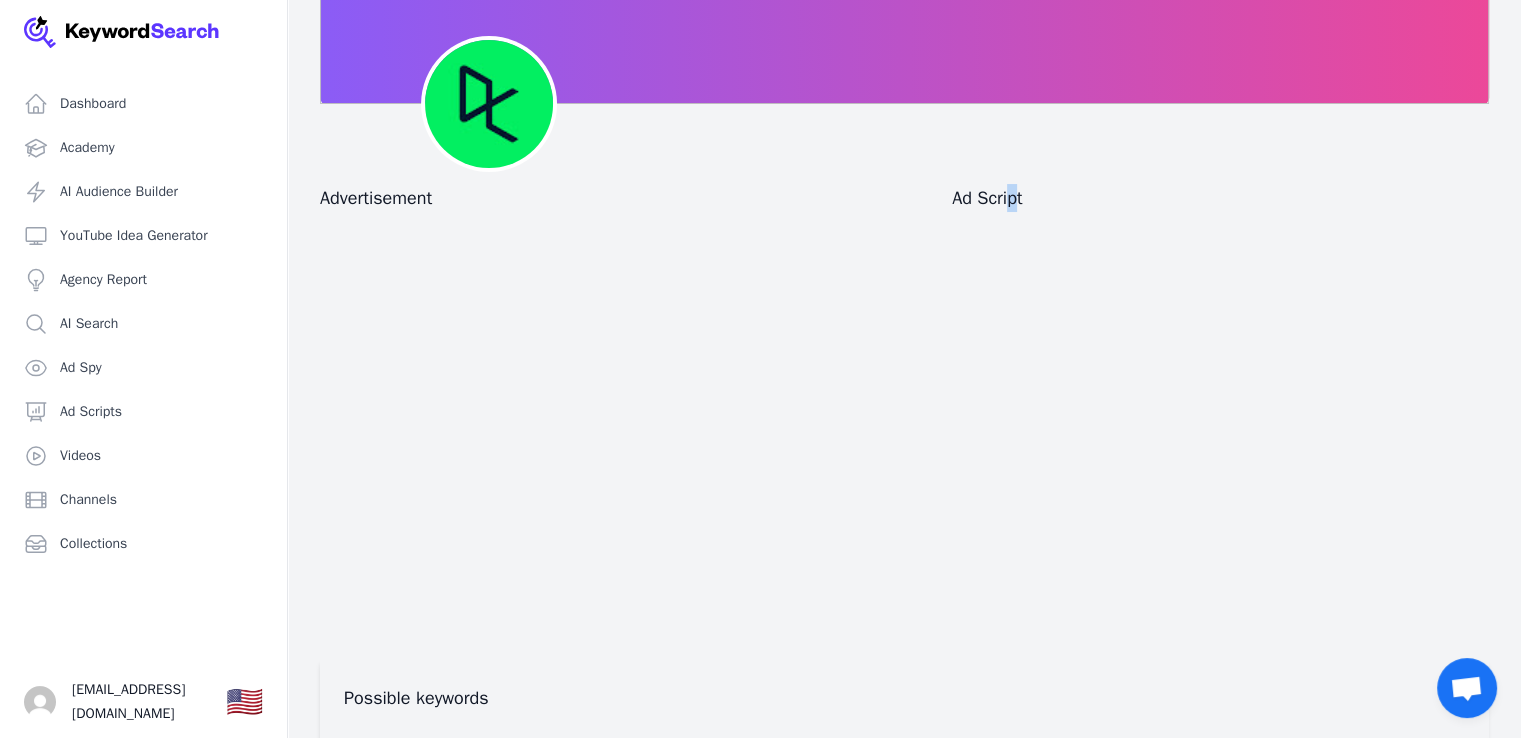 drag, startPoint x: 1020, startPoint y: 205, endPoint x: 1018, endPoint y: 195, distance: 10.198039 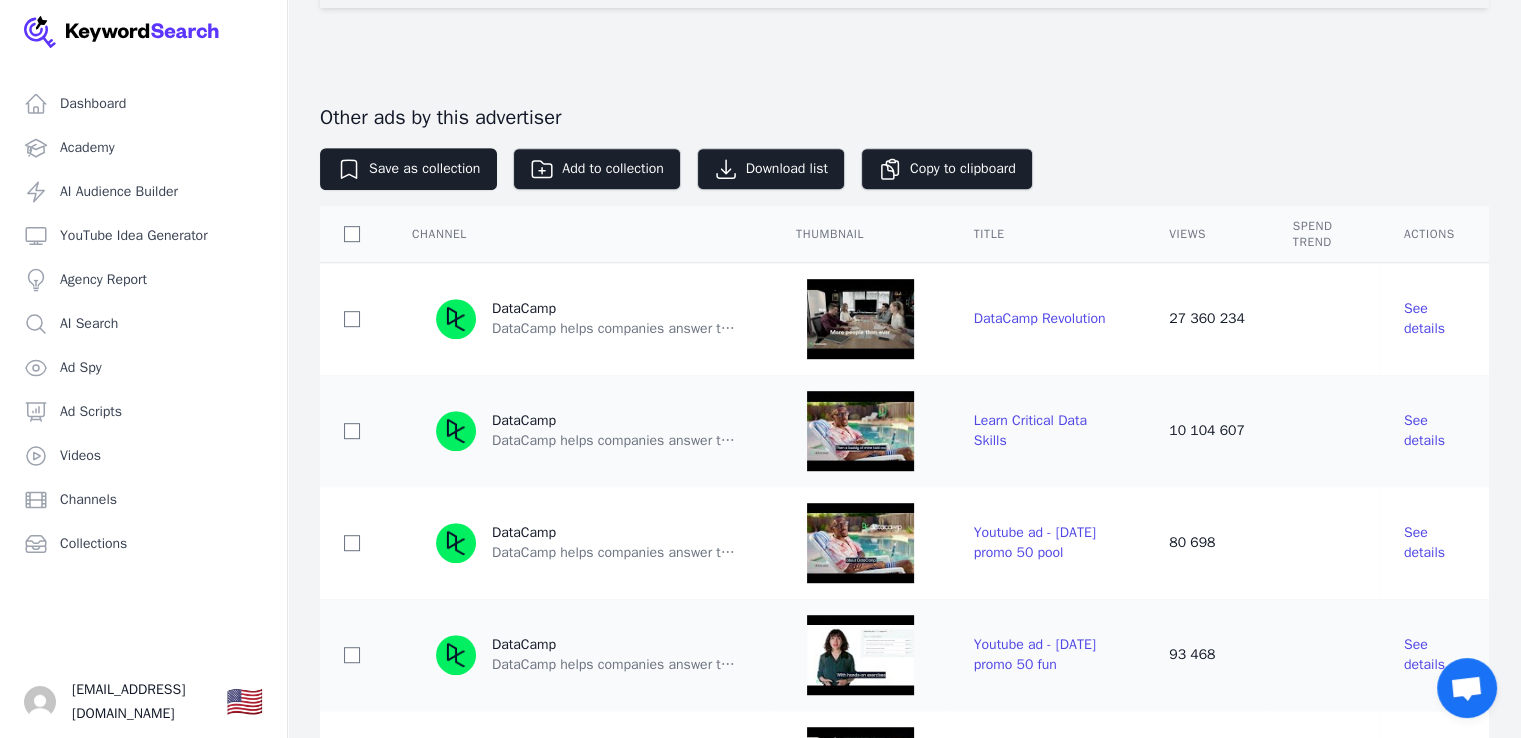 scroll, scrollTop: 924, scrollLeft: 0, axis: vertical 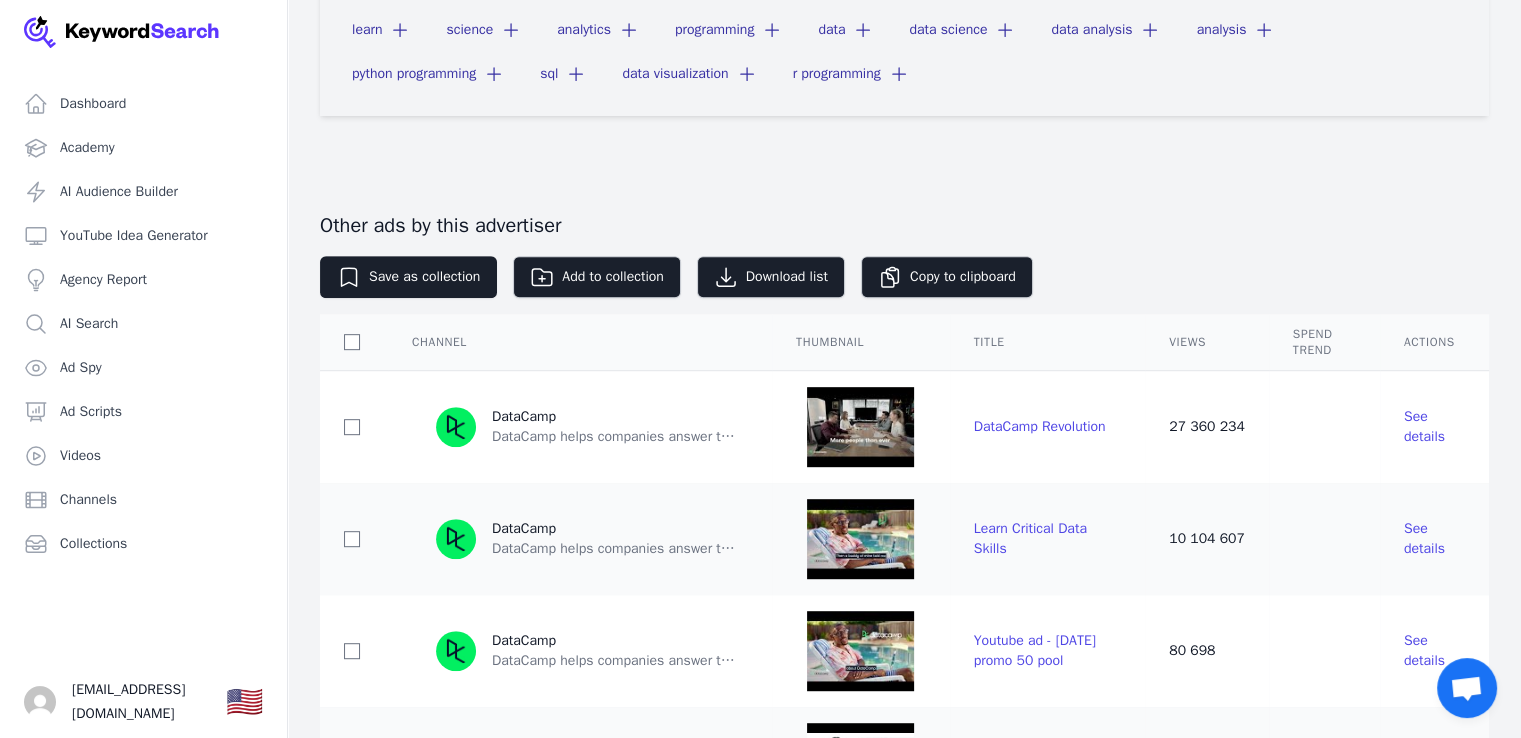 click on "Views" at bounding box center (1207, 342) 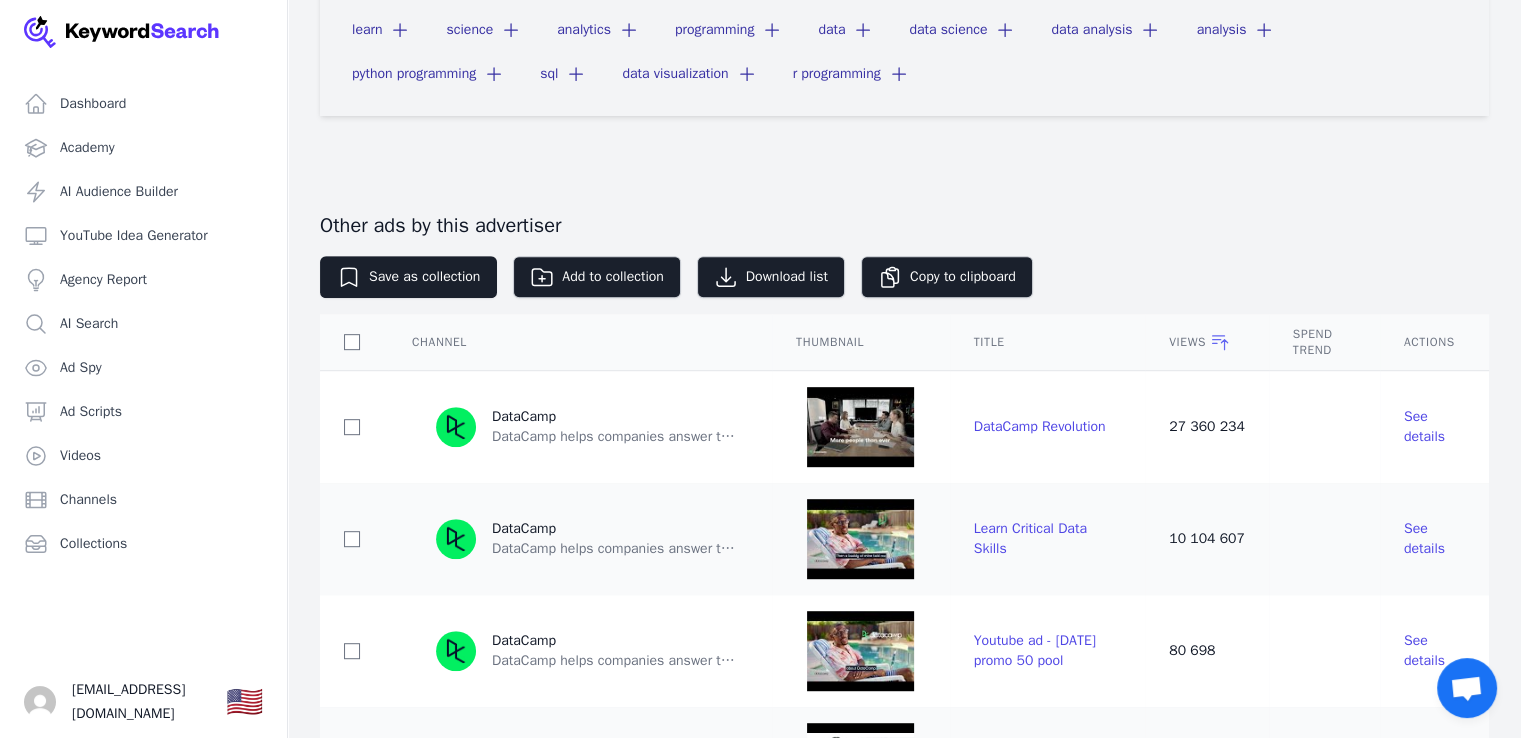 click on "Views" at bounding box center (1207, 342) 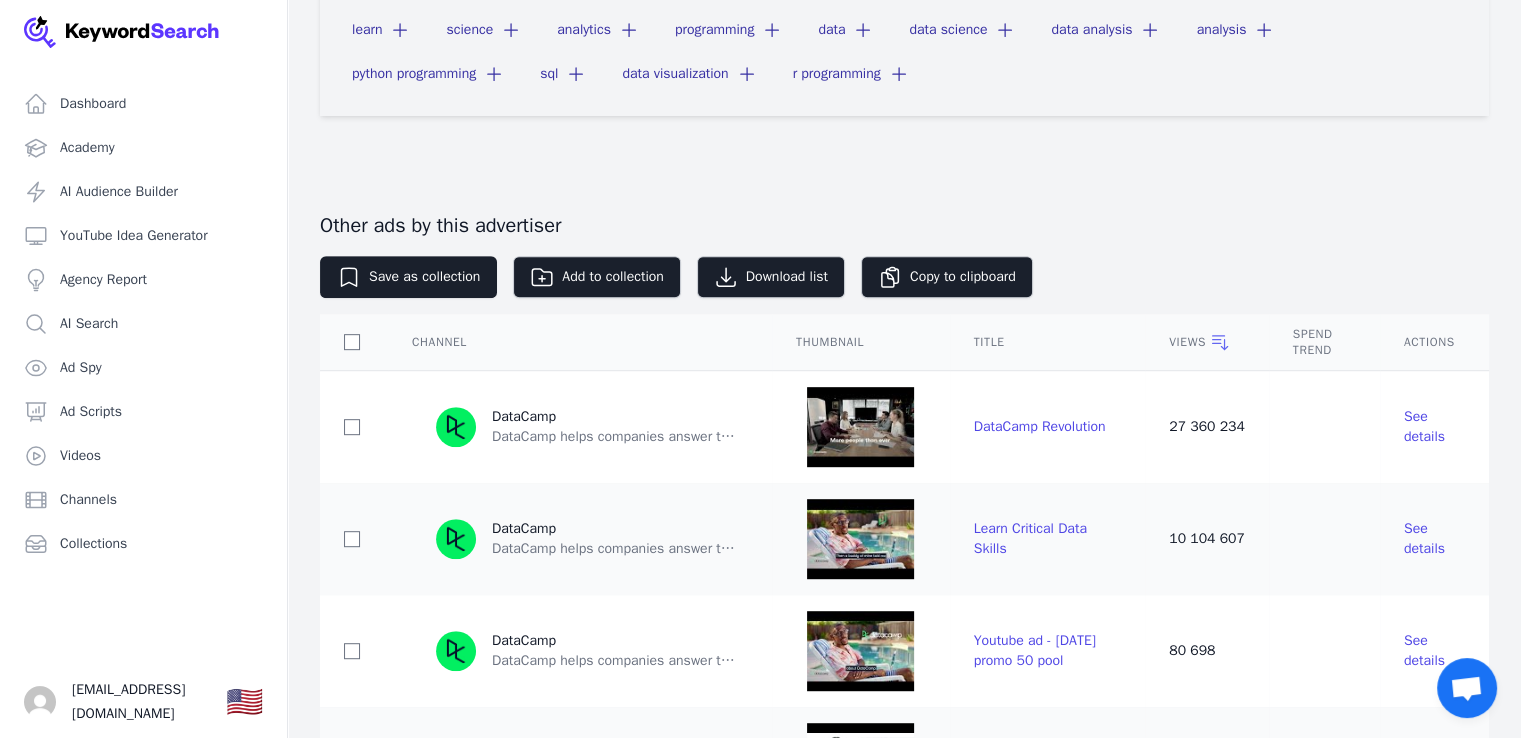 click on "Views" at bounding box center (1207, 342) 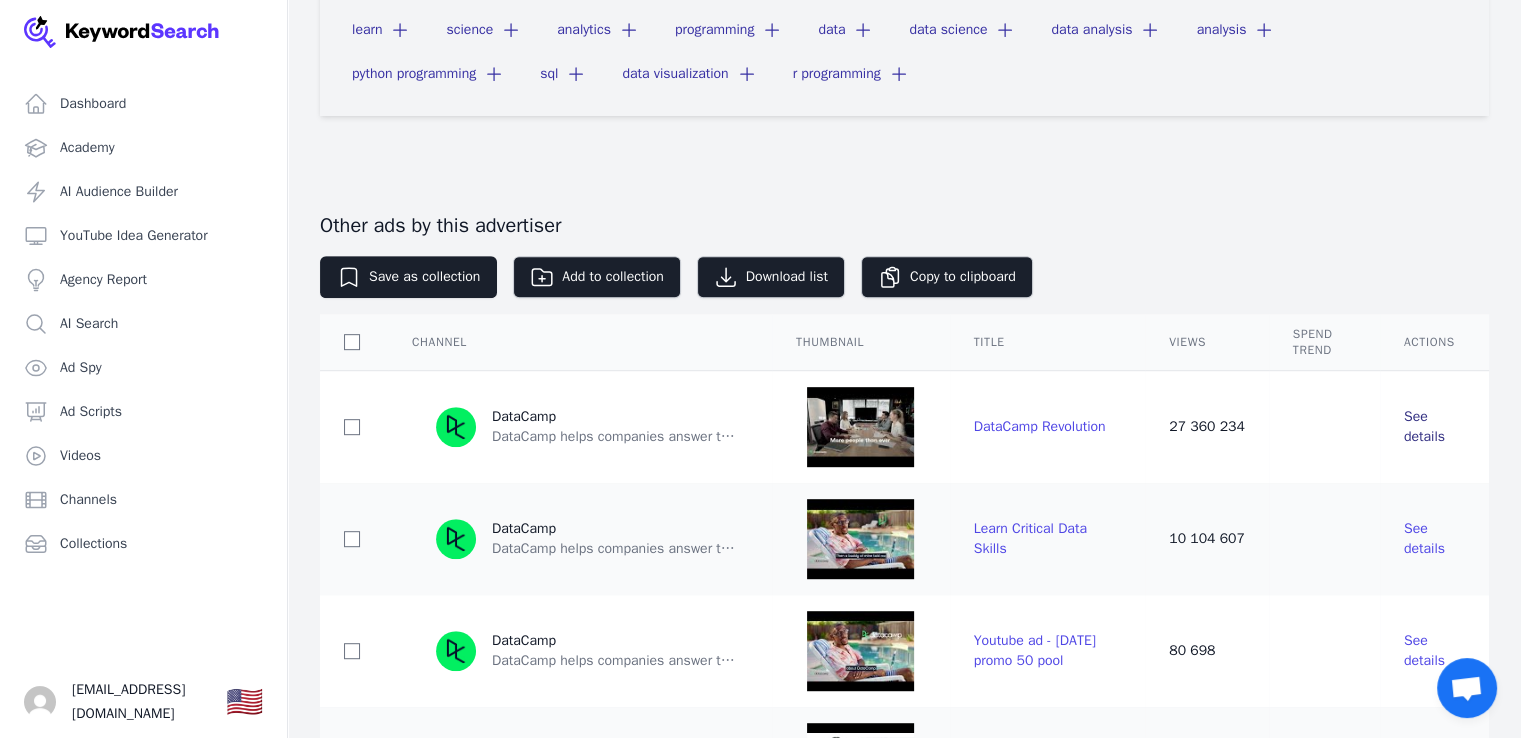 click on "See details" at bounding box center [1424, 426] 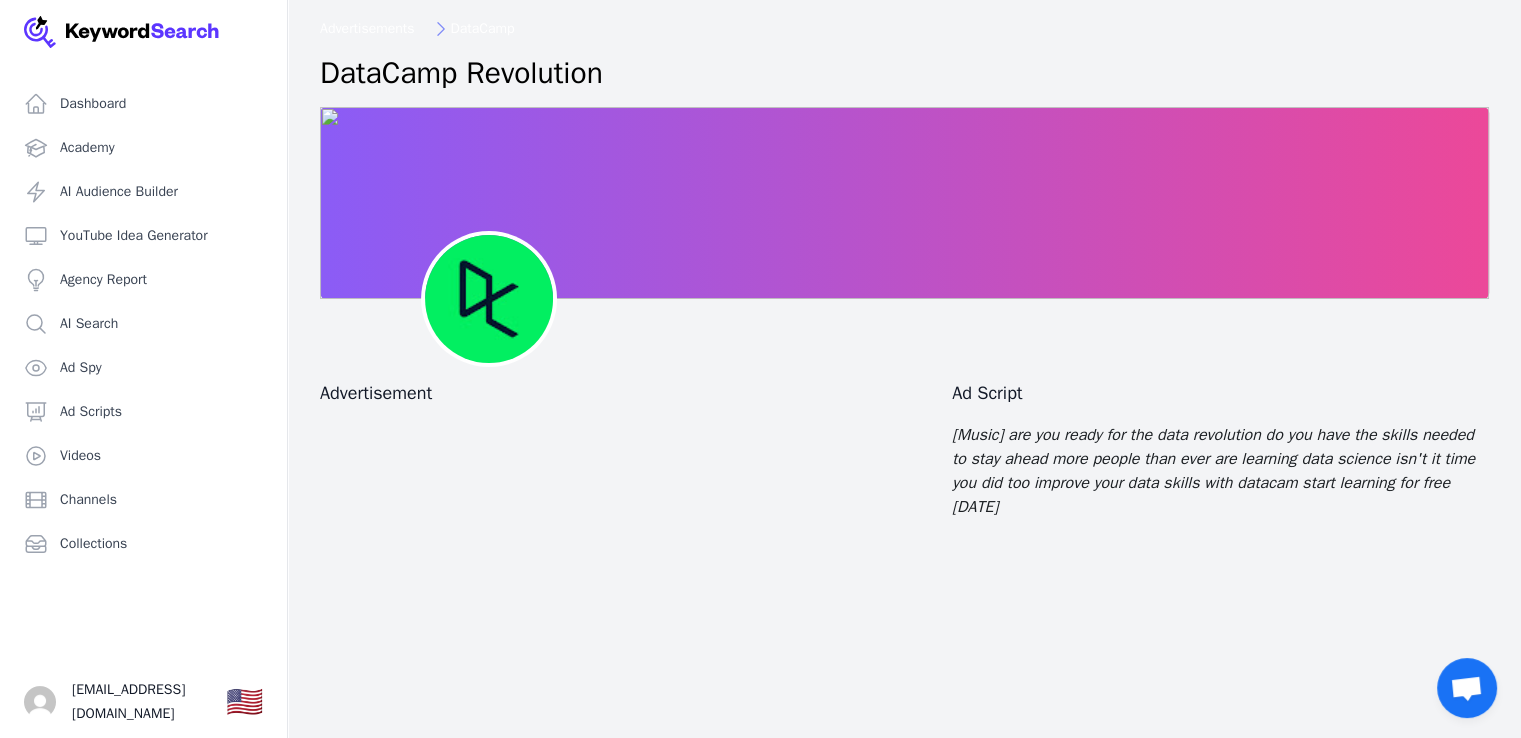 scroll, scrollTop: 0, scrollLeft: 0, axis: both 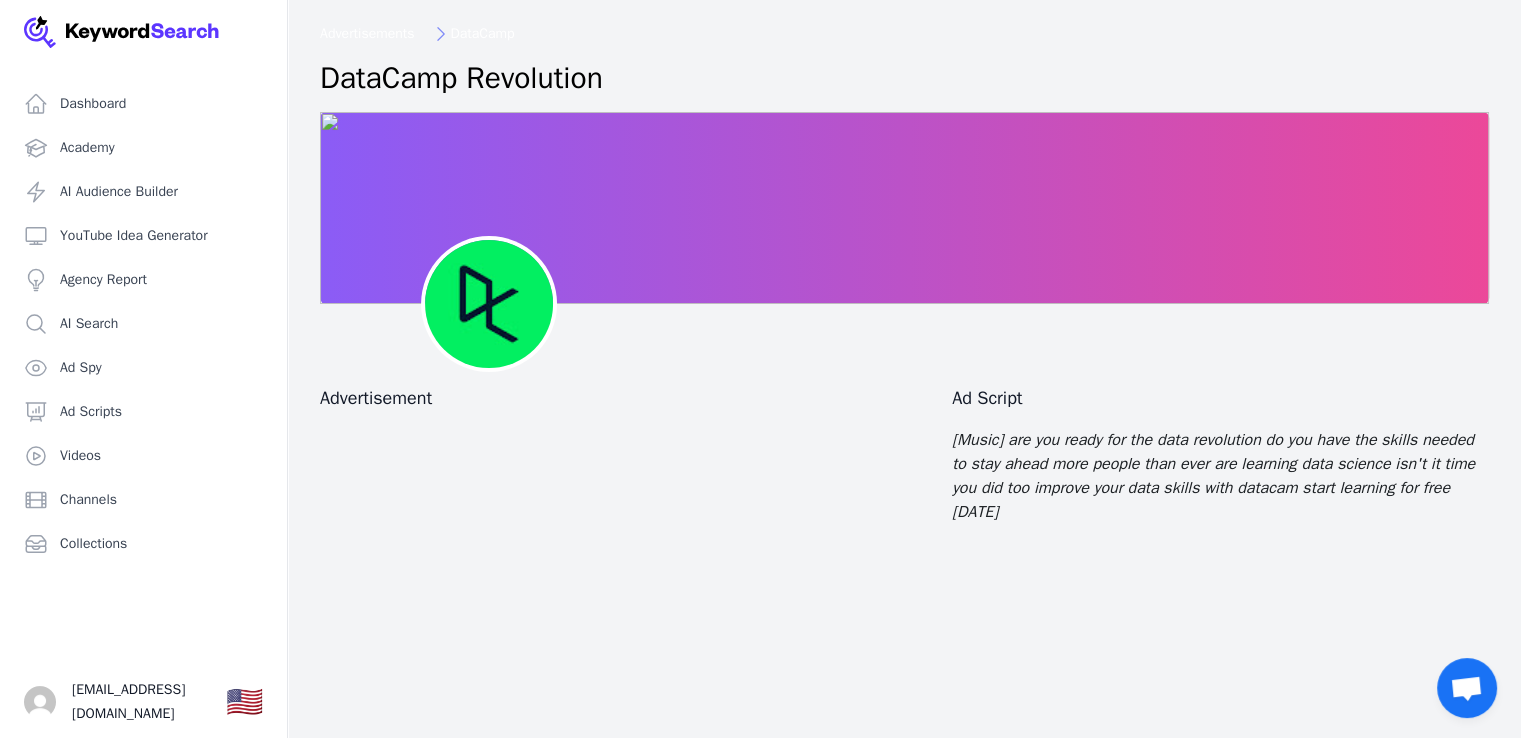 click at bounding box center [904, 208] 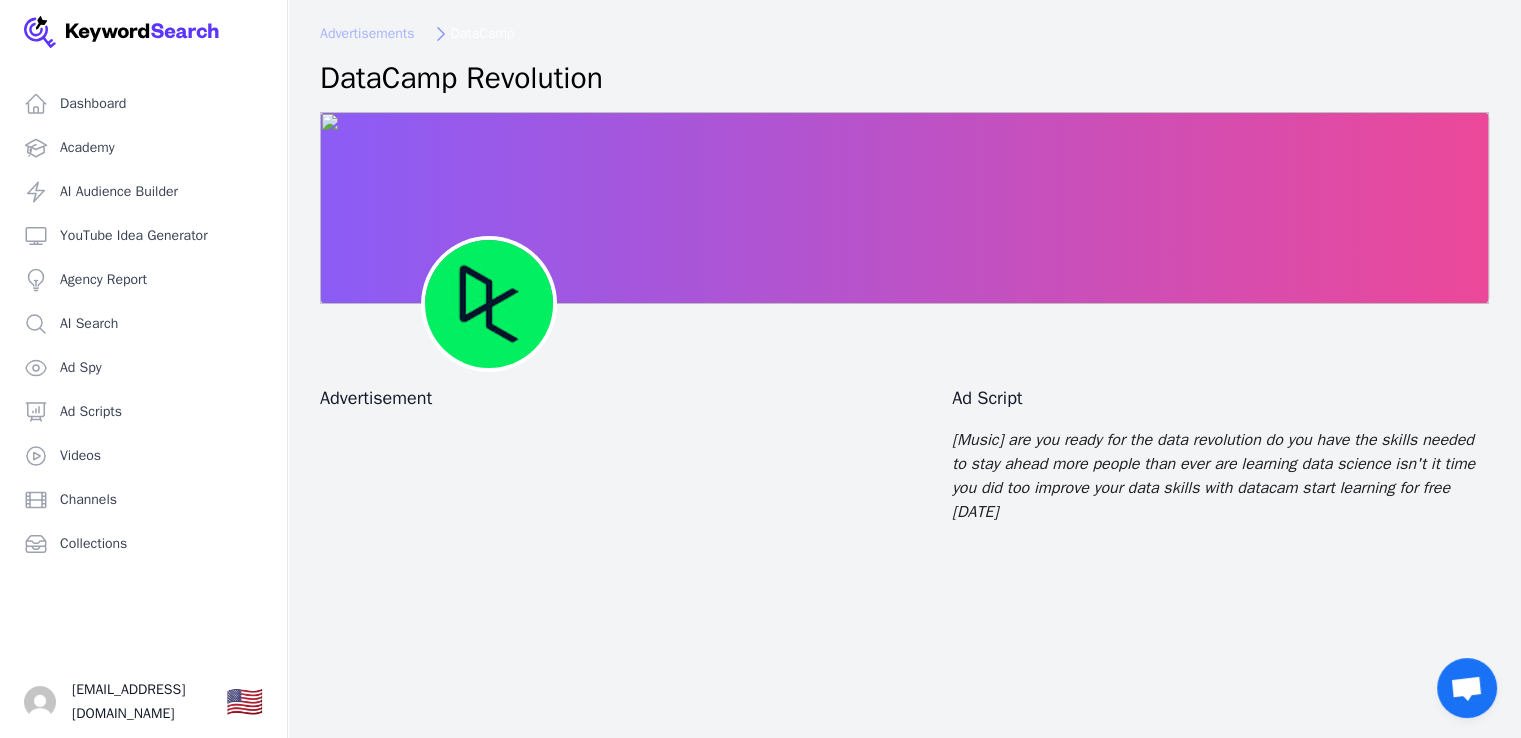 click on "Advertisements" at bounding box center [367, 34] 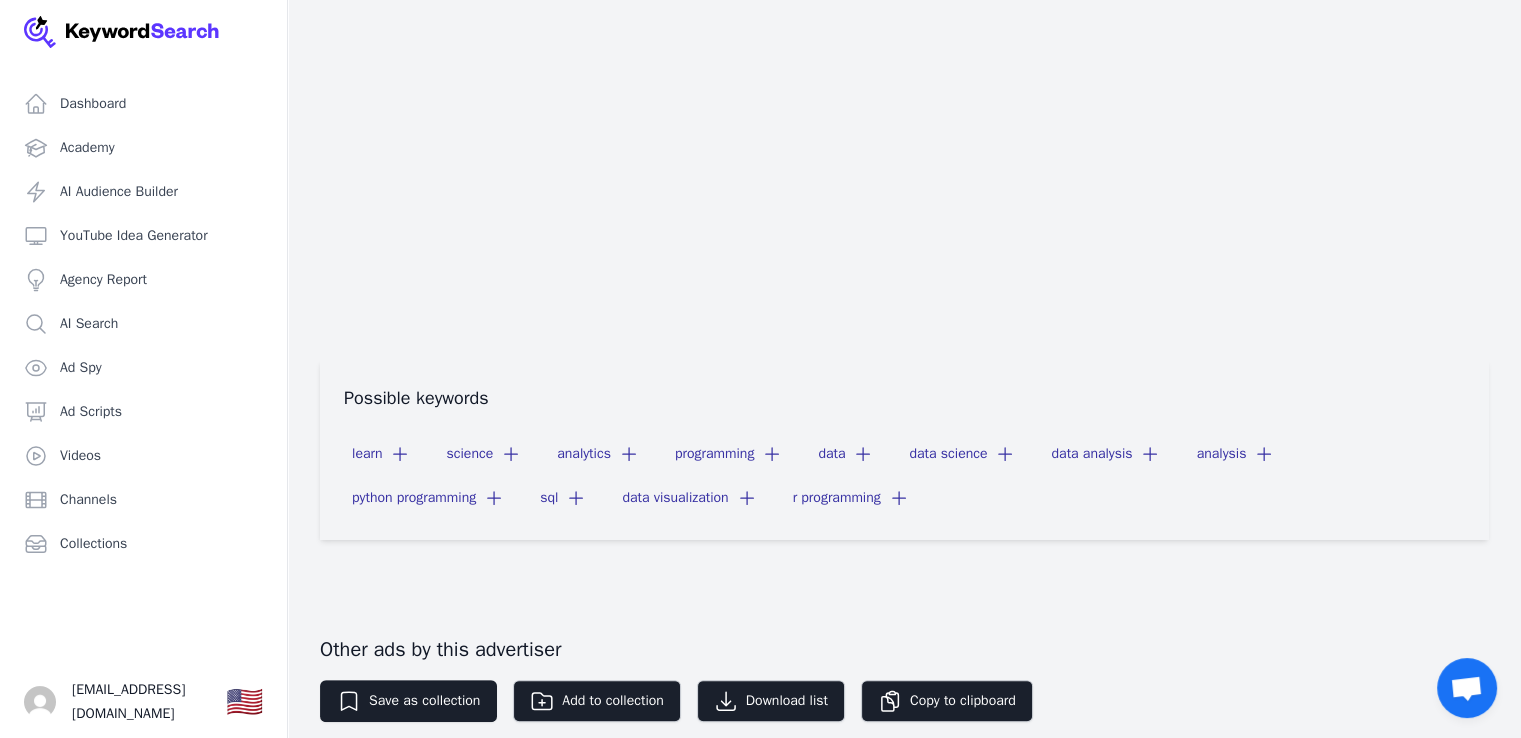 scroll, scrollTop: 0, scrollLeft: 0, axis: both 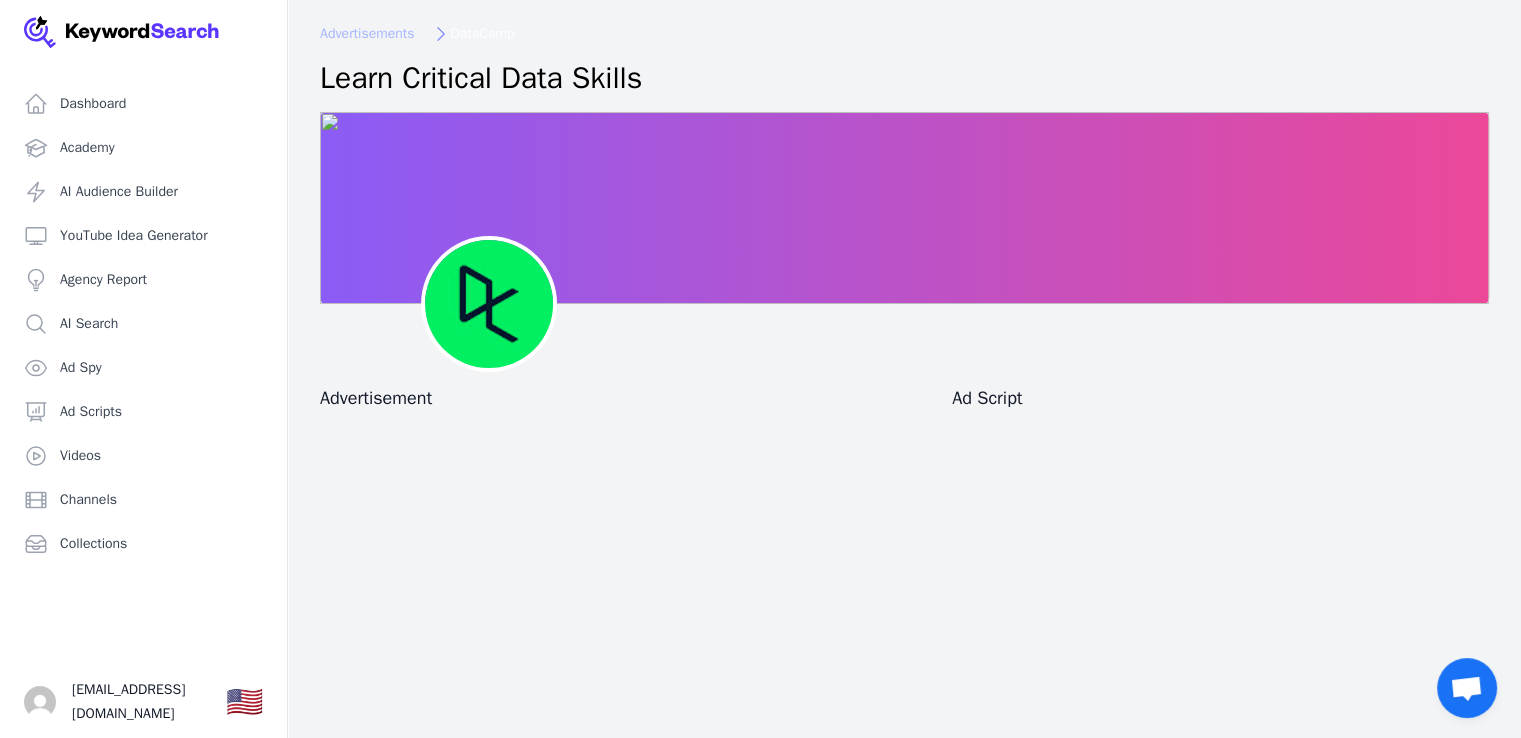 click on "Advertisements" at bounding box center [367, 34] 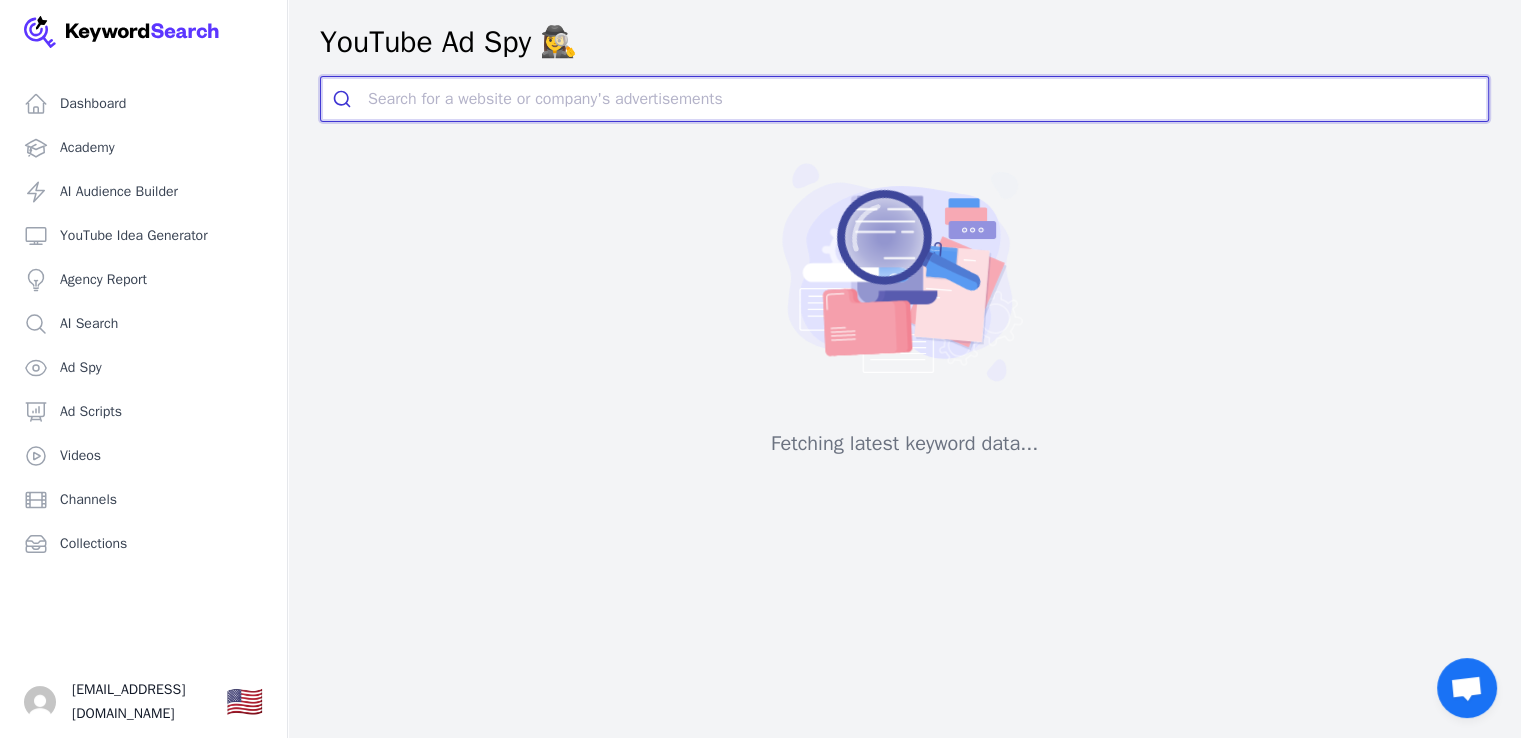 click at bounding box center [928, 99] 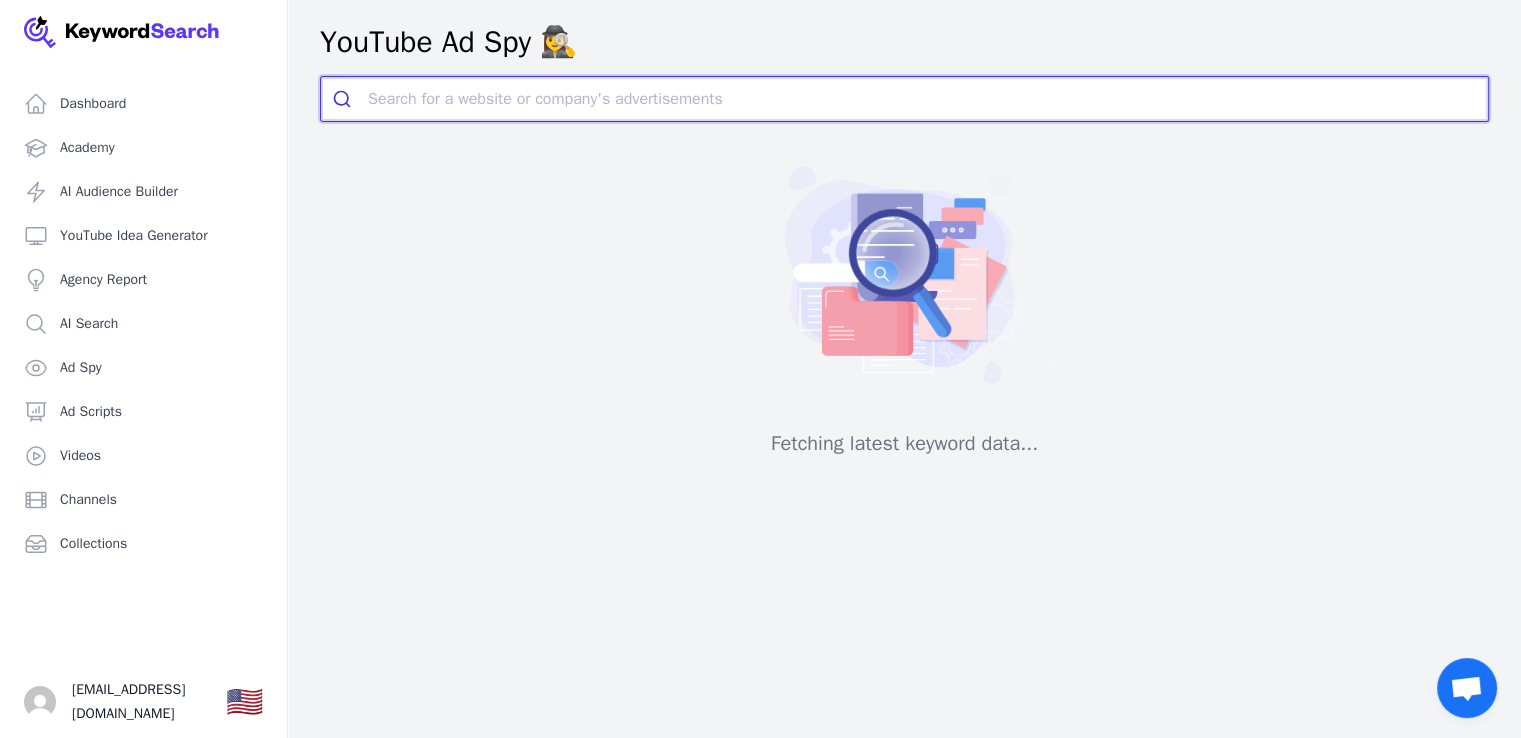 type on "g" 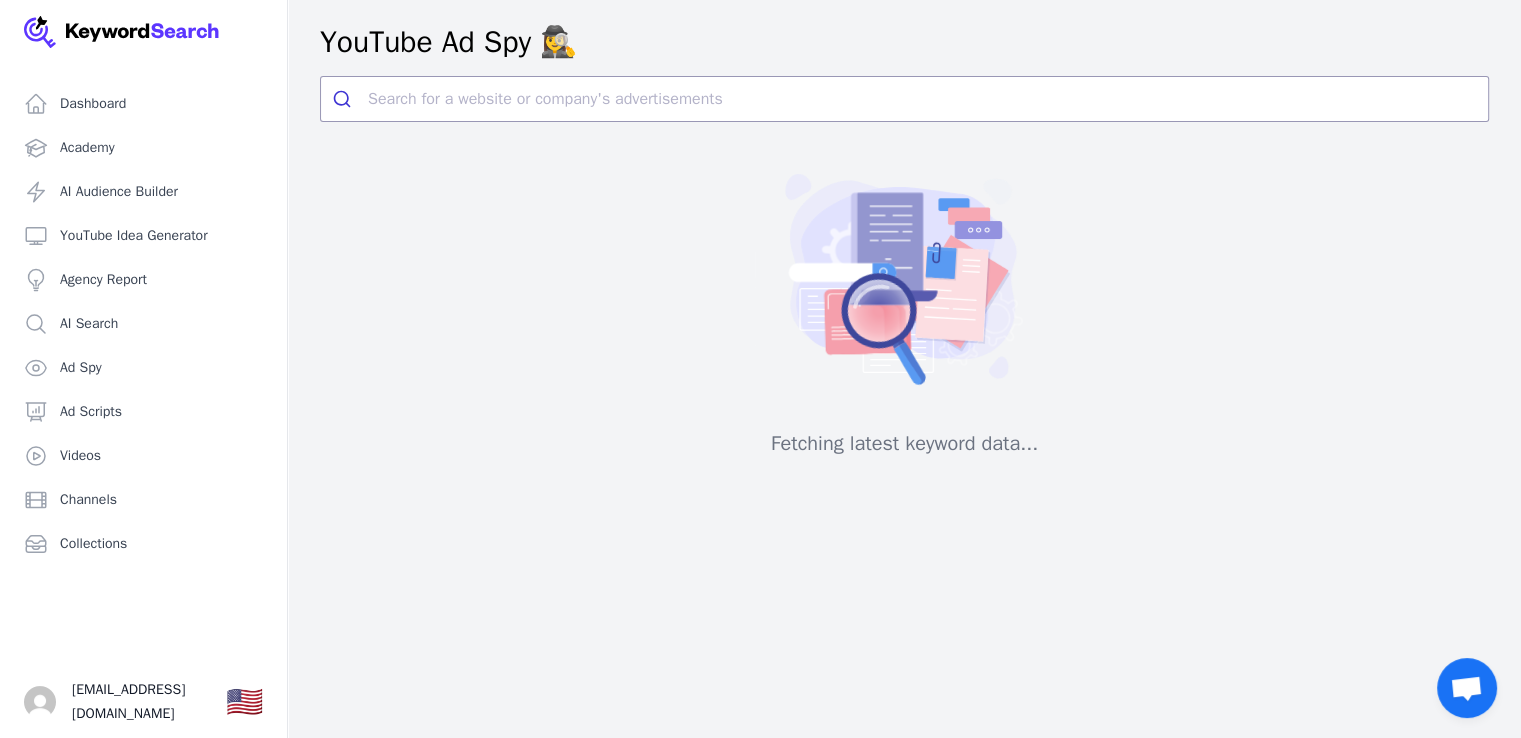scroll, scrollTop: 24, scrollLeft: 0, axis: vertical 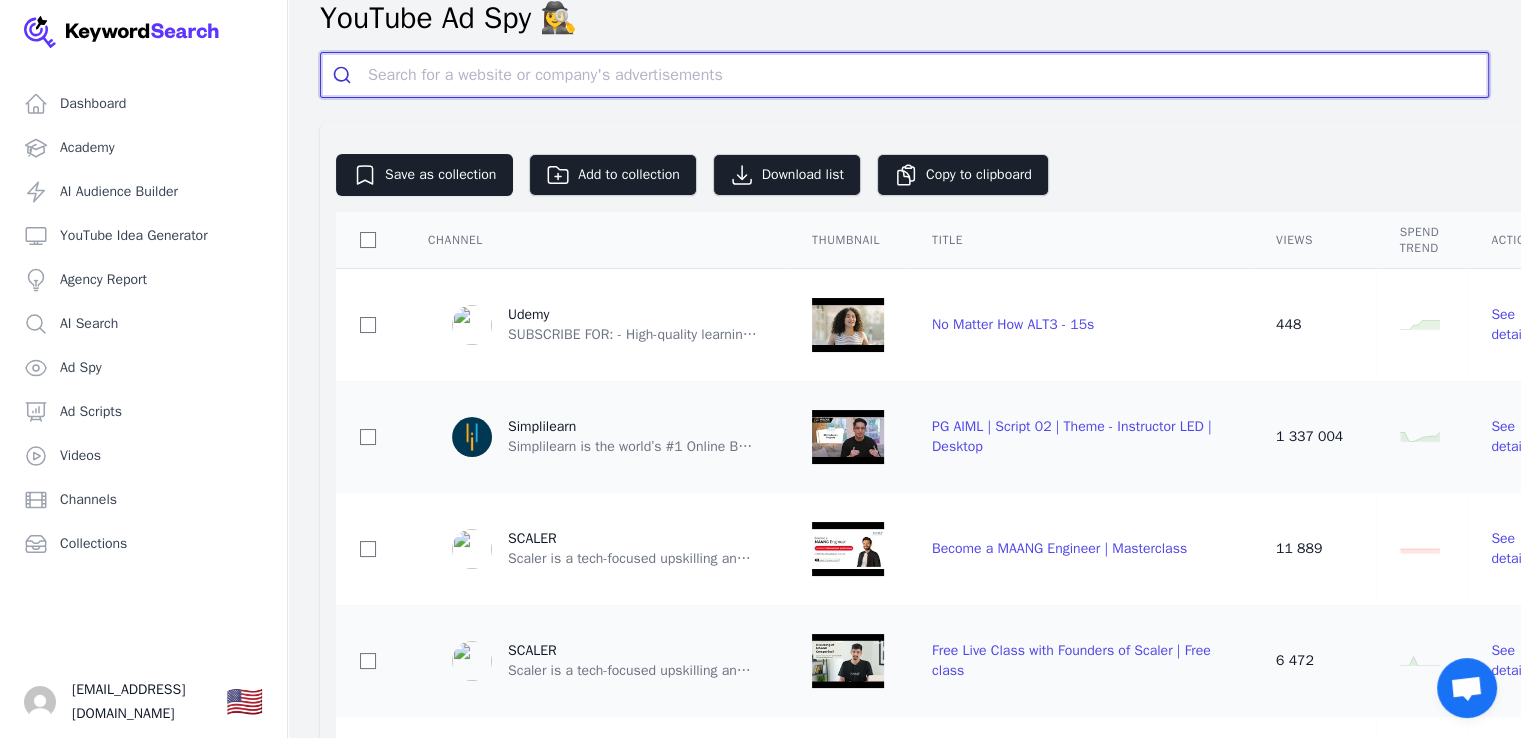 click at bounding box center [928, 75] 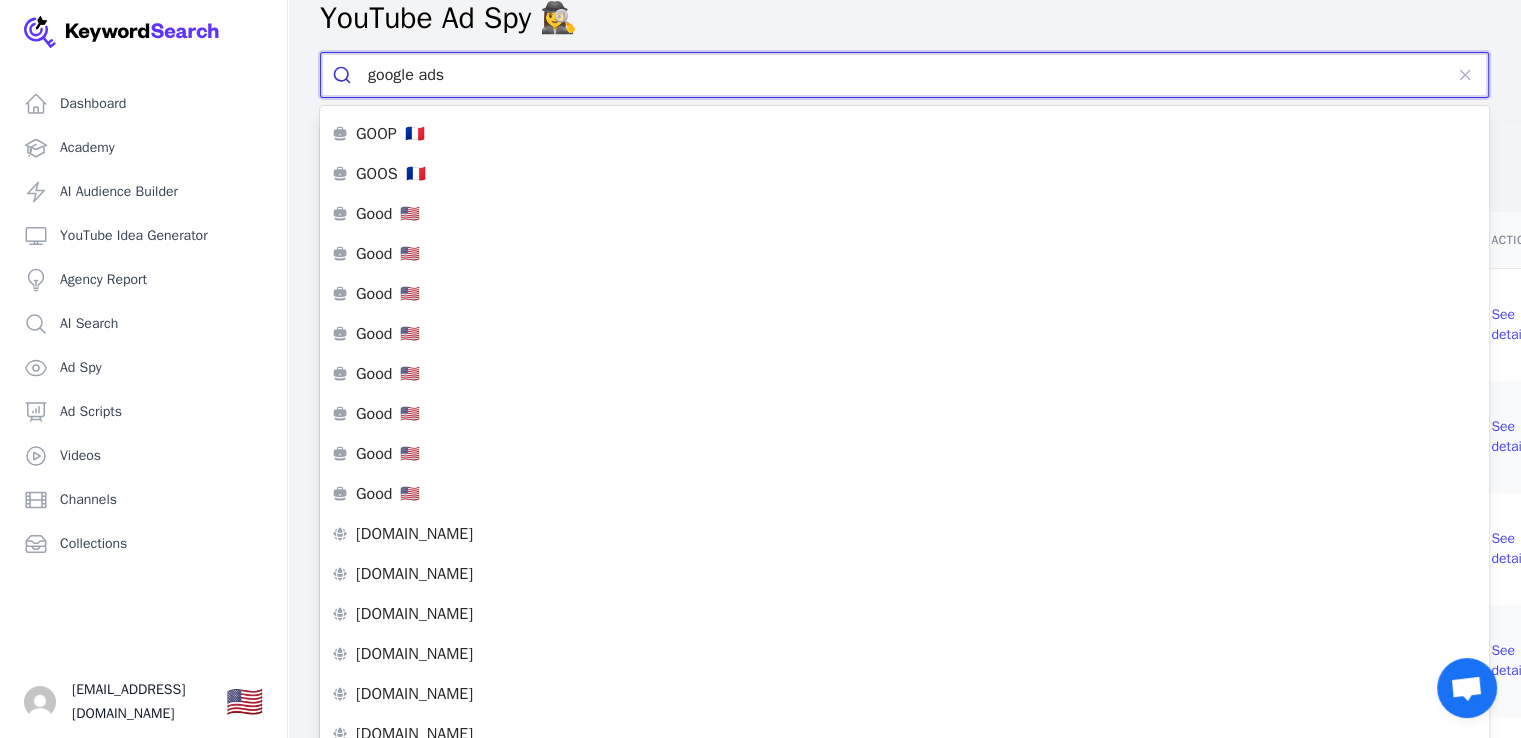 type on "google ads" 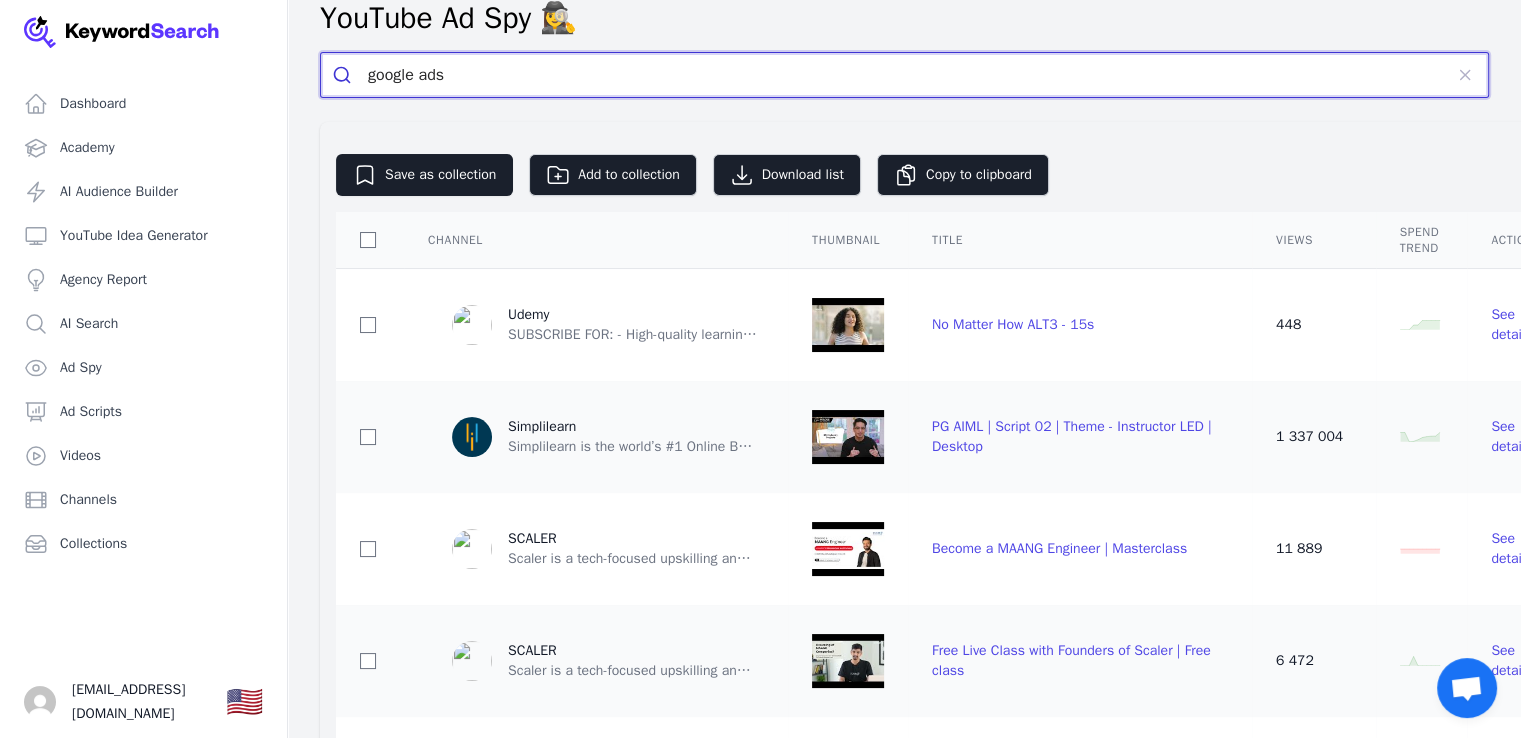 click on "google ads" at bounding box center [905, 75] 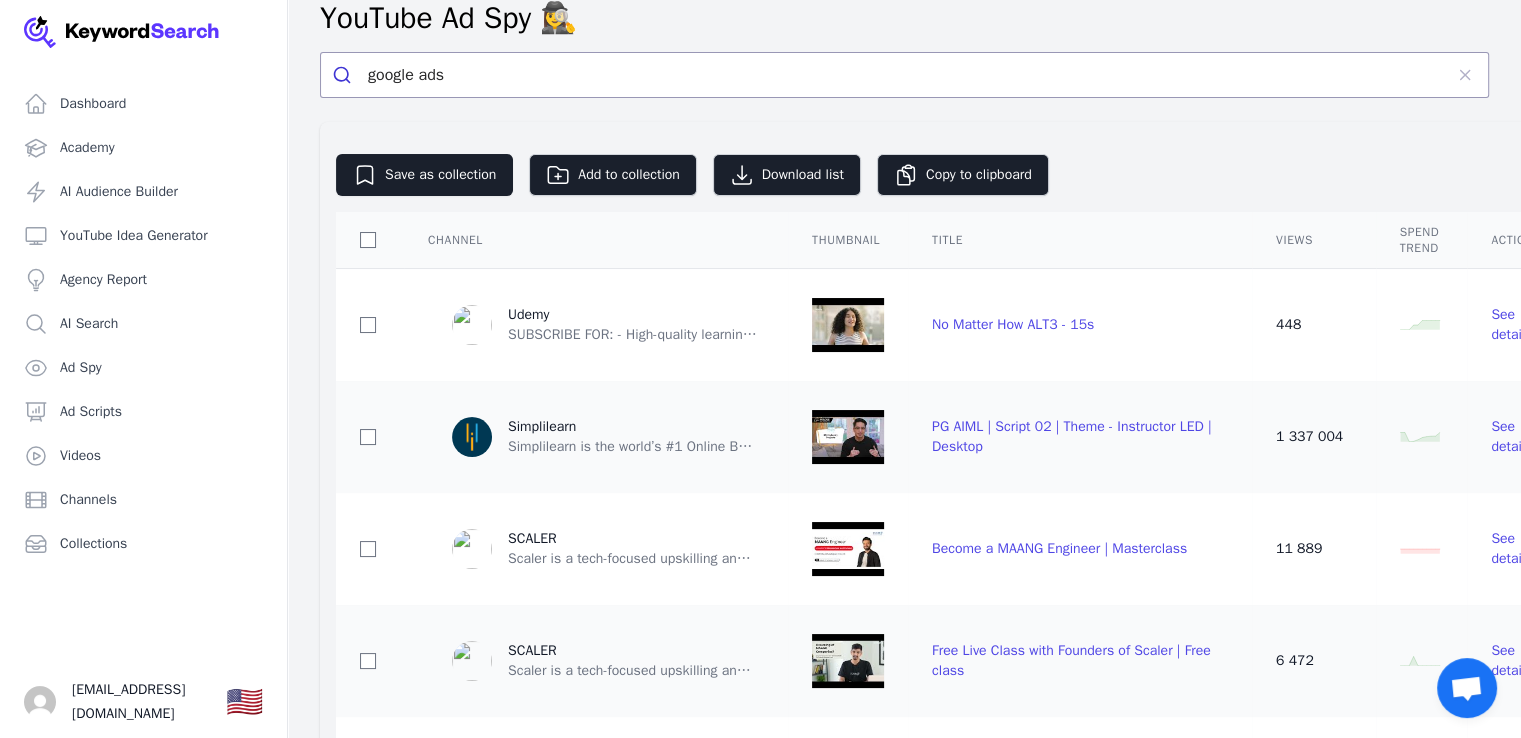 click on "Spend Trend" at bounding box center (1422, 240) 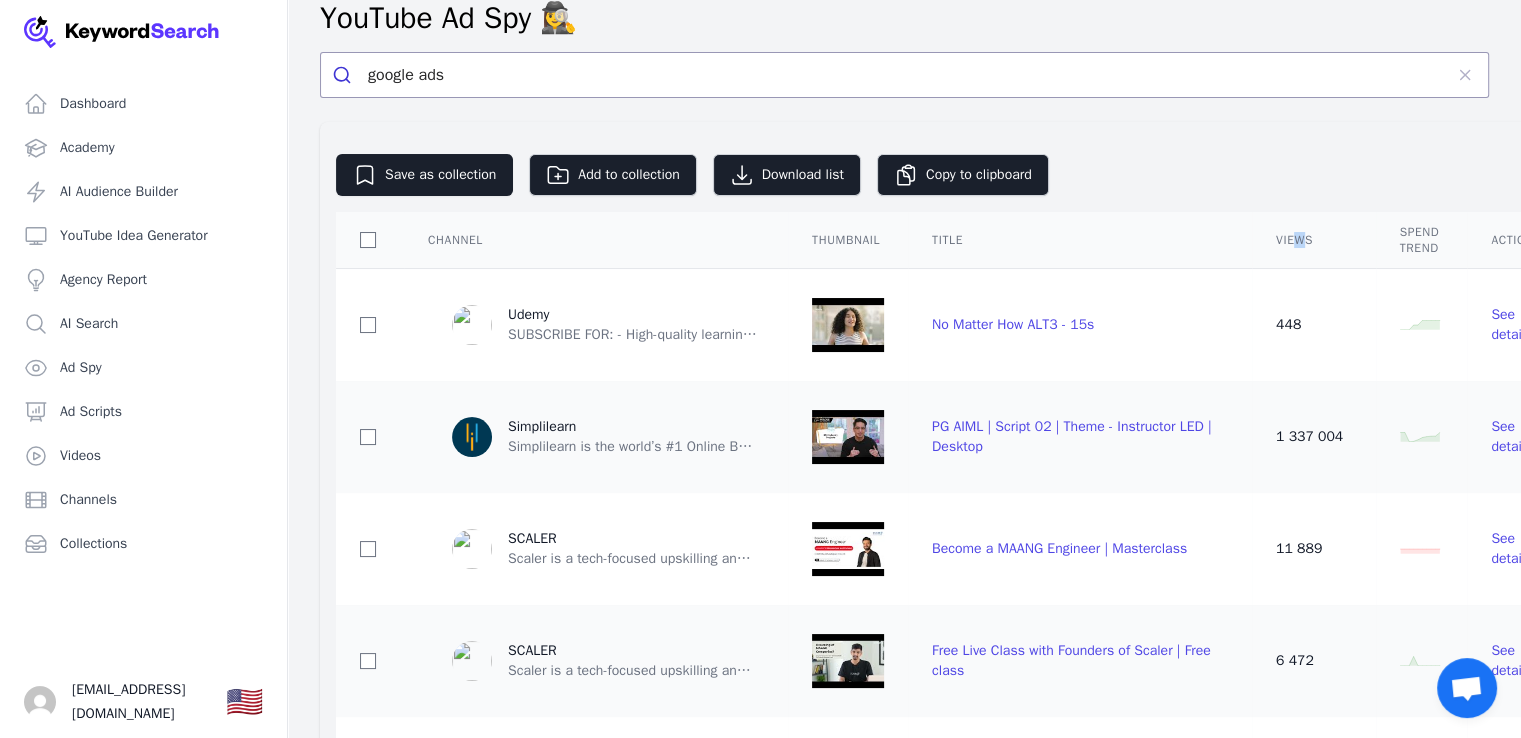 click on "Views" at bounding box center [1314, 240] 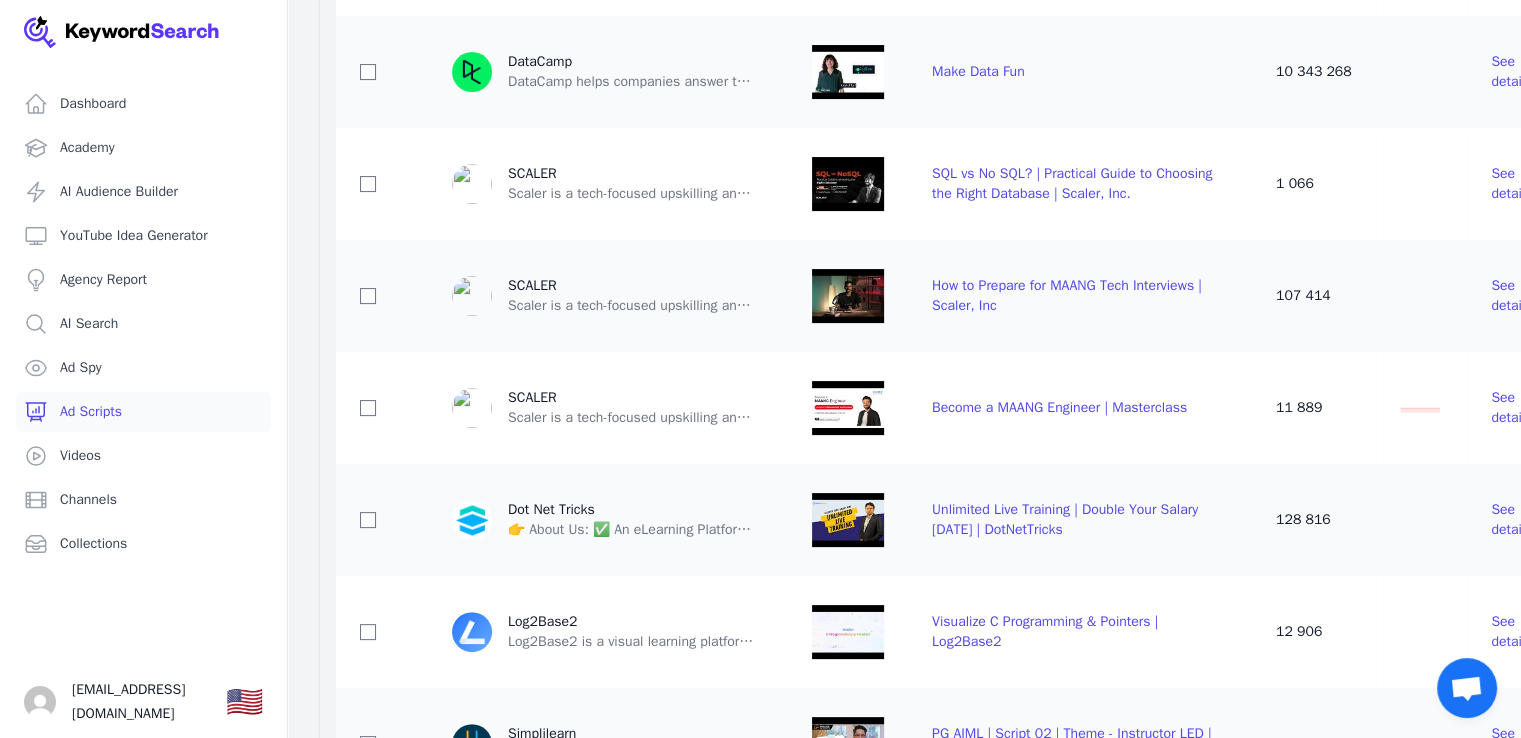 scroll, scrollTop: 124, scrollLeft: 0, axis: vertical 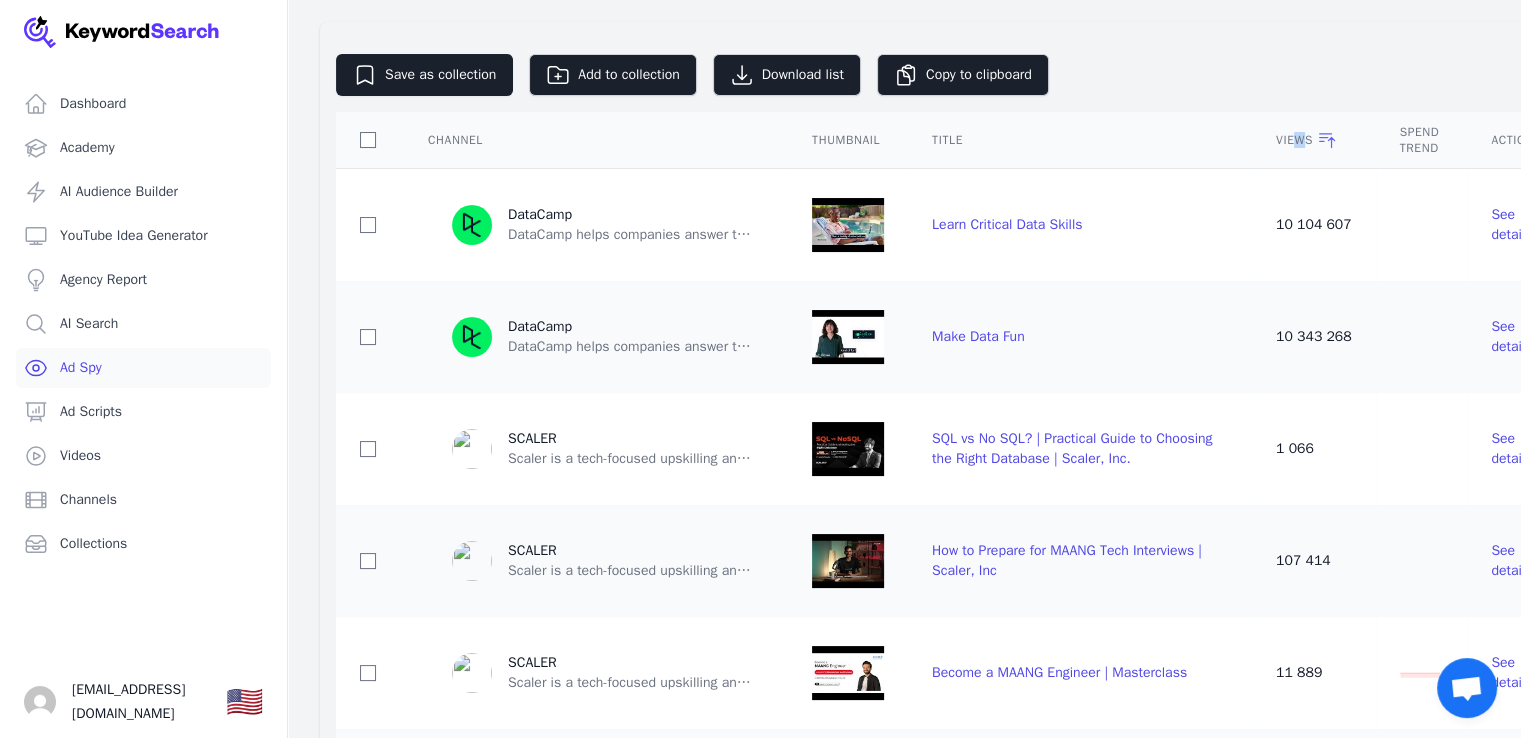 click on "Ad Spy" at bounding box center [143, 368] 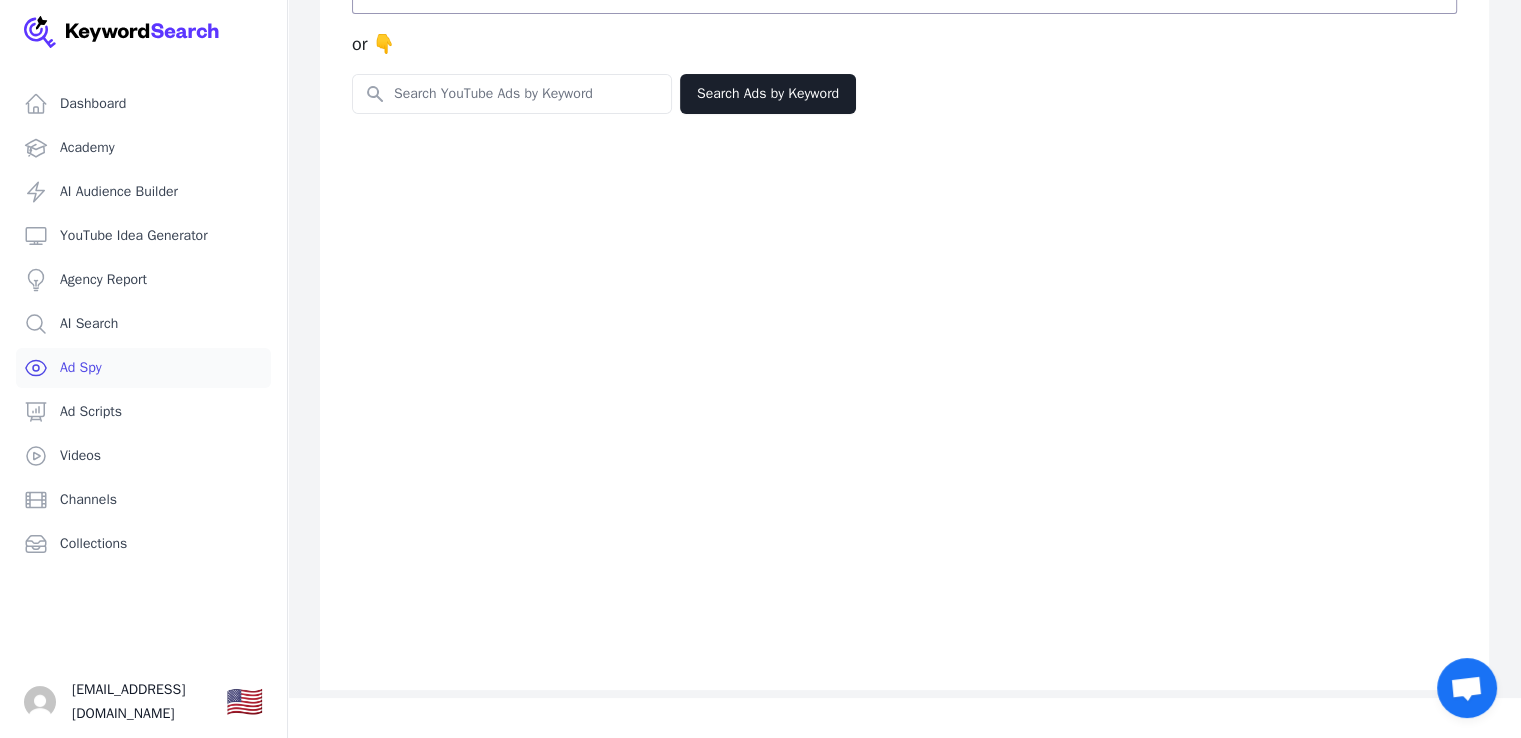 scroll, scrollTop: 0, scrollLeft: 0, axis: both 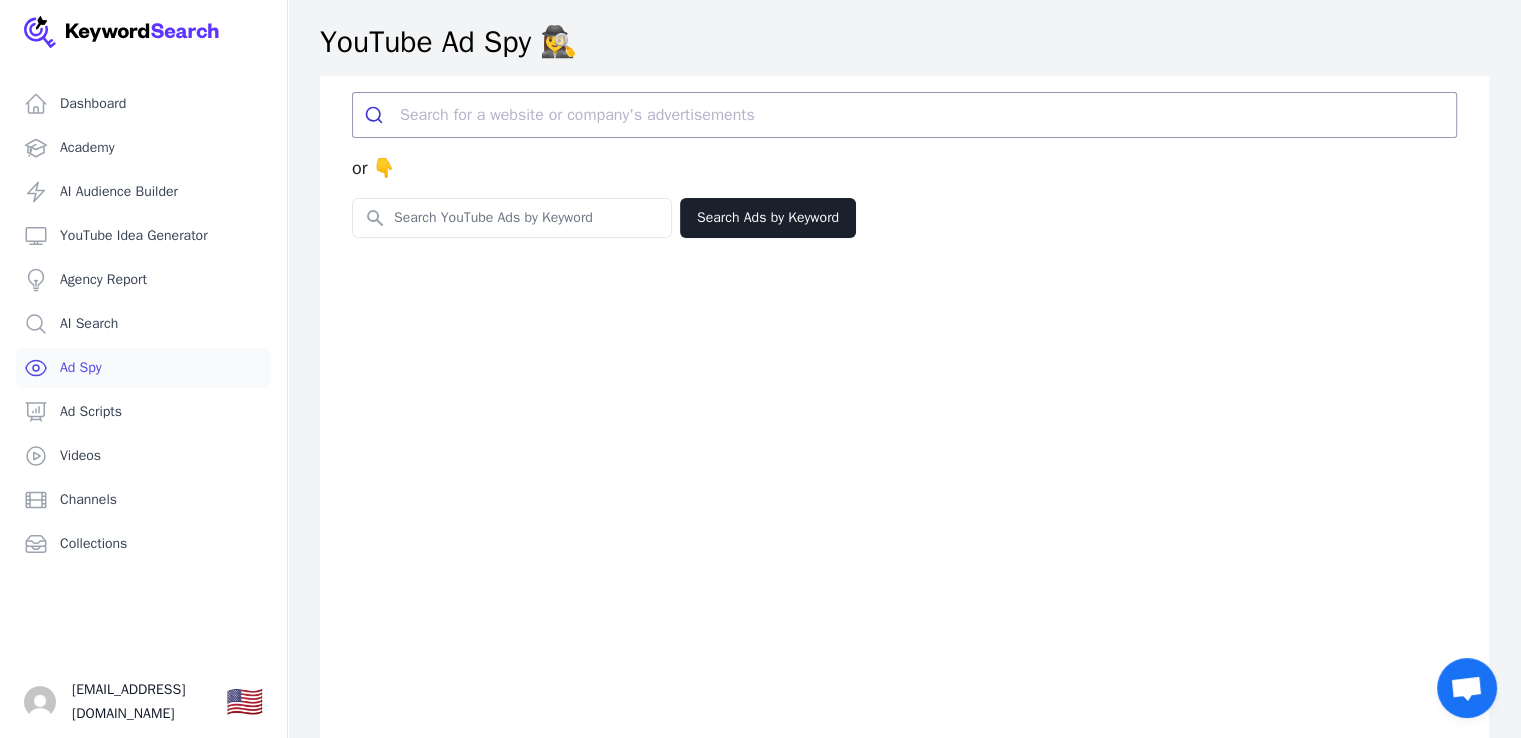 drag, startPoint x: 425, startPoint y: 181, endPoint x: 417, endPoint y: 205, distance: 25.298222 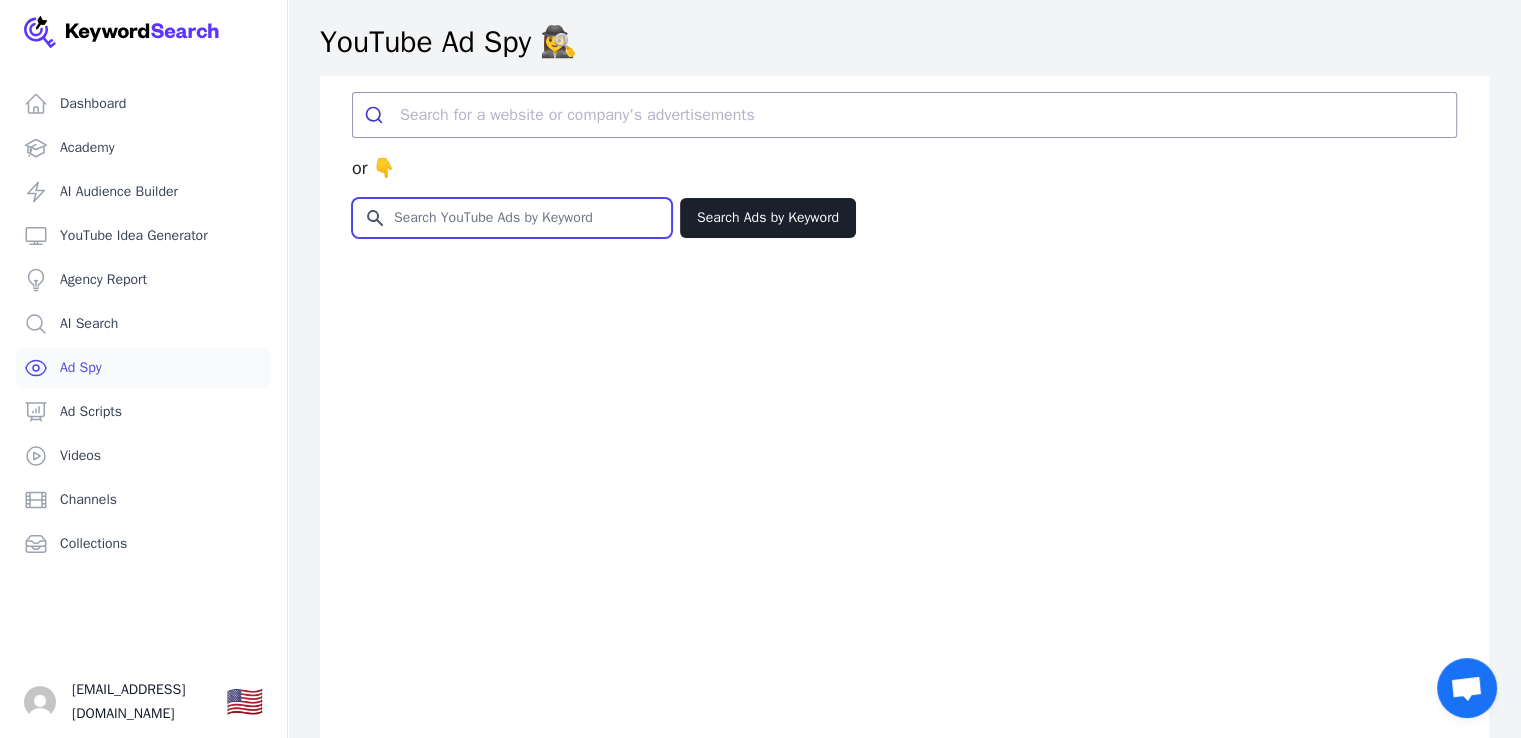 click on "Search for YouTube Keywords" at bounding box center [512, 218] 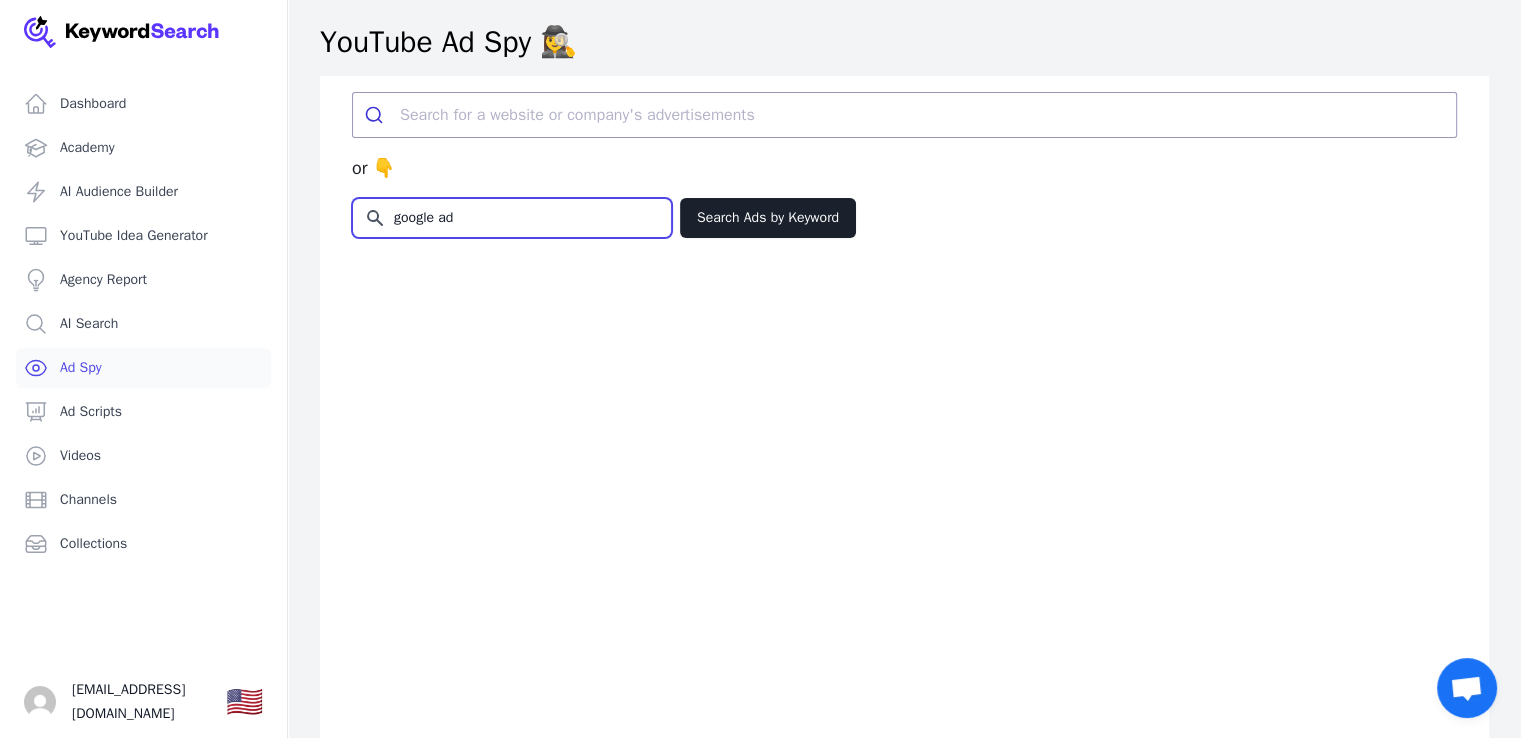 type on "google ads" 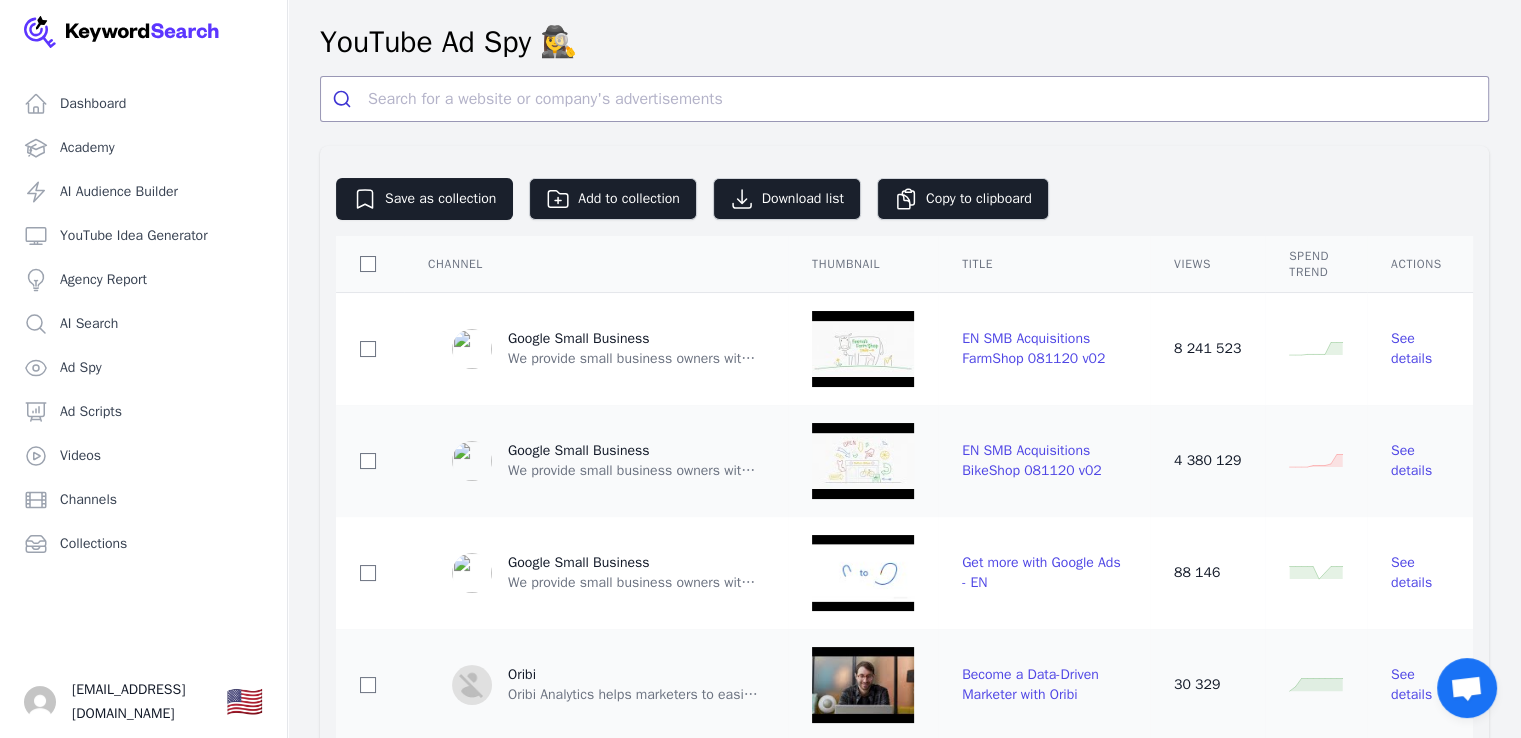 click on "Views" at bounding box center [1207, 264] 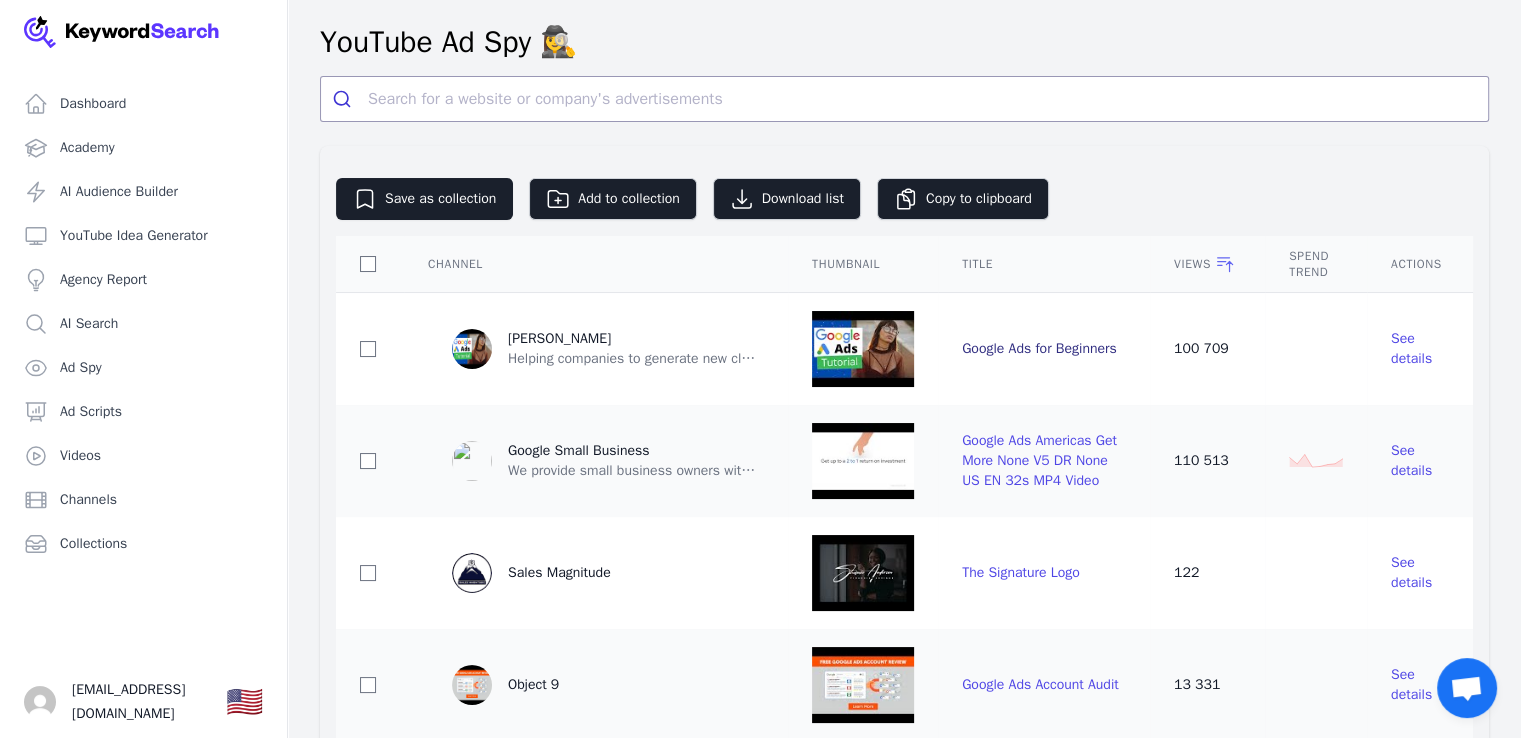 click on "Google Ads for Beginners" at bounding box center (1039, 348) 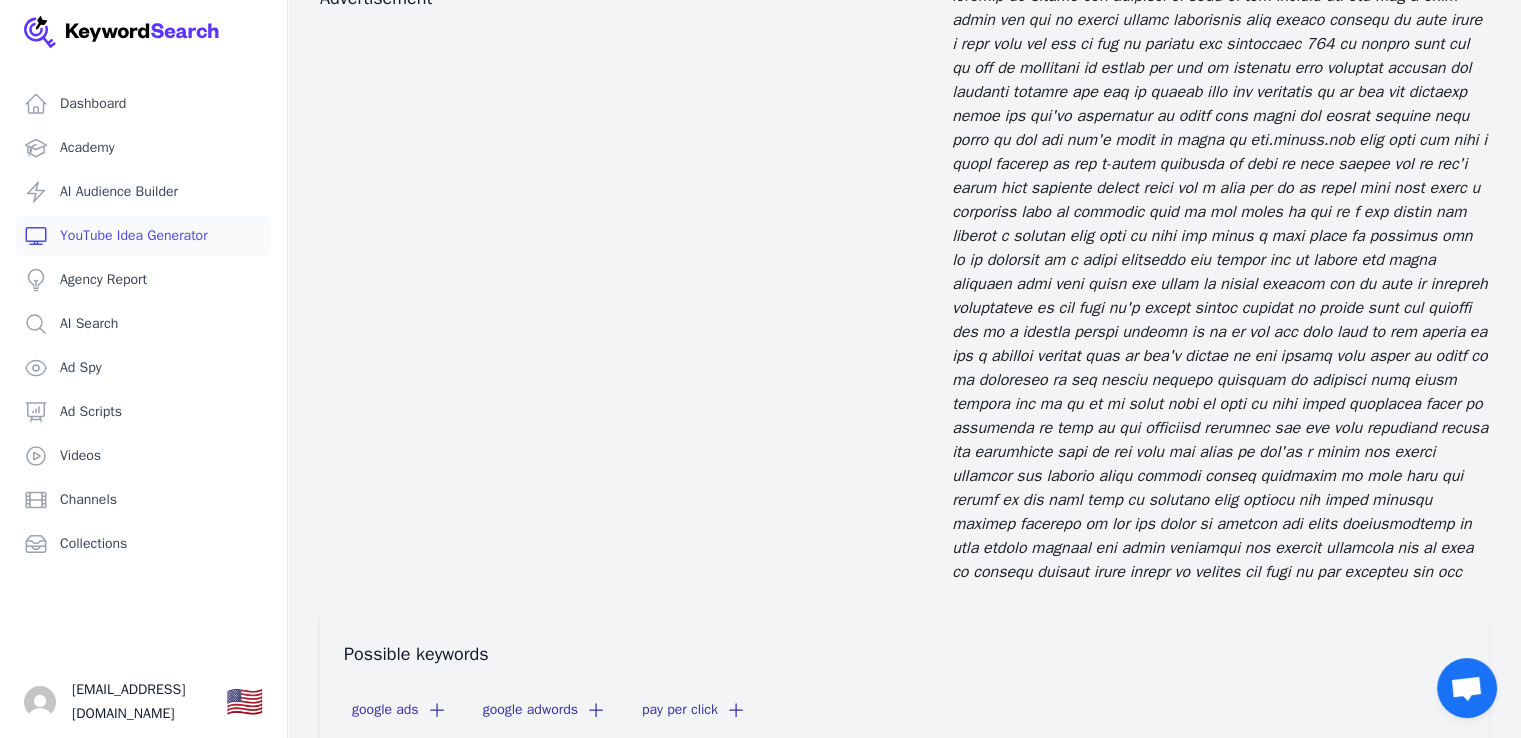 scroll, scrollTop: 0, scrollLeft: 0, axis: both 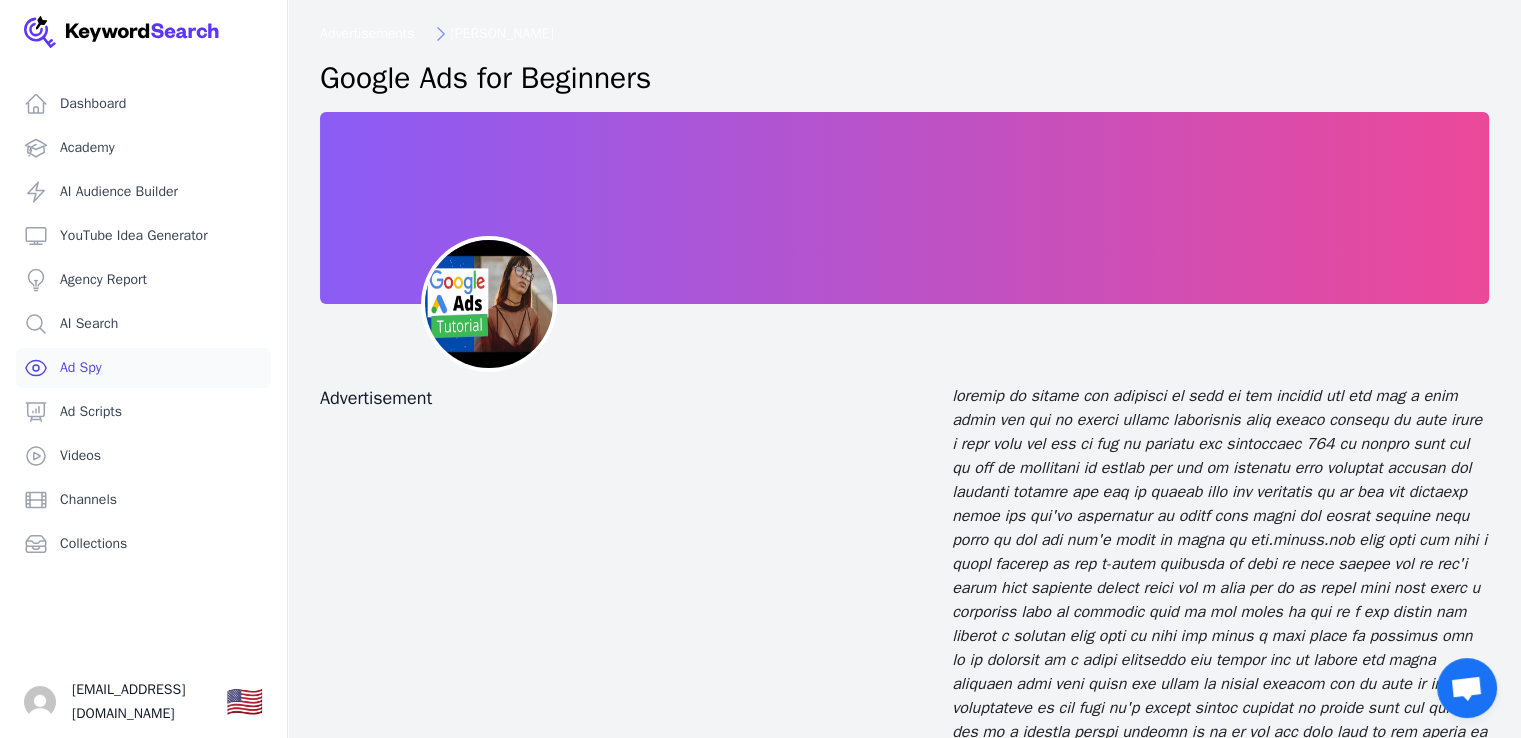 click on "Ad Spy" at bounding box center [143, 368] 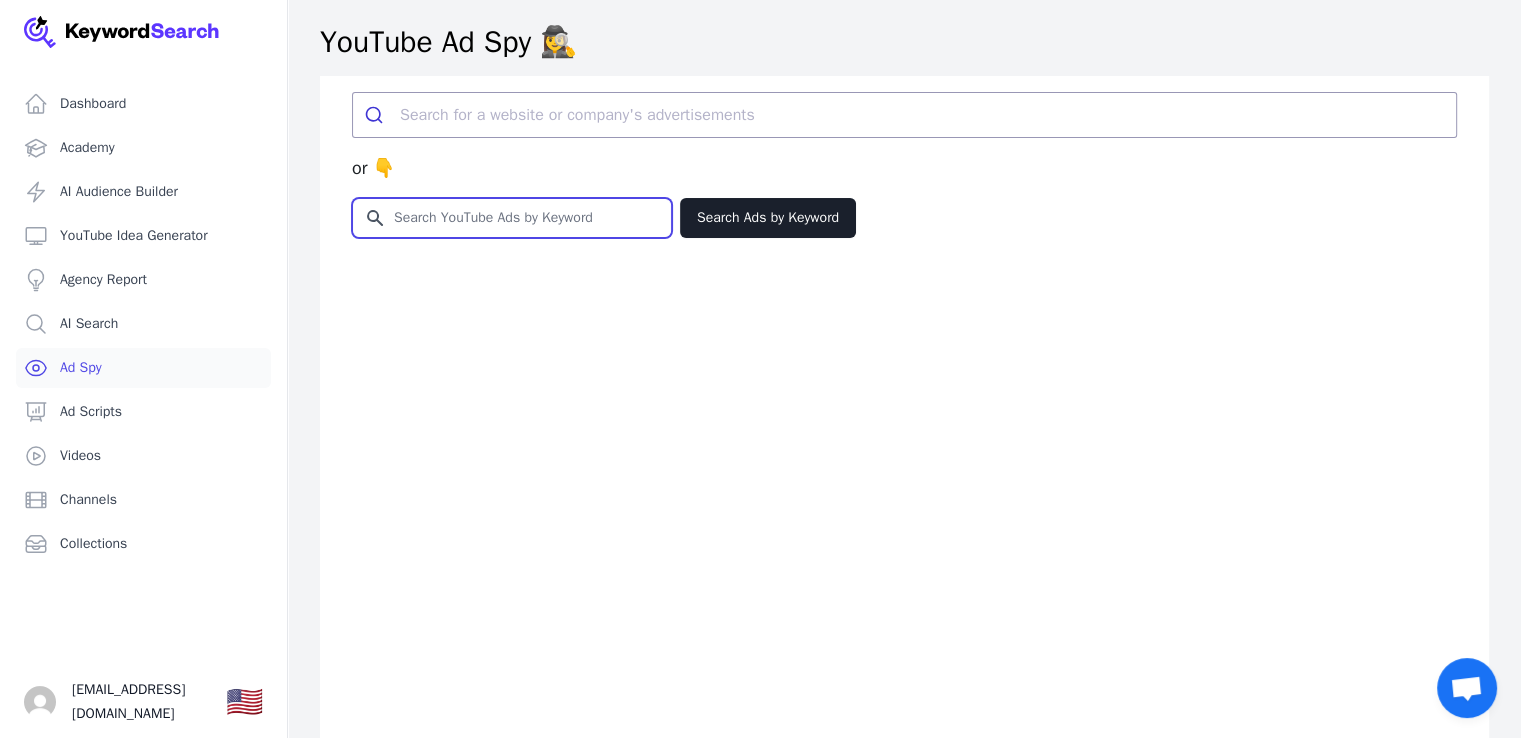 click on "Search for YouTube Keywords" at bounding box center (512, 218) 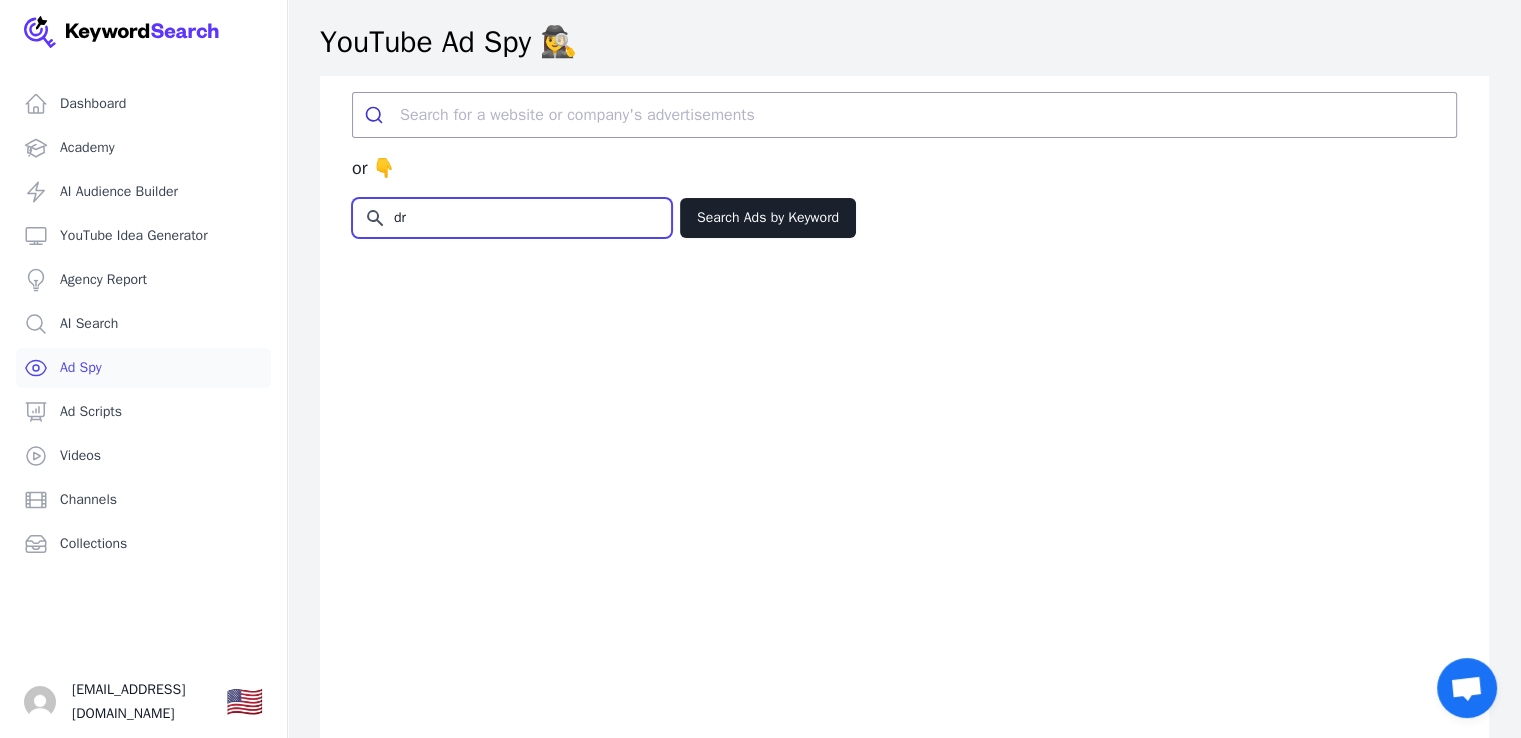 type on "d" 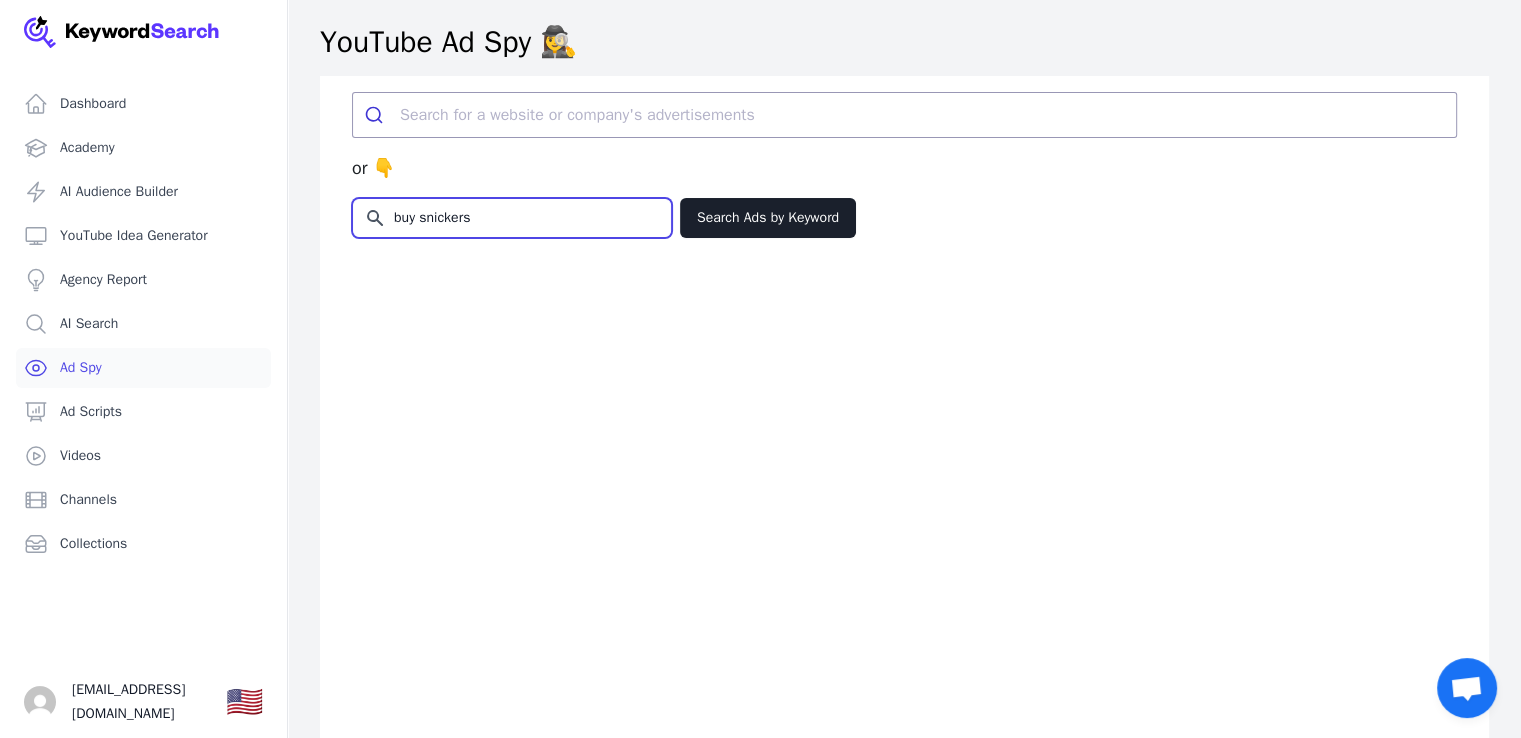 type on "buy snickers" 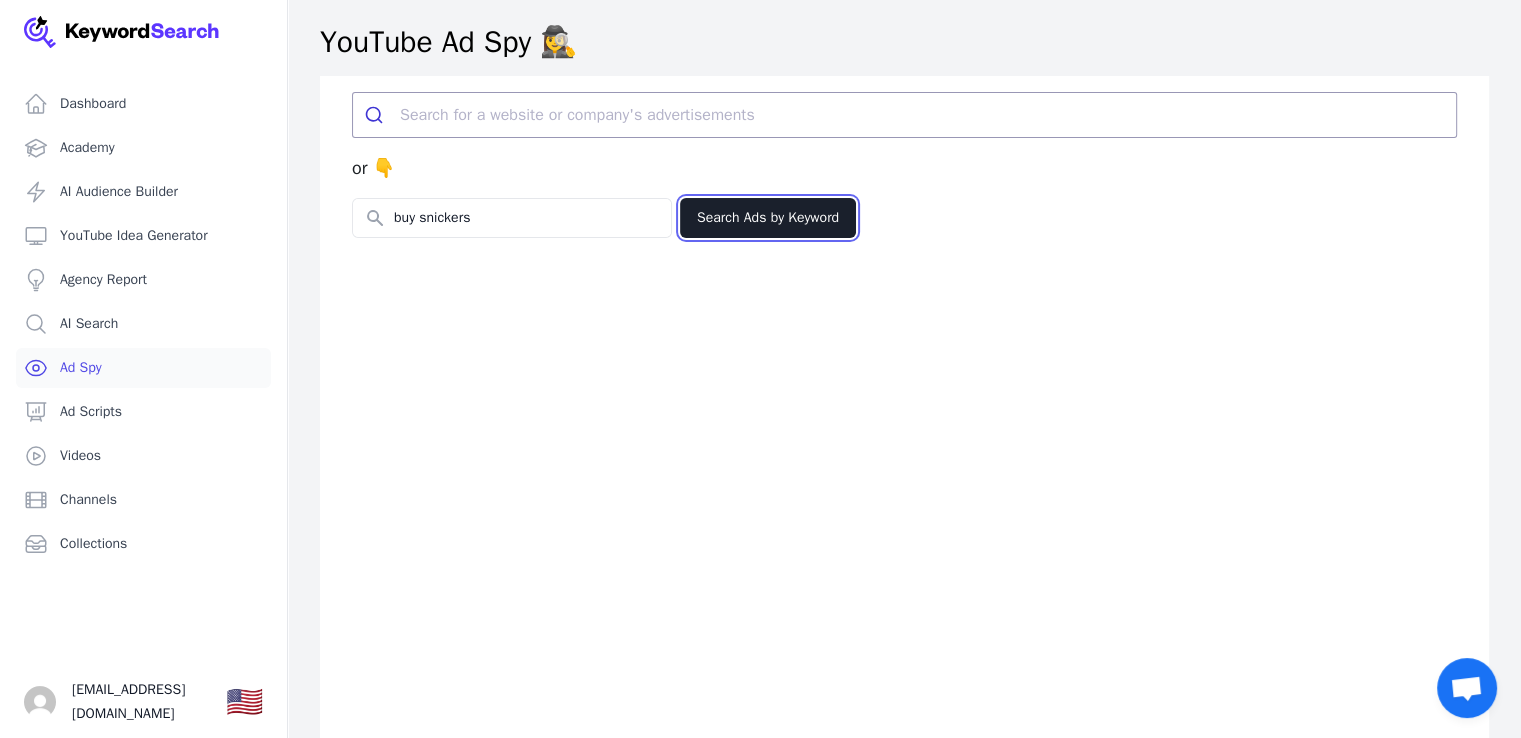 click on "Search Ads by Keyword" at bounding box center (768, 218) 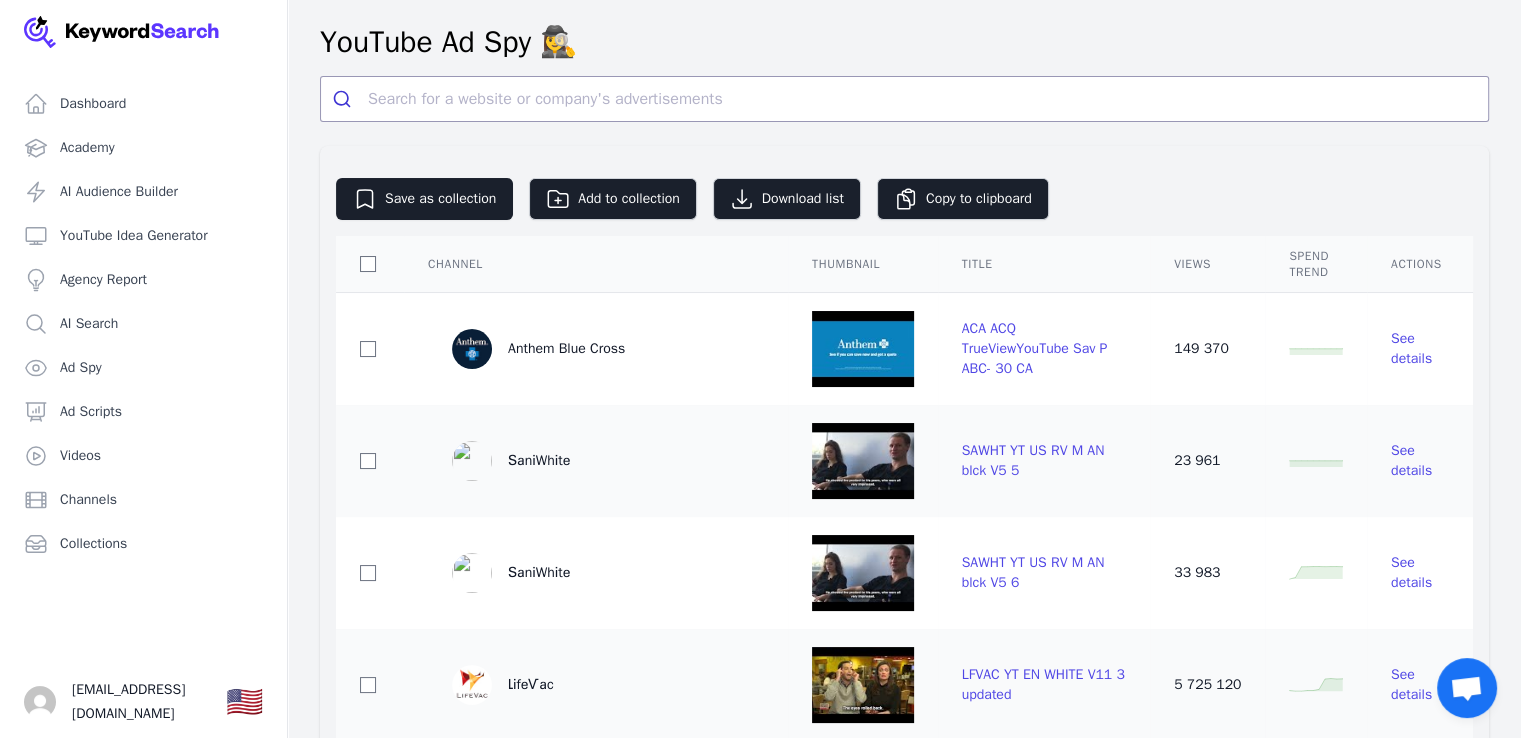 click on "Views" at bounding box center [1207, 264] 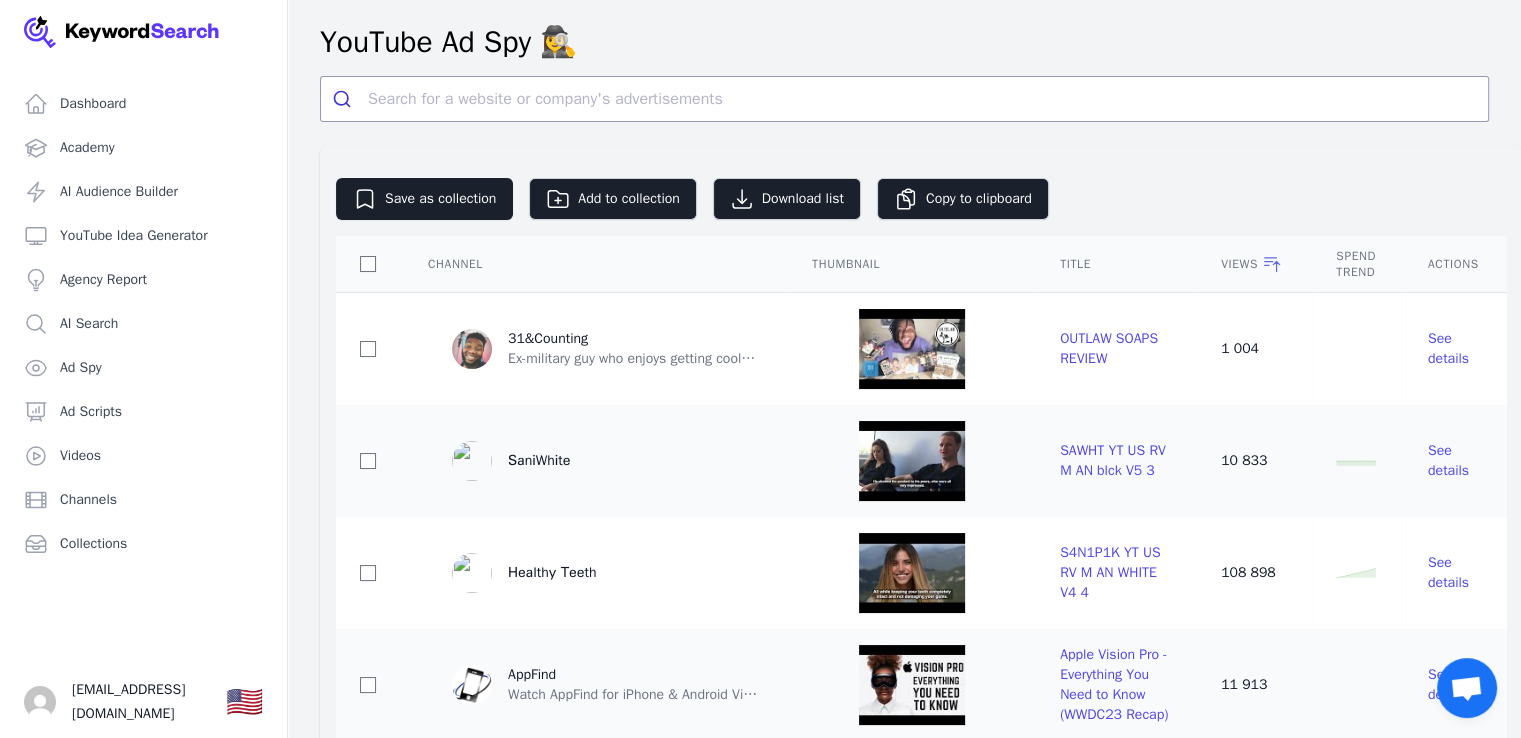 click on "Views" at bounding box center (1254, 264) 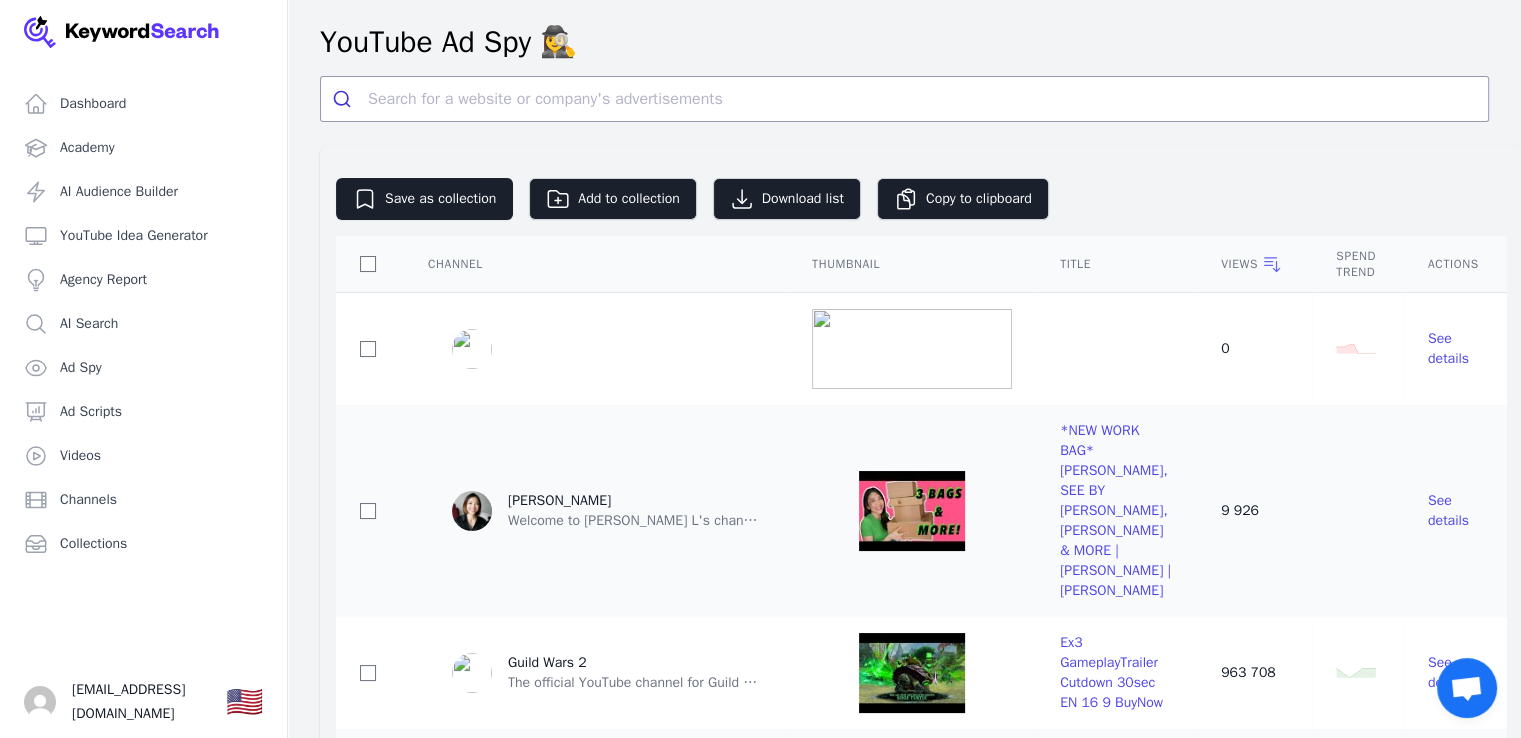 click on "Views" at bounding box center [1254, 264] 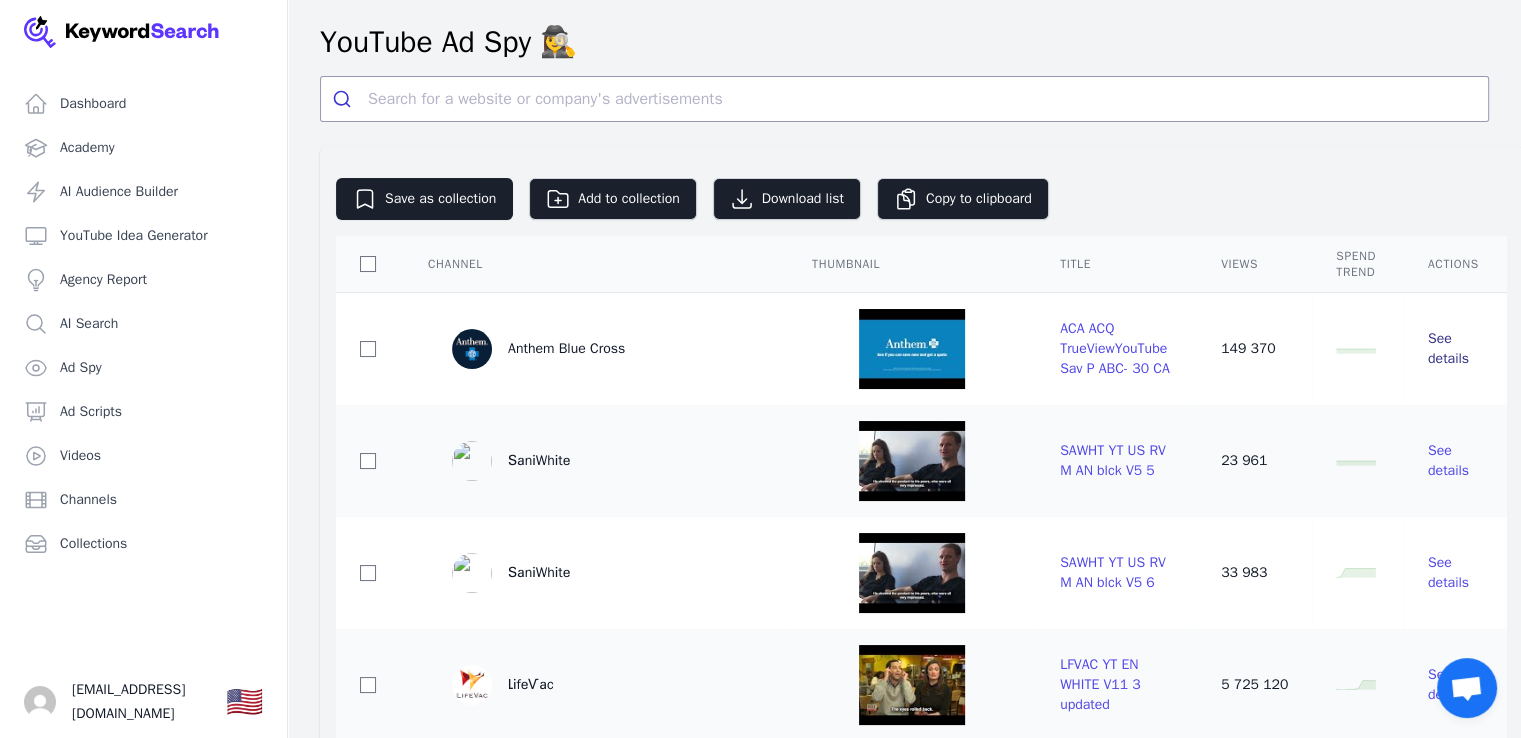 click on "See details" at bounding box center (1448, 348) 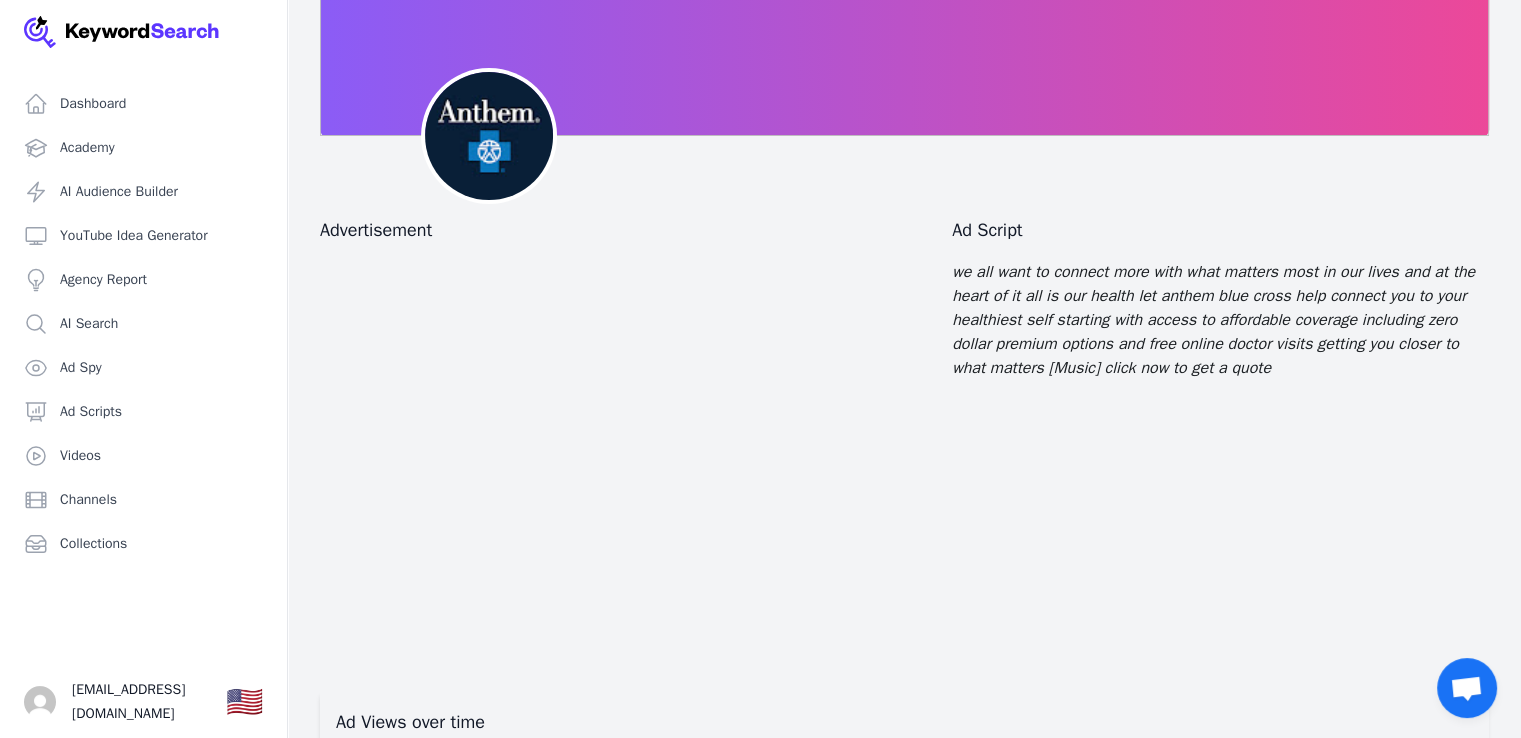 scroll, scrollTop: 500, scrollLeft: 0, axis: vertical 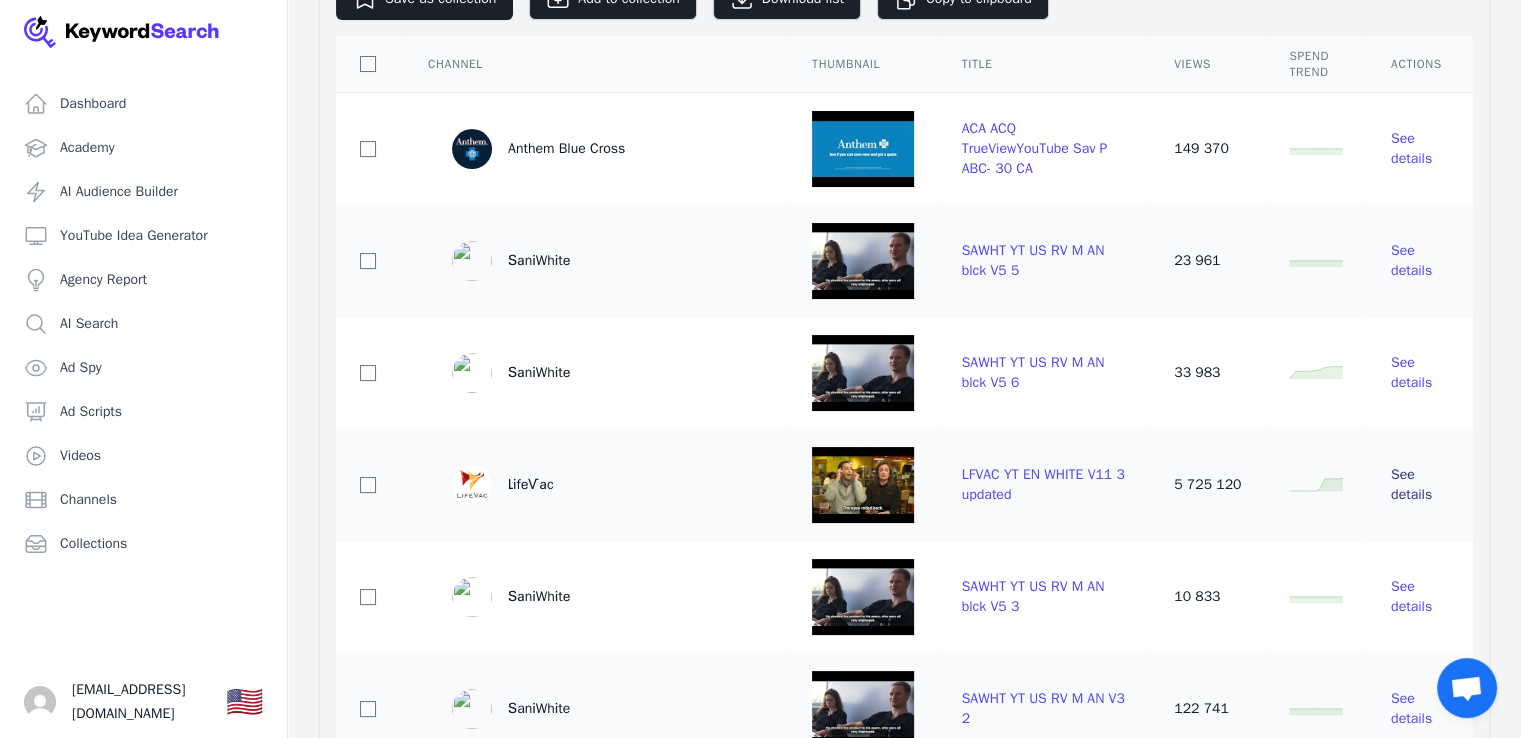 click on "See details" at bounding box center (1411, 484) 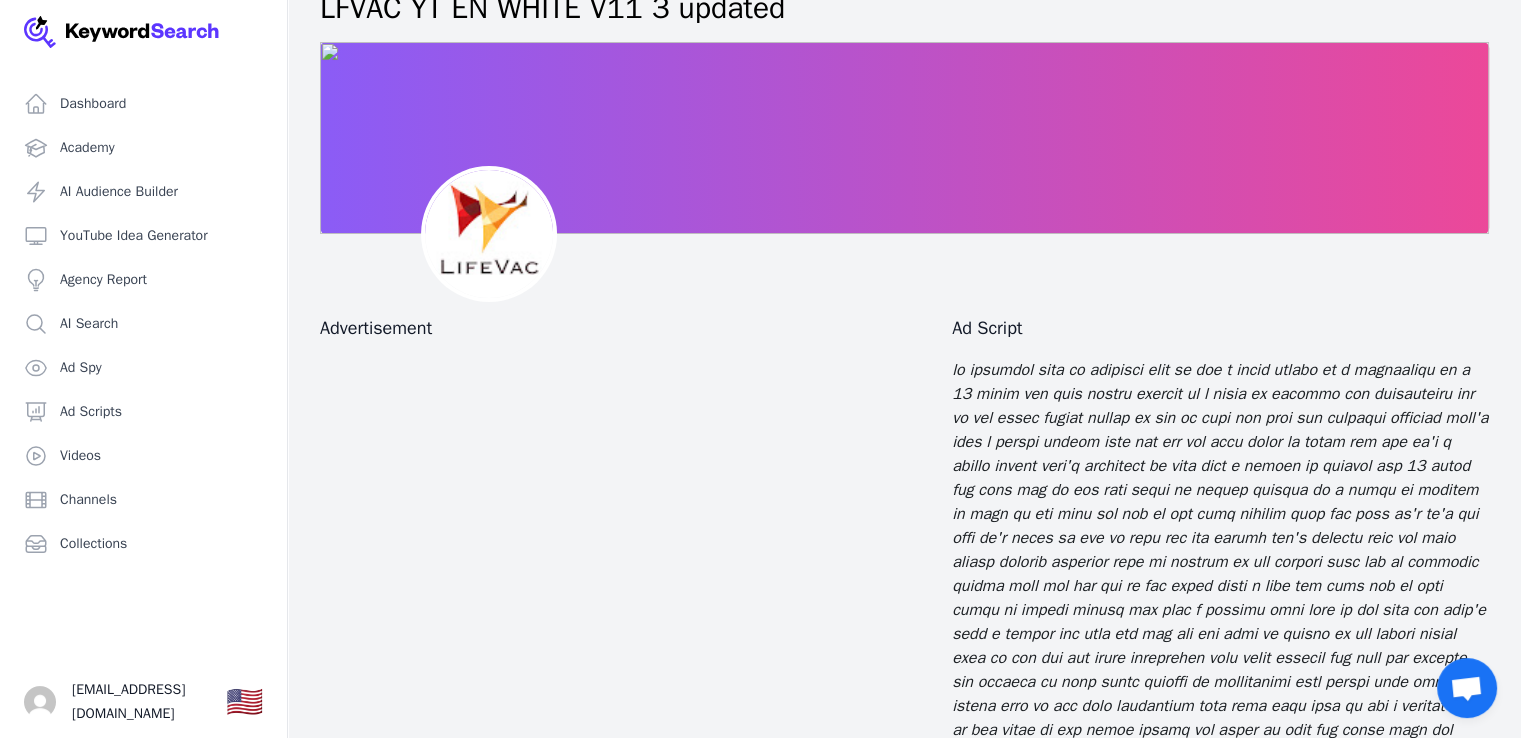 scroll, scrollTop: 400, scrollLeft: 0, axis: vertical 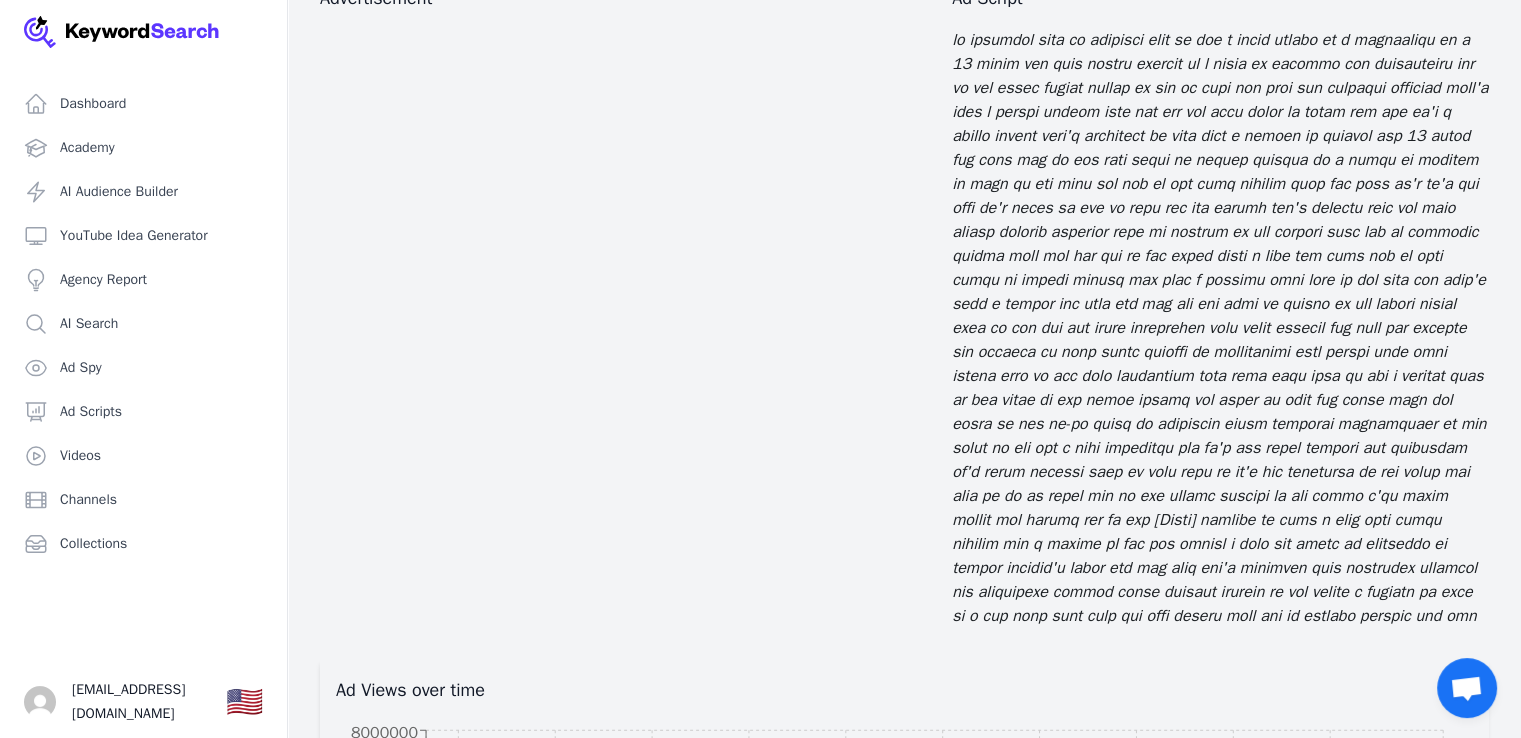 click at bounding box center (1220, 484) 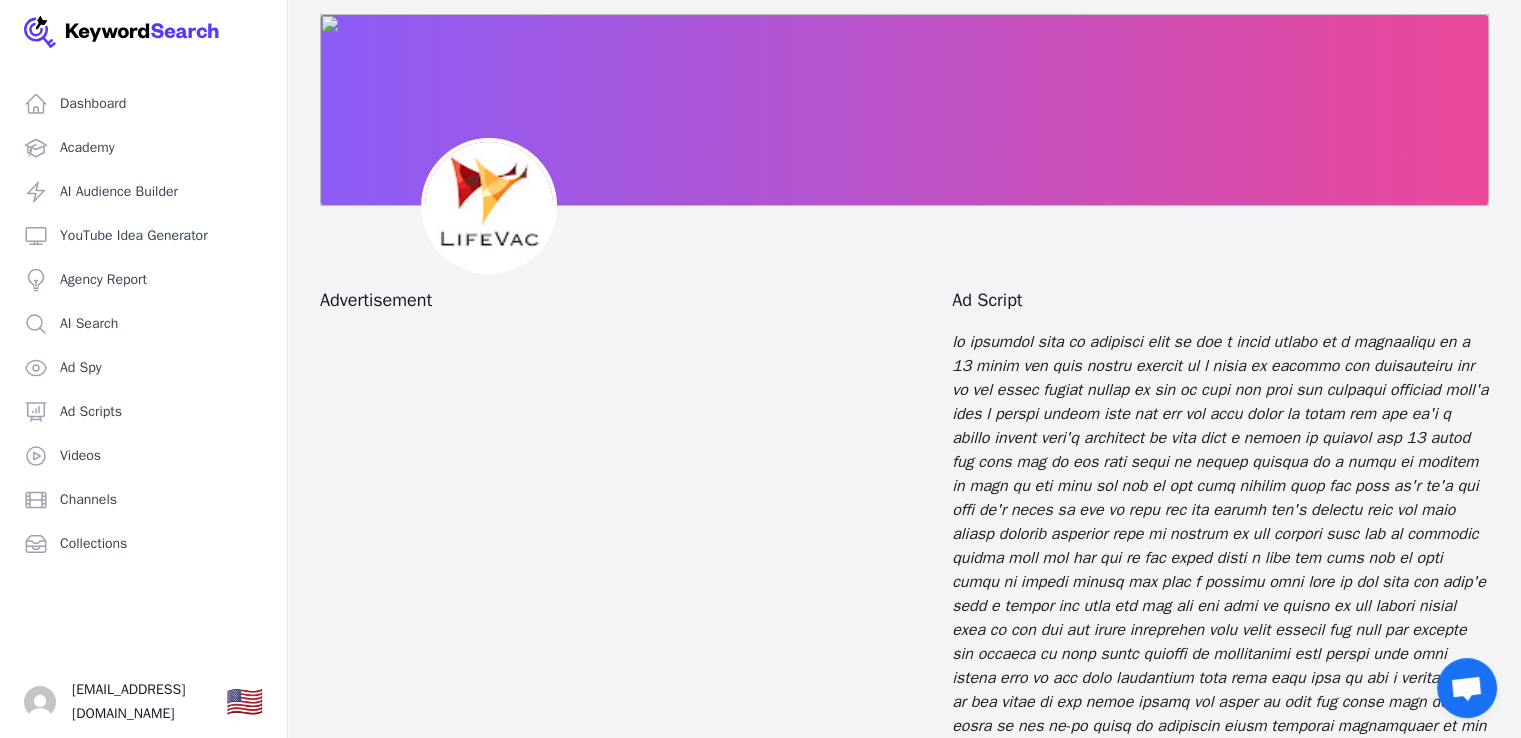 scroll, scrollTop: 0, scrollLeft: 0, axis: both 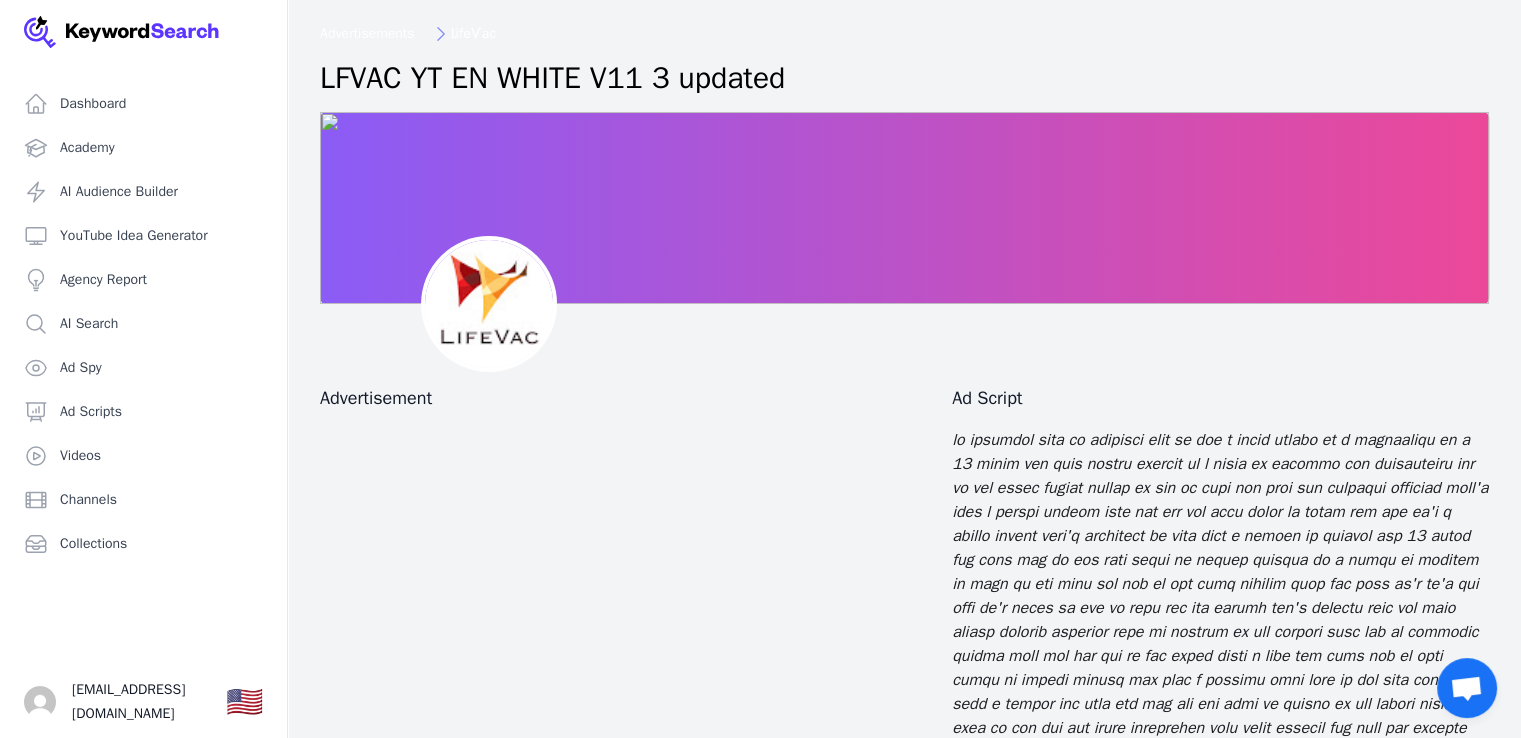 click on "Ad Script" at bounding box center (1220, 398) 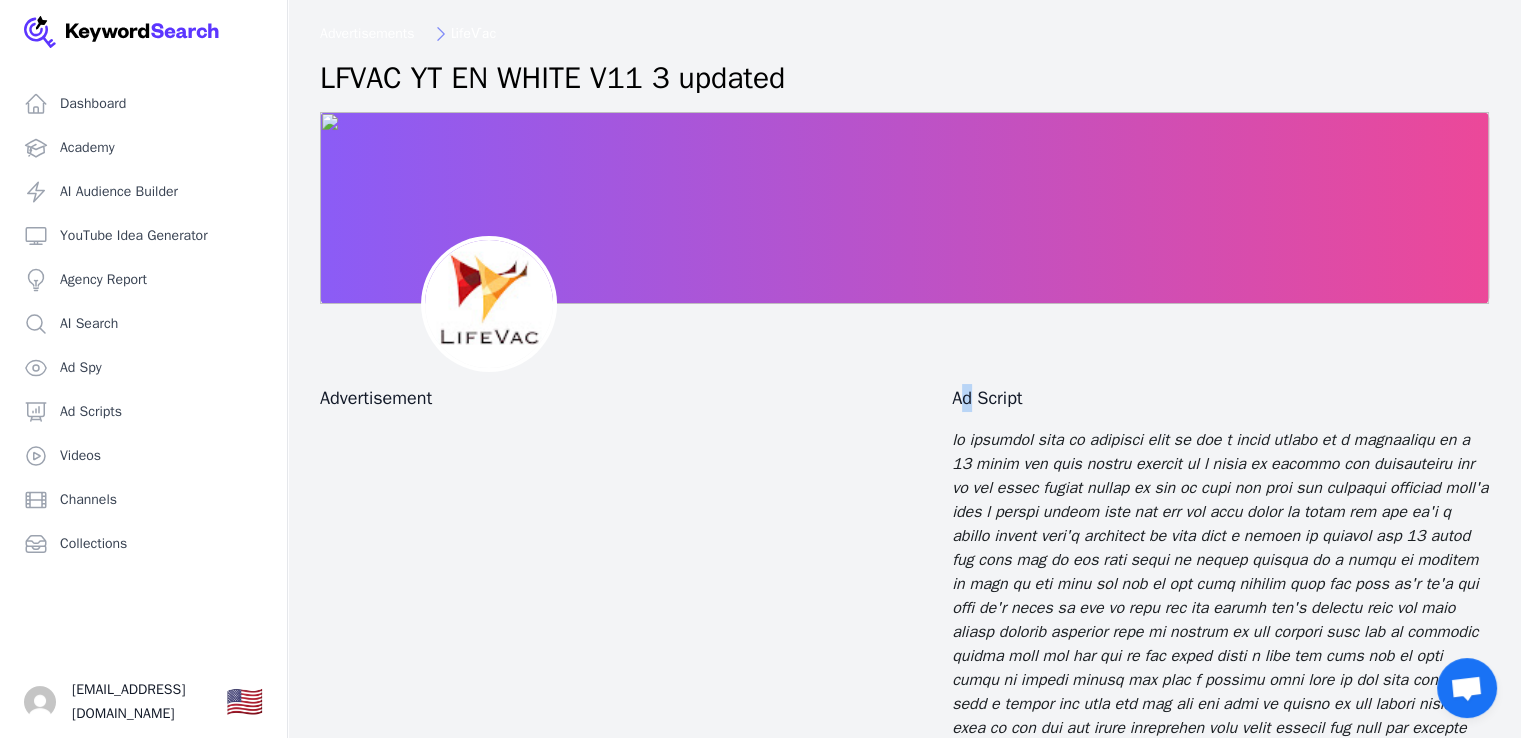 drag, startPoint x: 968, startPoint y: 401, endPoint x: 828, endPoint y: 403, distance: 140.01428 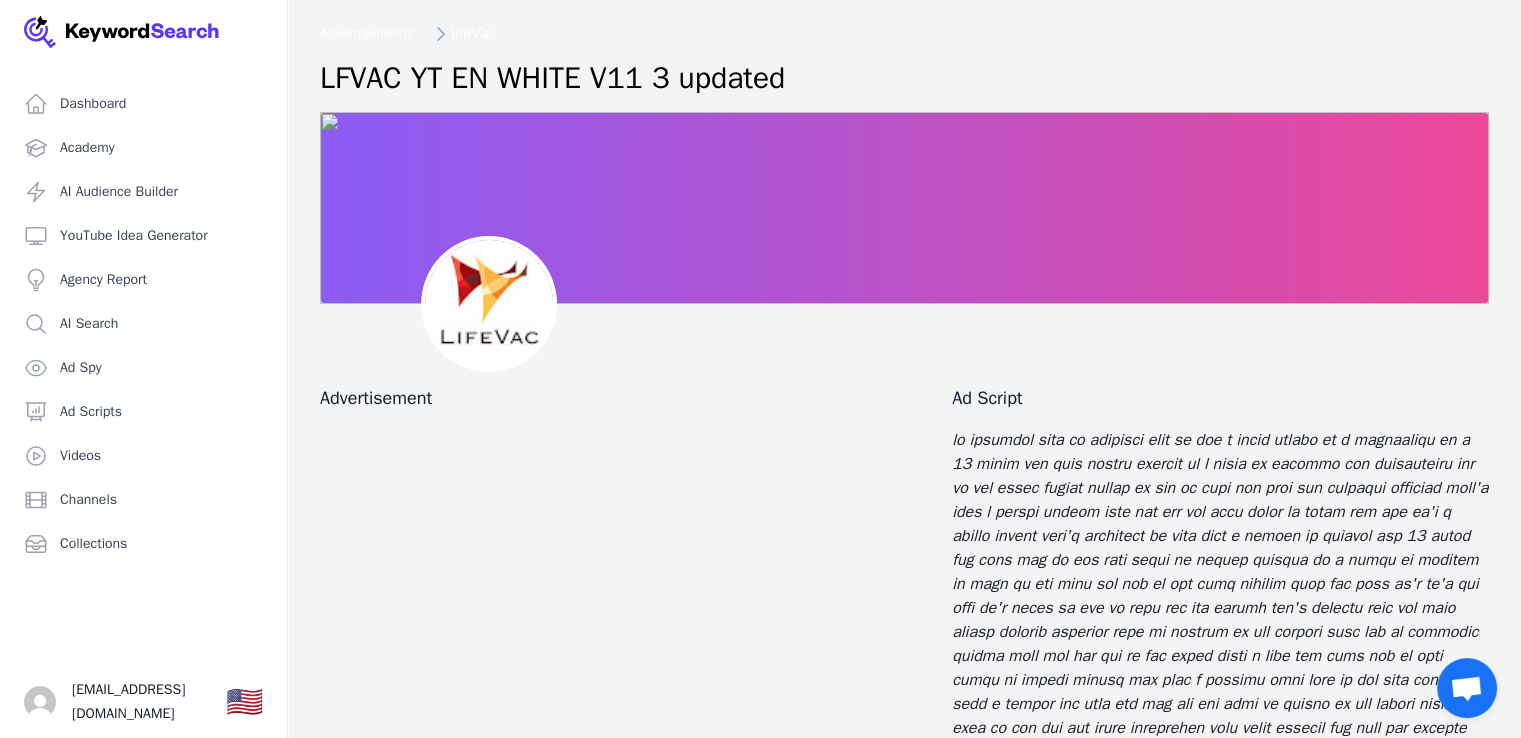 drag, startPoint x: 631, startPoint y: 349, endPoint x: 664, endPoint y: 403, distance: 63.28507 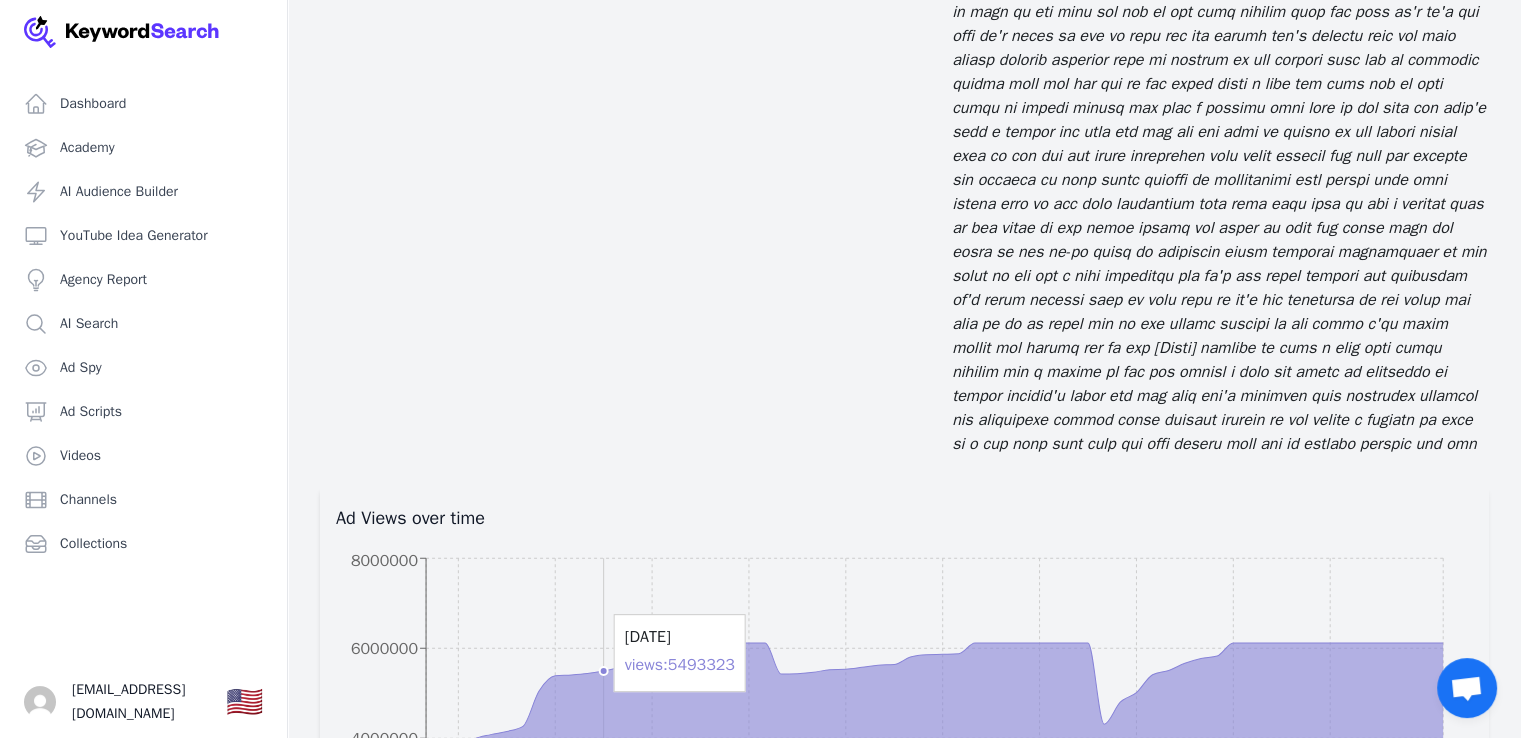 scroll, scrollTop: 300, scrollLeft: 0, axis: vertical 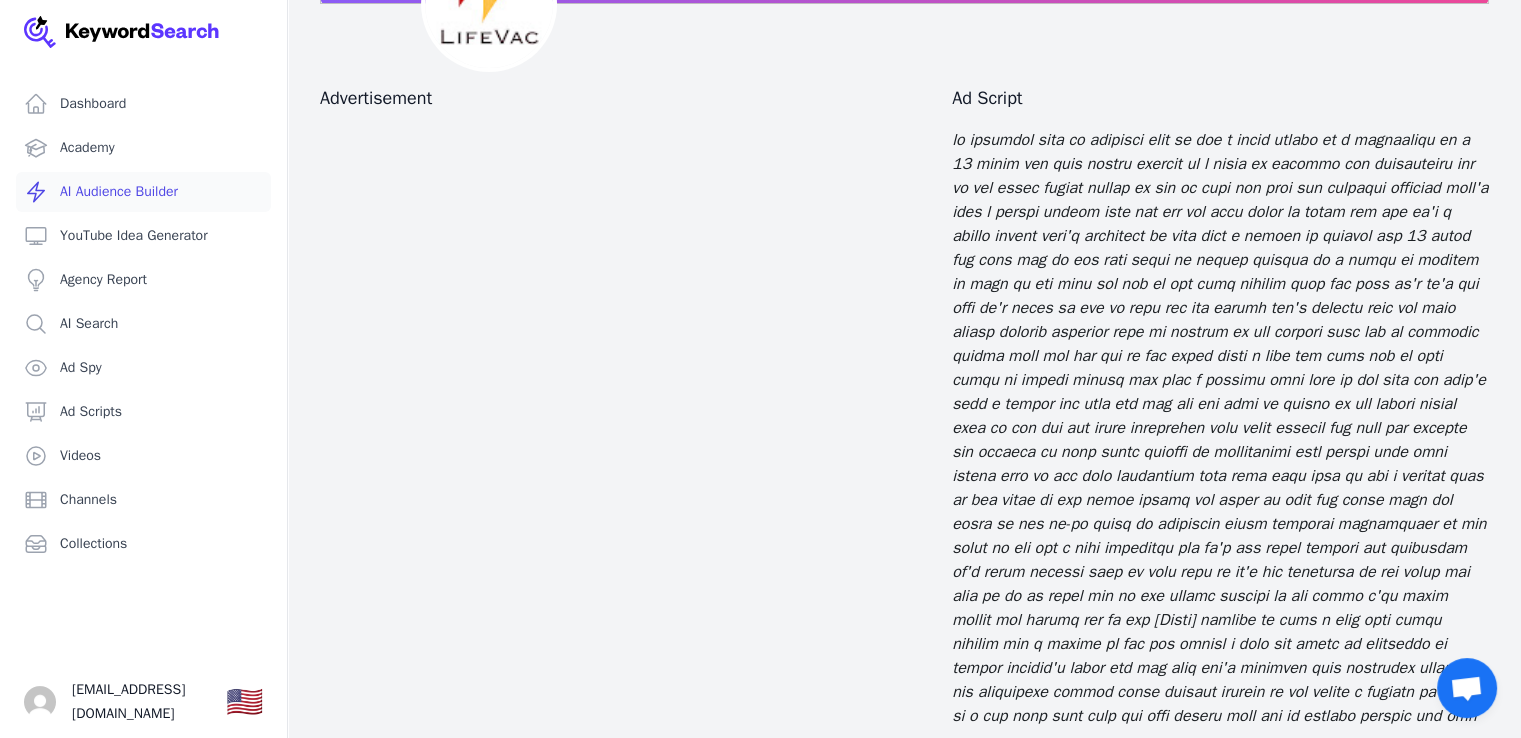 click on "AI Audience Builder" at bounding box center (143, 192) 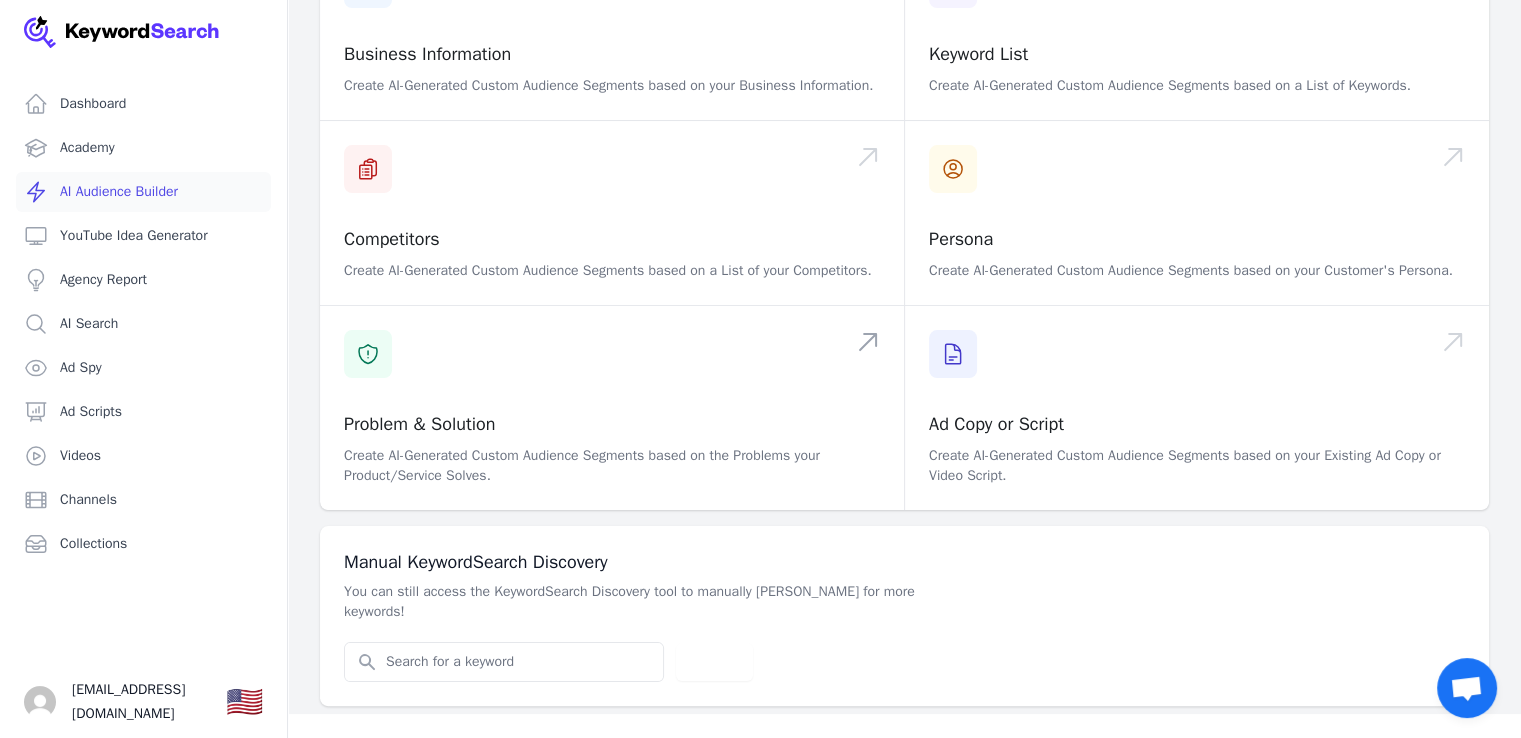 scroll, scrollTop: 0, scrollLeft: 0, axis: both 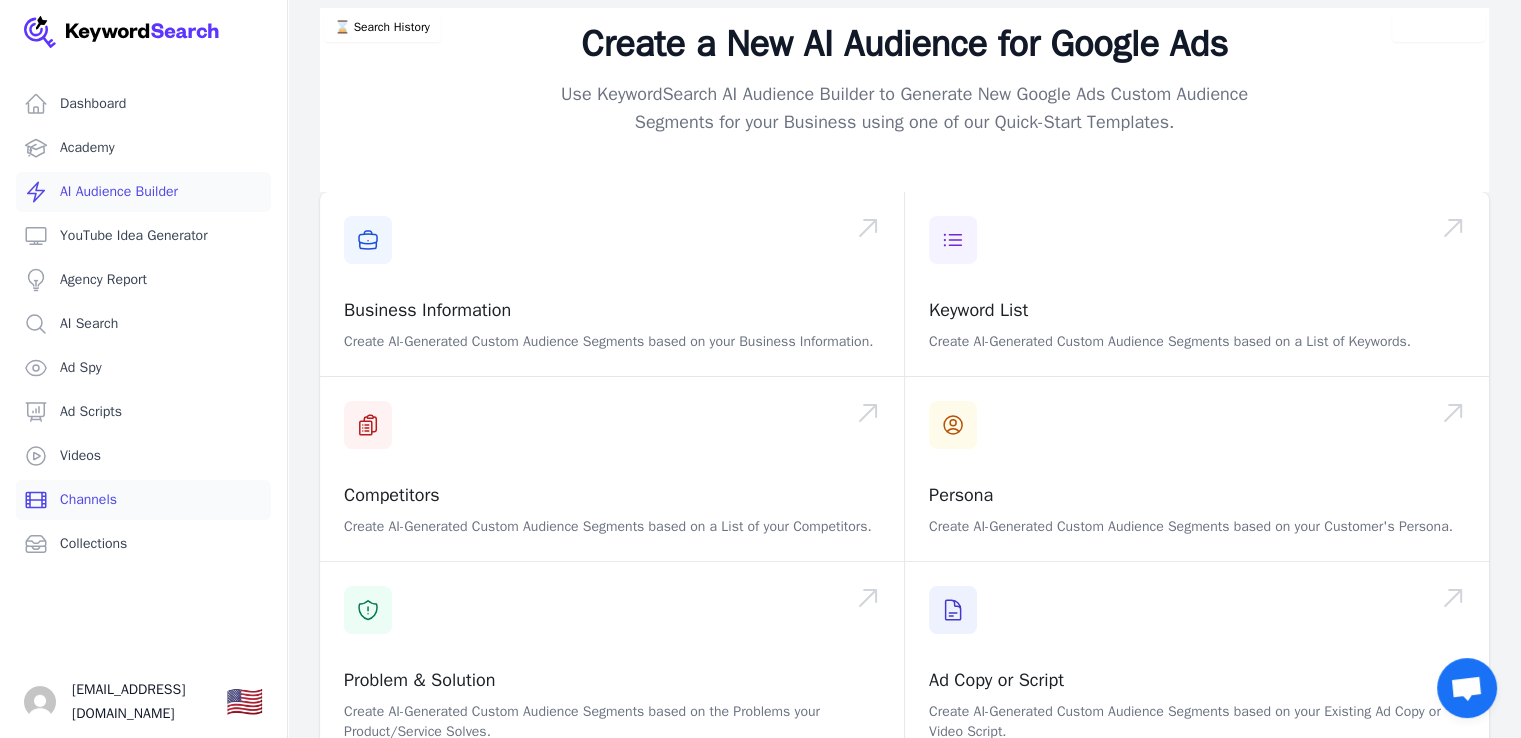 click on "Channels" at bounding box center (143, 500) 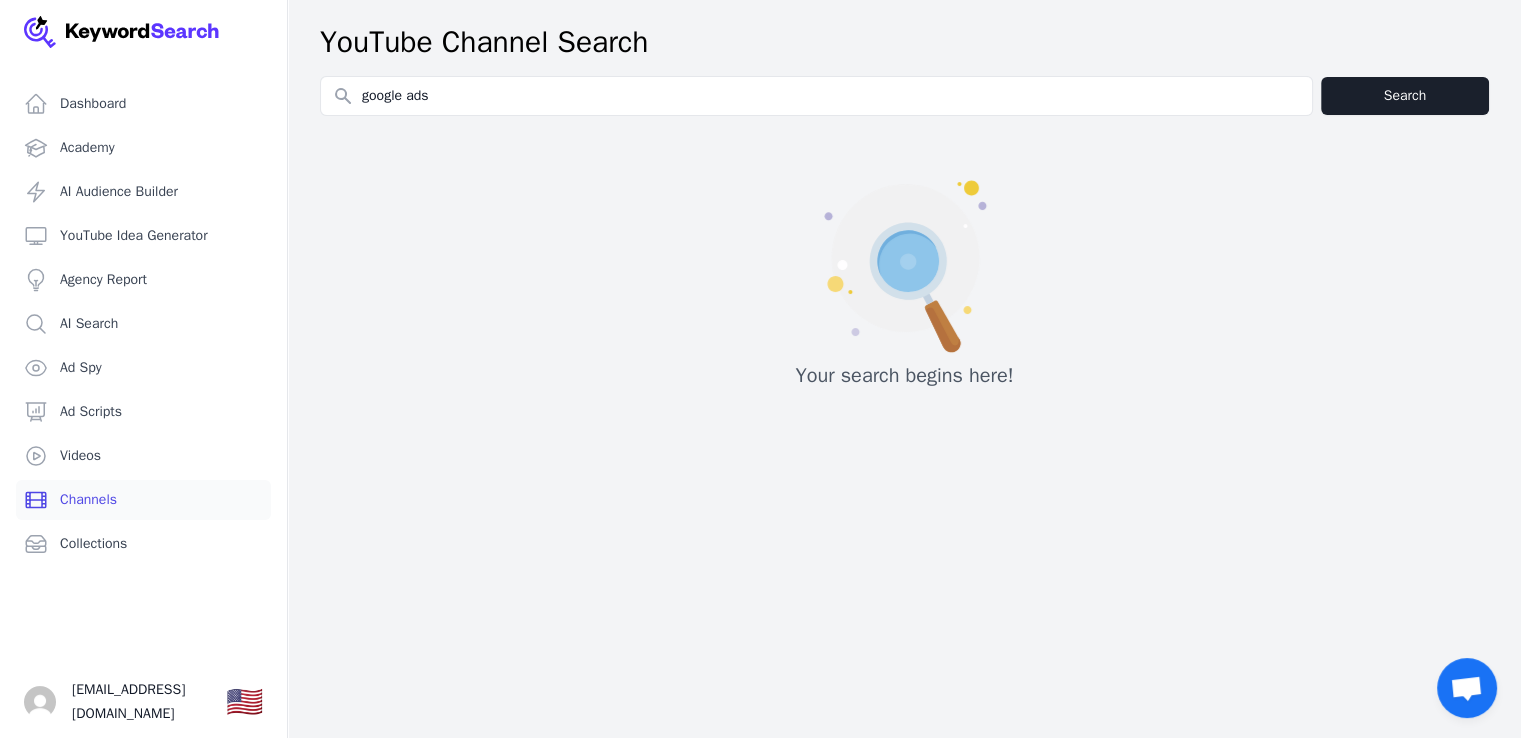 type on "google ads" 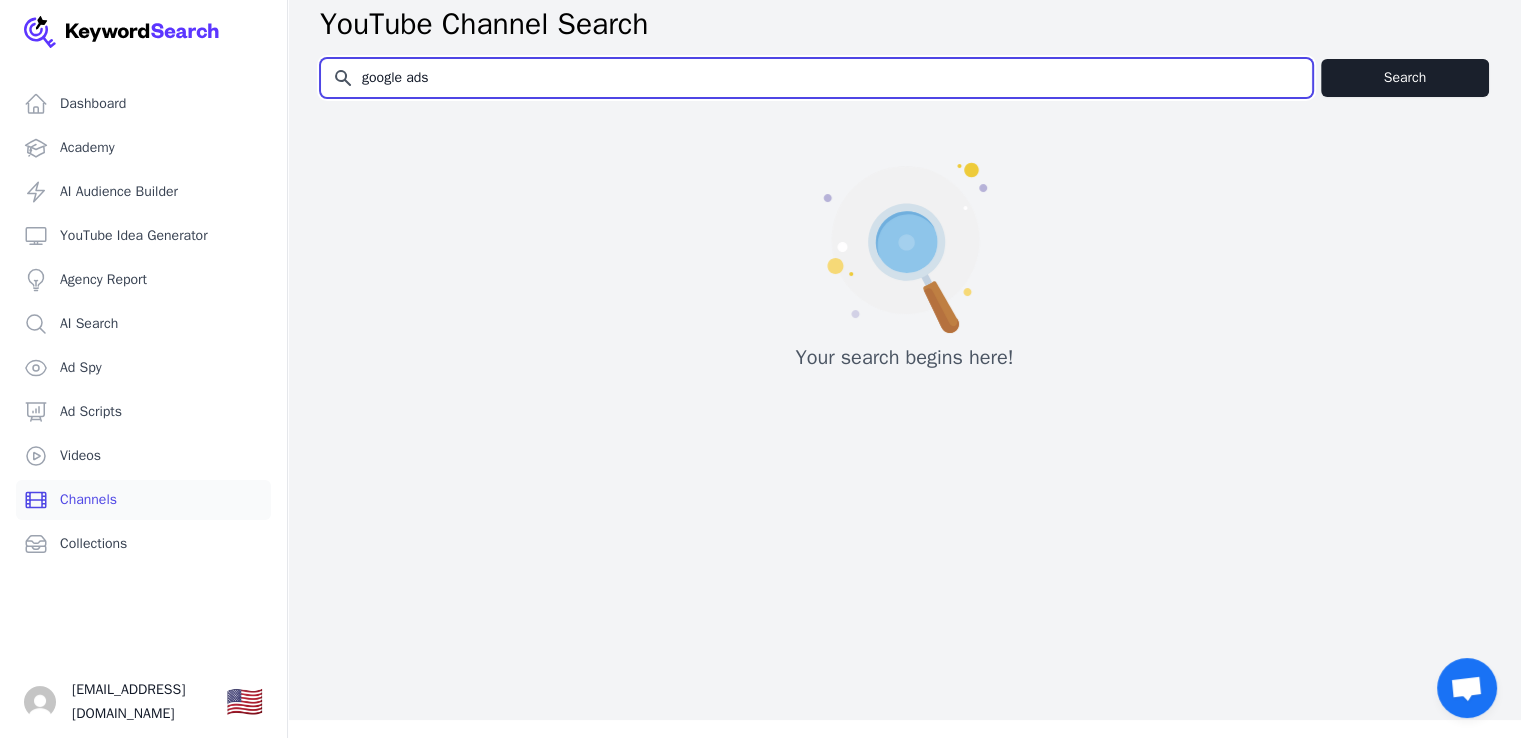 scroll, scrollTop: 24, scrollLeft: 0, axis: vertical 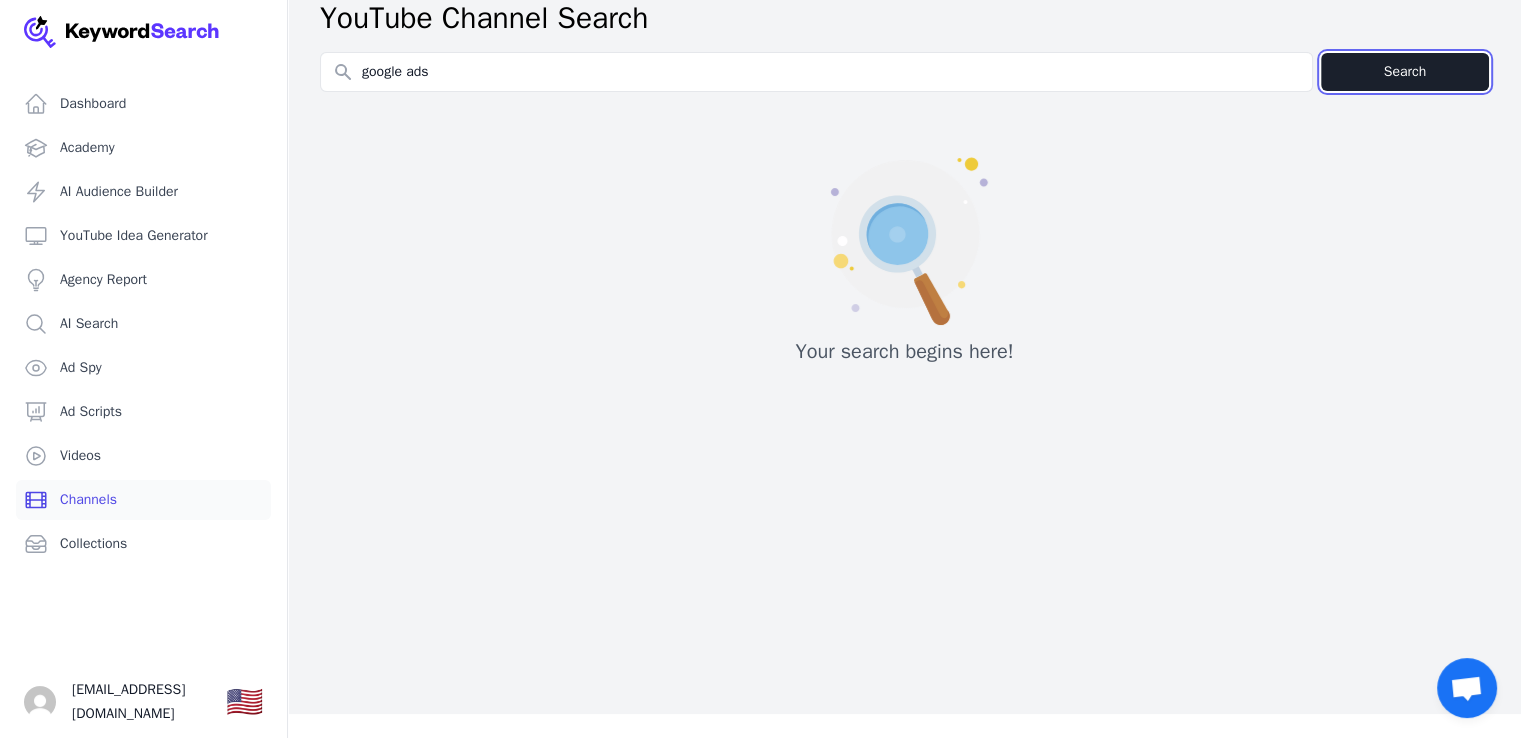 click on "Search" at bounding box center (1405, 72) 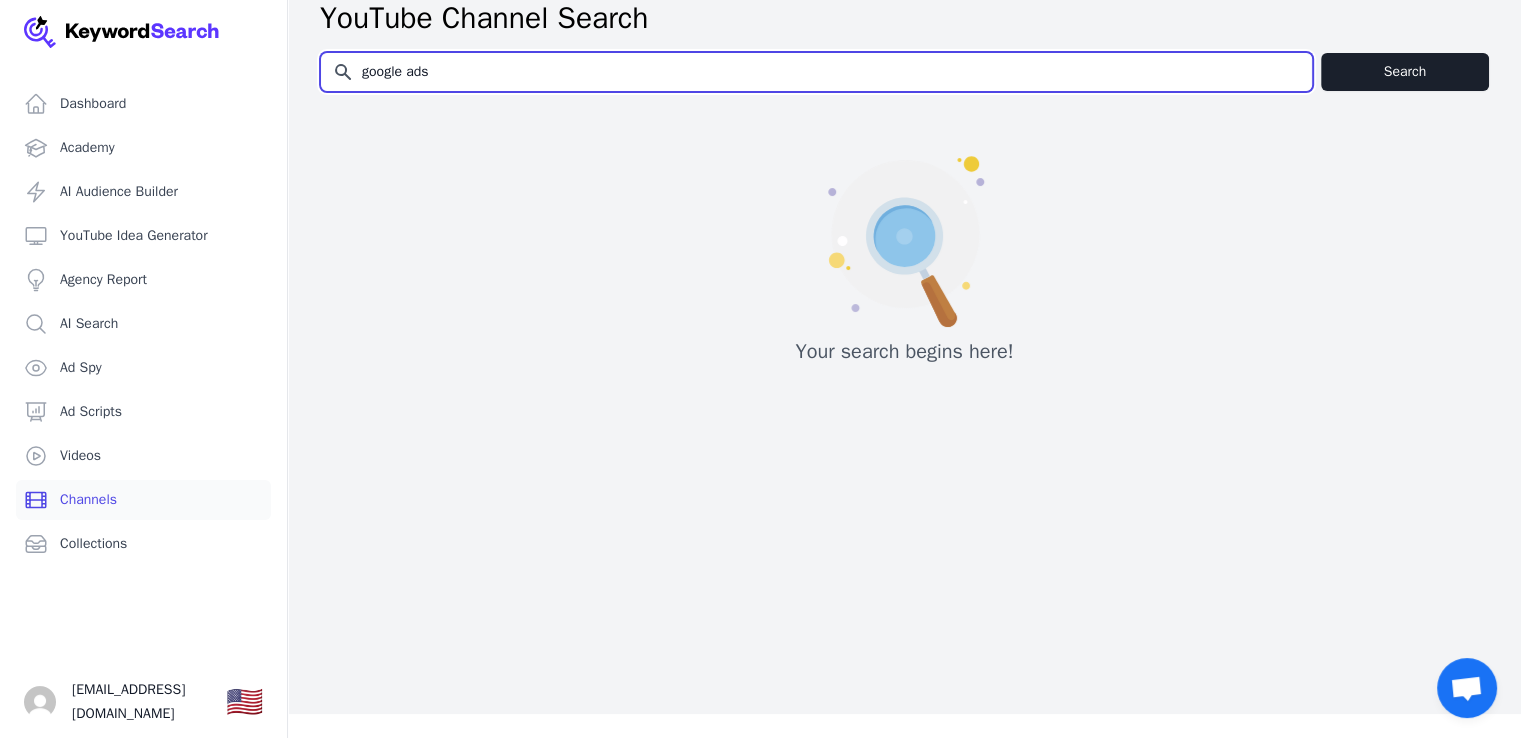 click on "google ads" at bounding box center (816, 72) 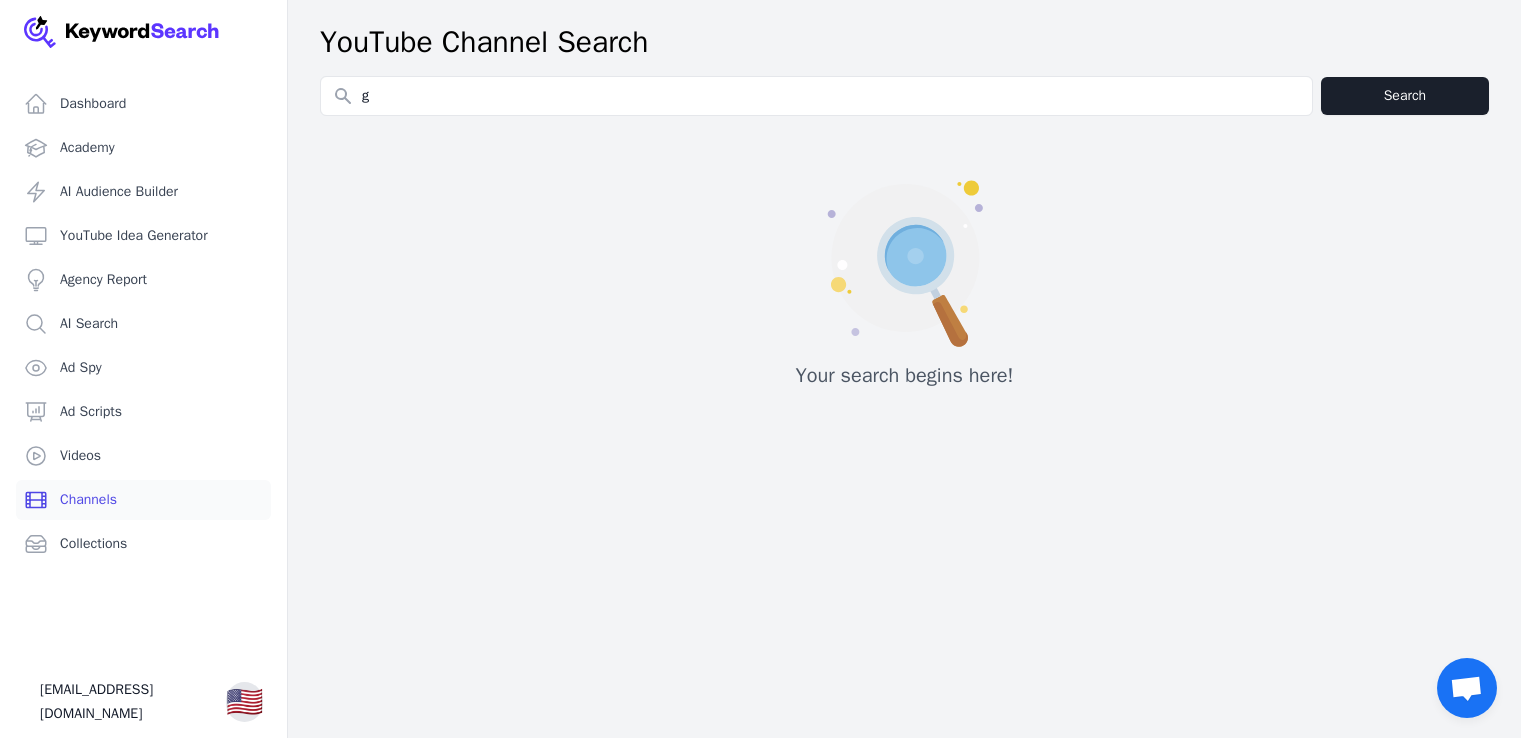 scroll, scrollTop: 0, scrollLeft: 0, axis: both 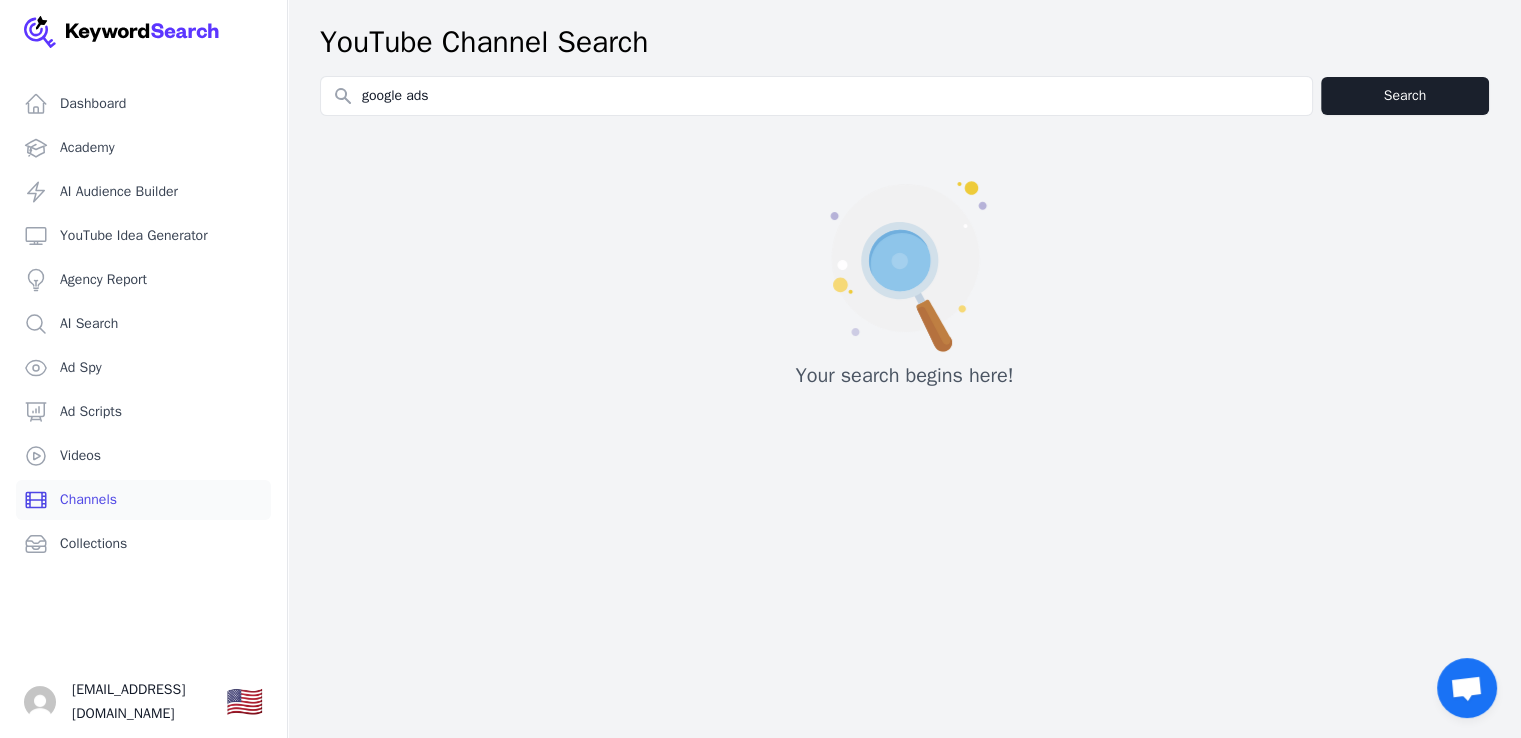 type on "google ads" 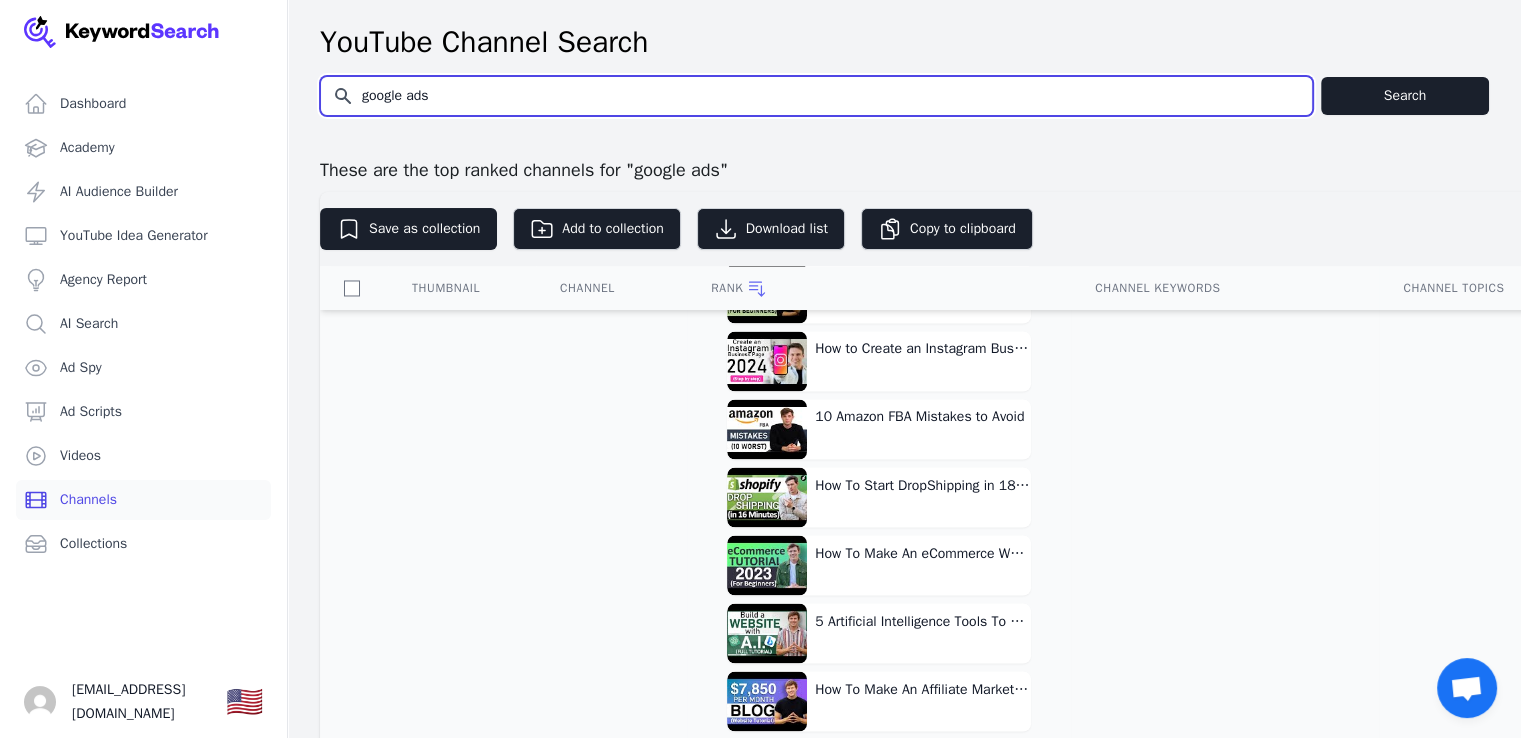 scroll, scrollTop: 3300, scrollLeft: 0, axis: vertical 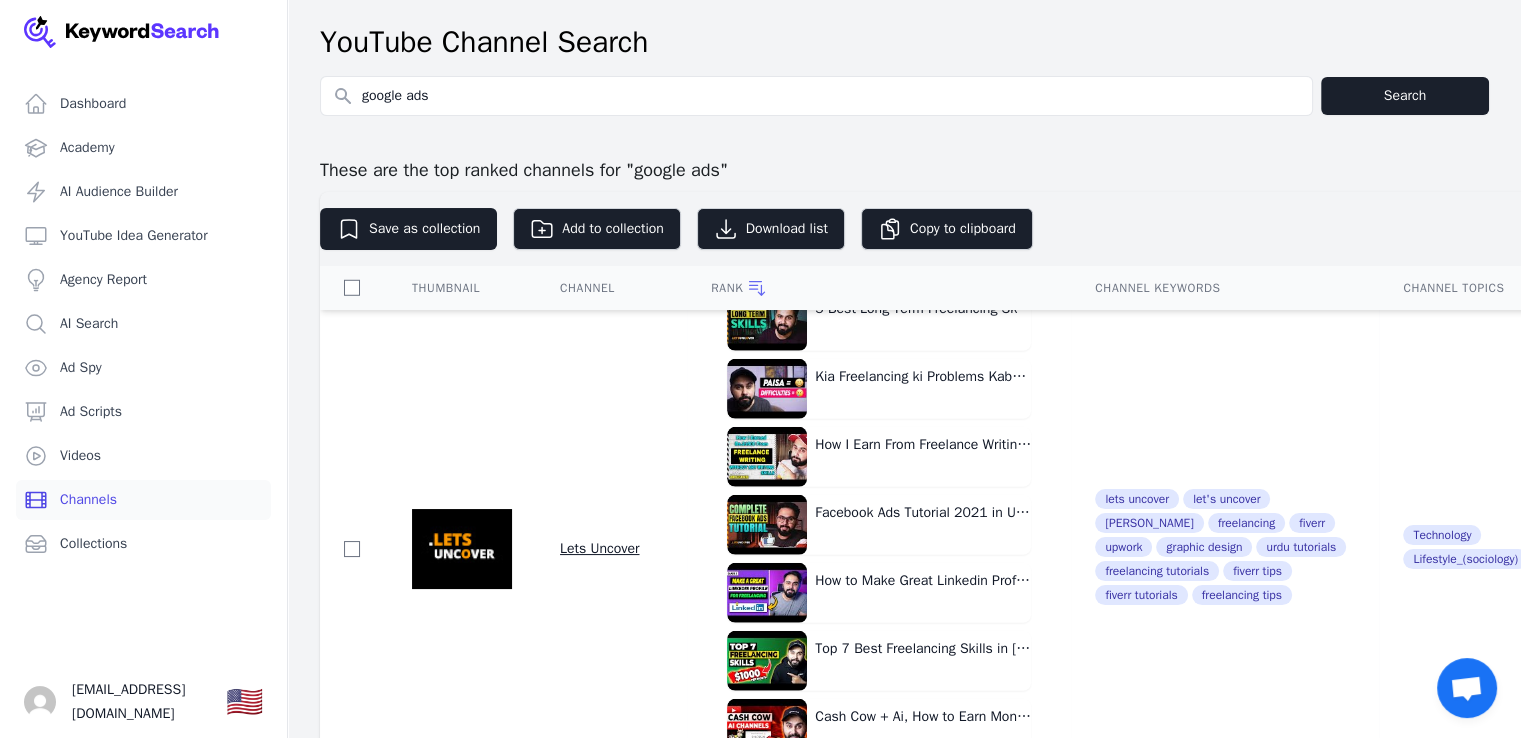 click on "Lets Uncover" at bounding box center (599, 548) 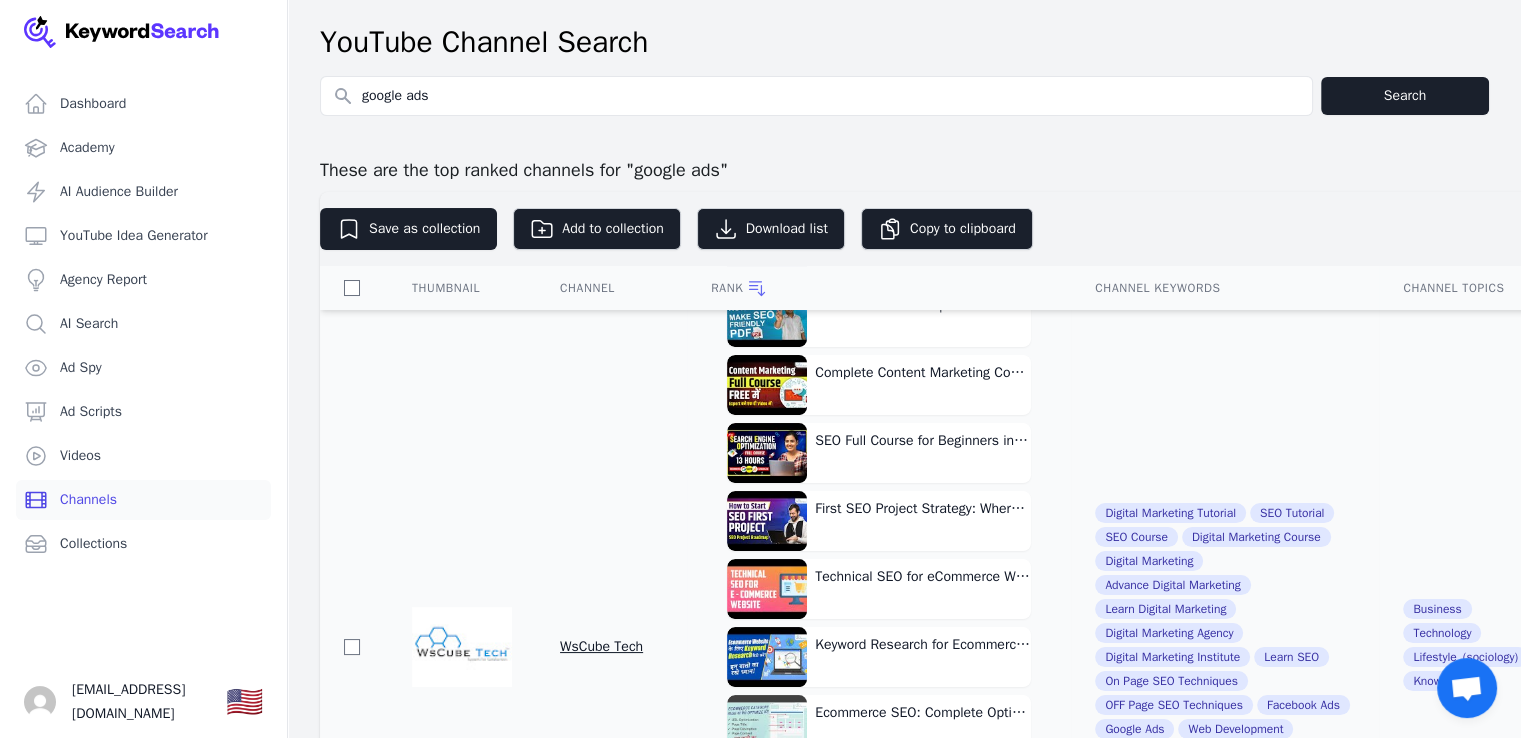 scroll, scrollTop: 30600, scrollLeft: 0, axis: vertical 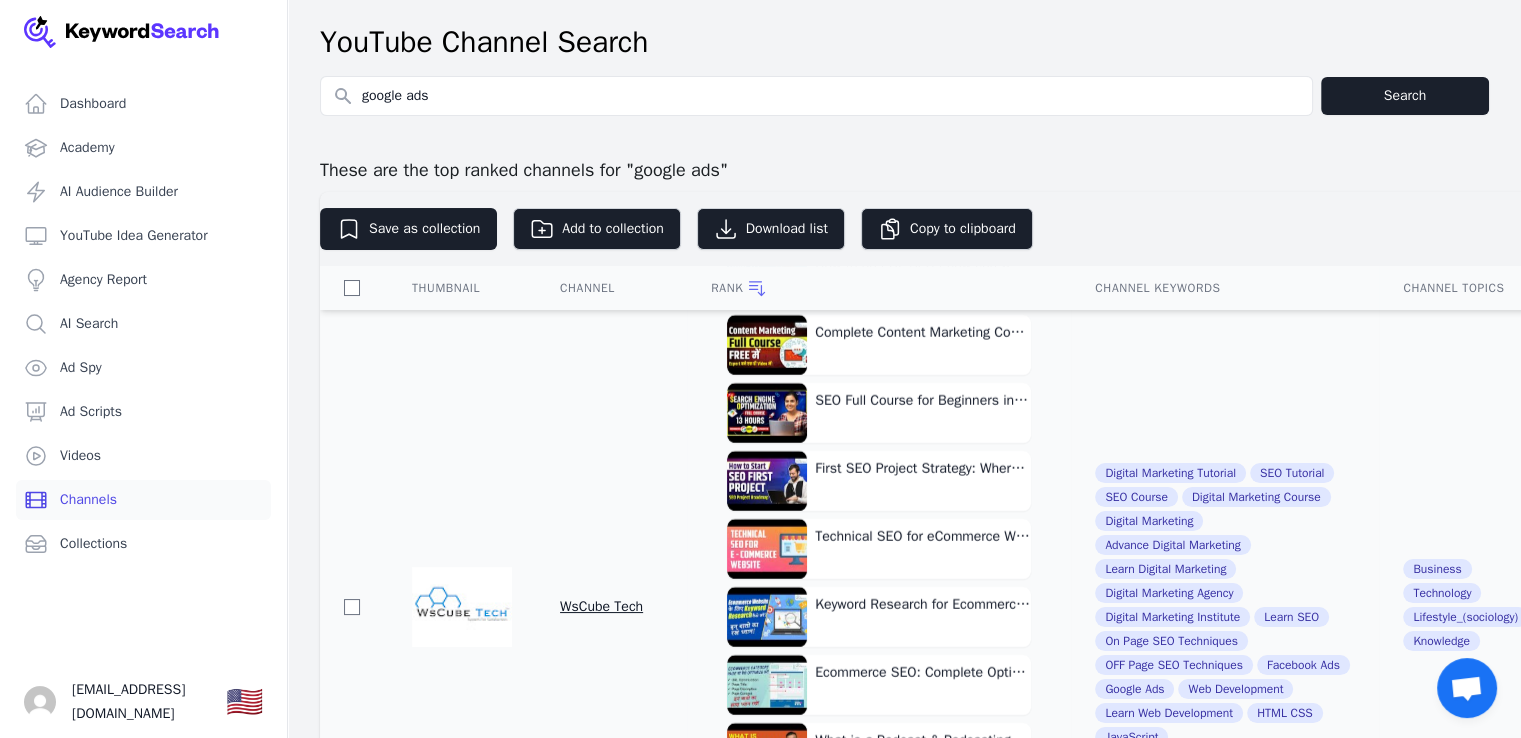 click on "WsCube Tech" at bounding box center (601, 606) 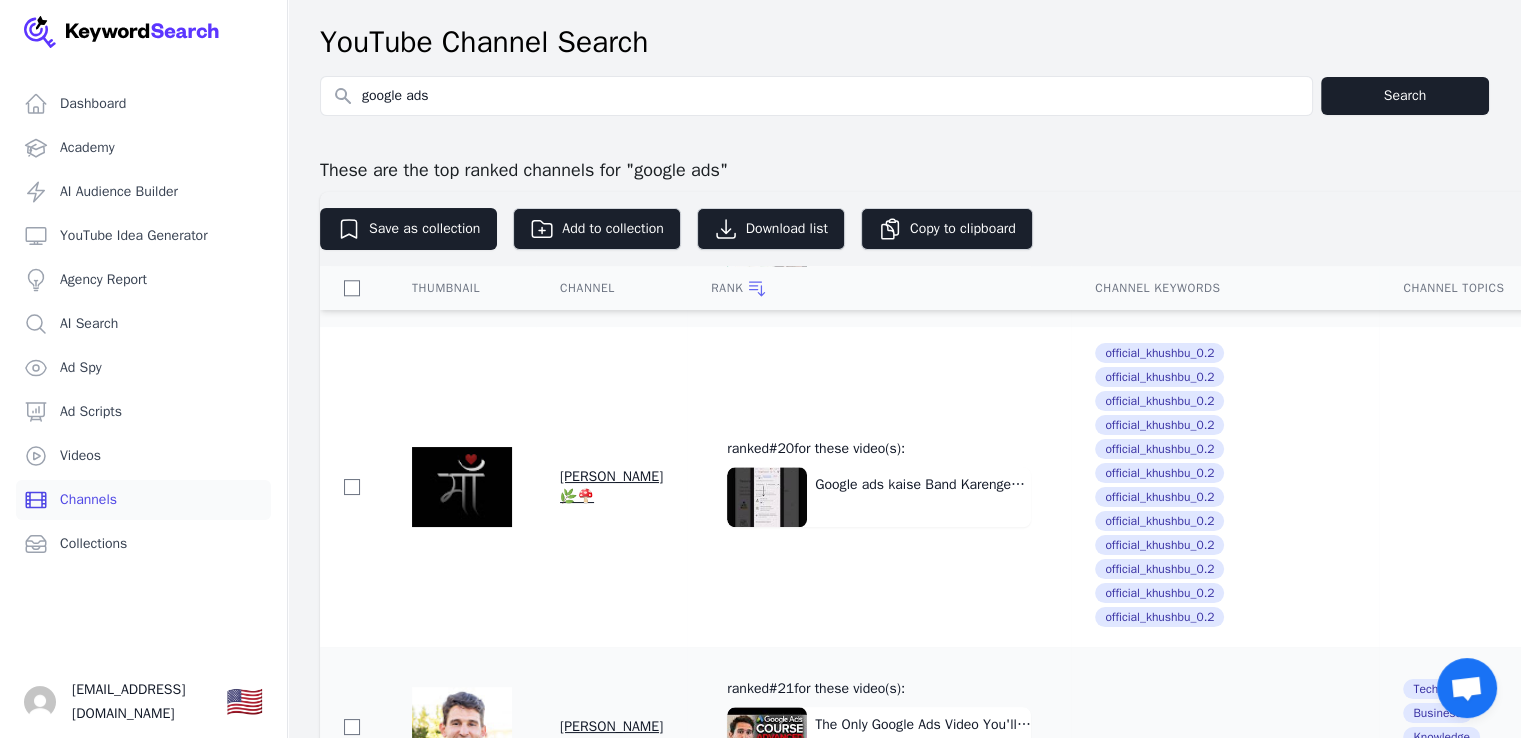 scroll, scrollTop: 47800, scrollLeft: 0, axis: vertical 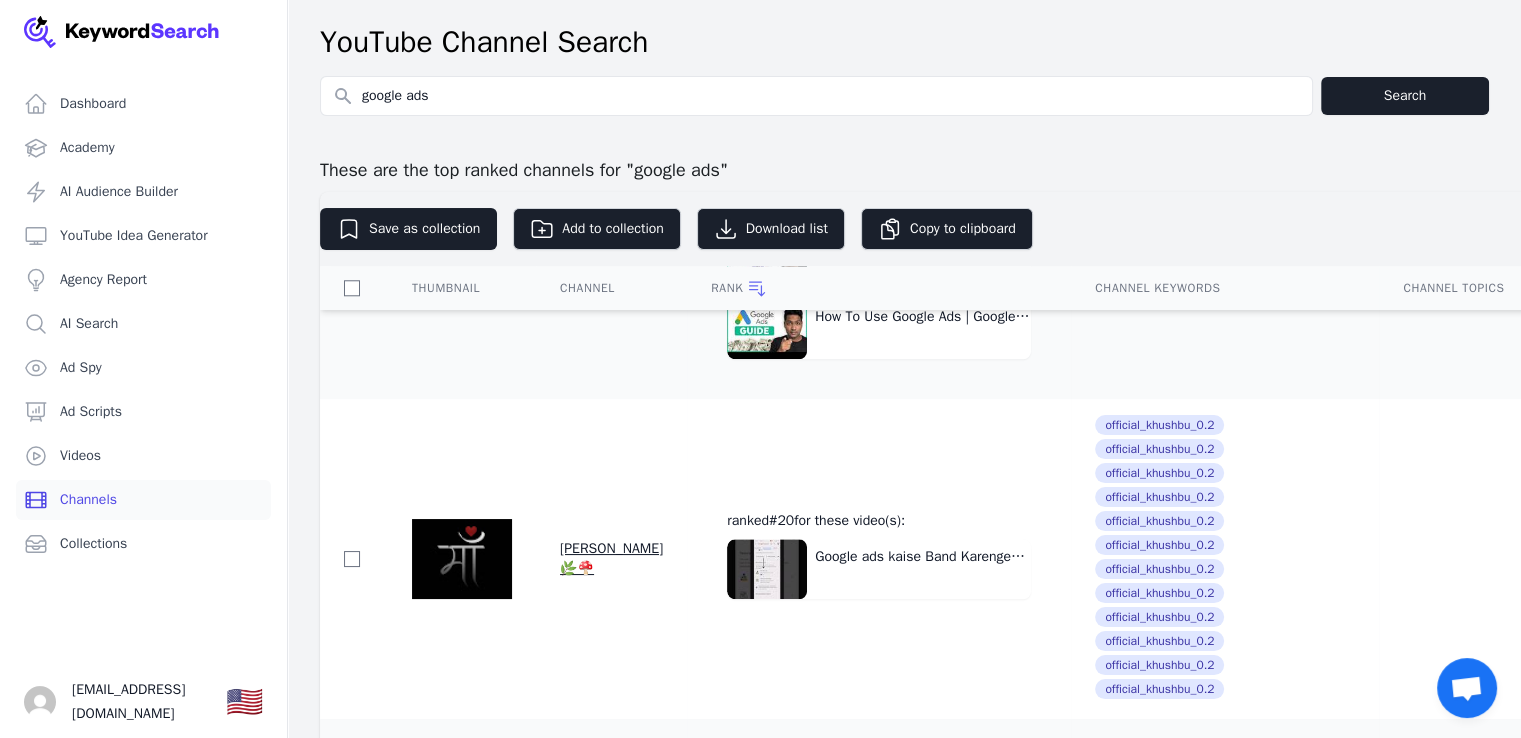 click on "Khushbu Sharma🌿🍄" at bounding box center (611, 558) 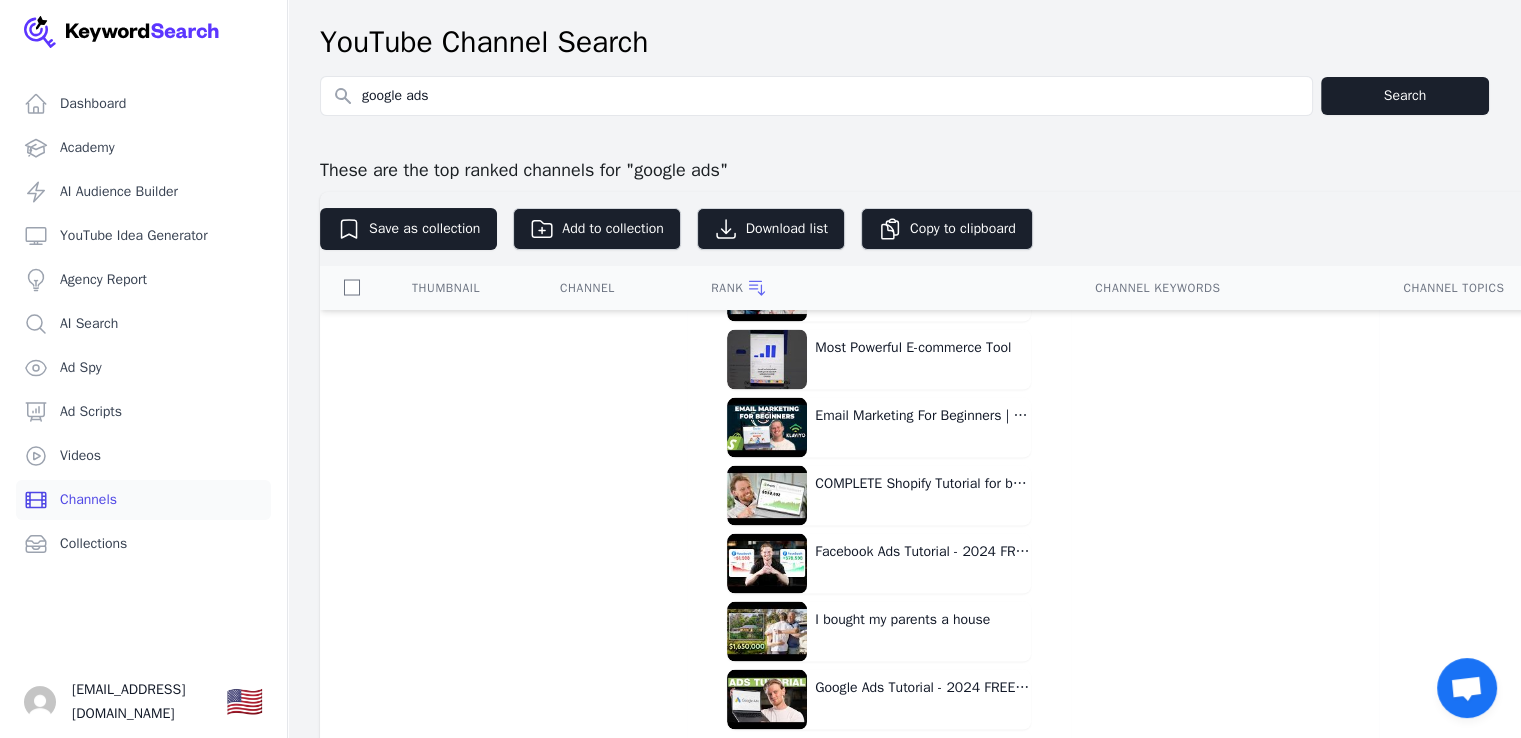 scroll, scrollTop: 49588, scrollLeft: 0, axis: vertical 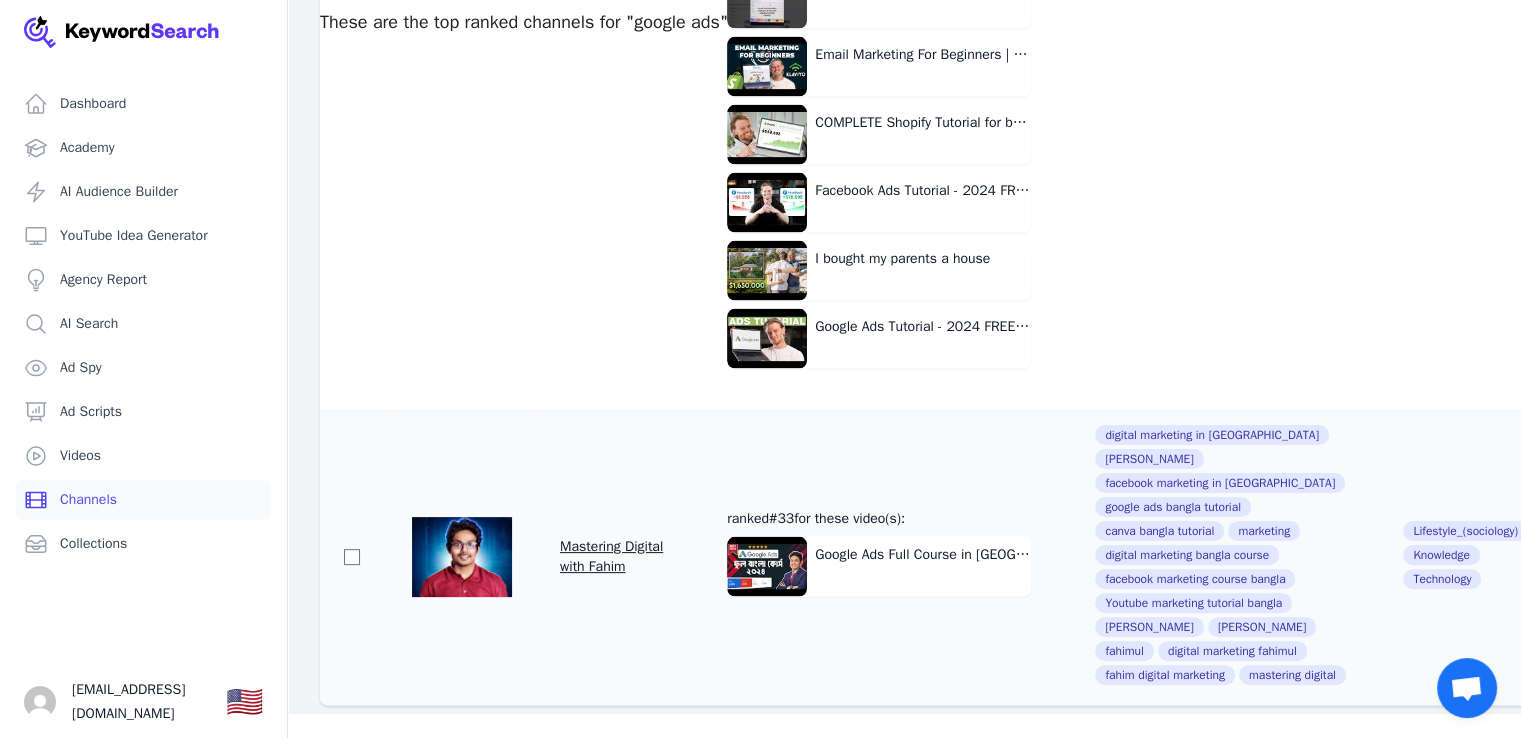 click on "Mastering Digital with Fahim" at bounding box center (611, 556) 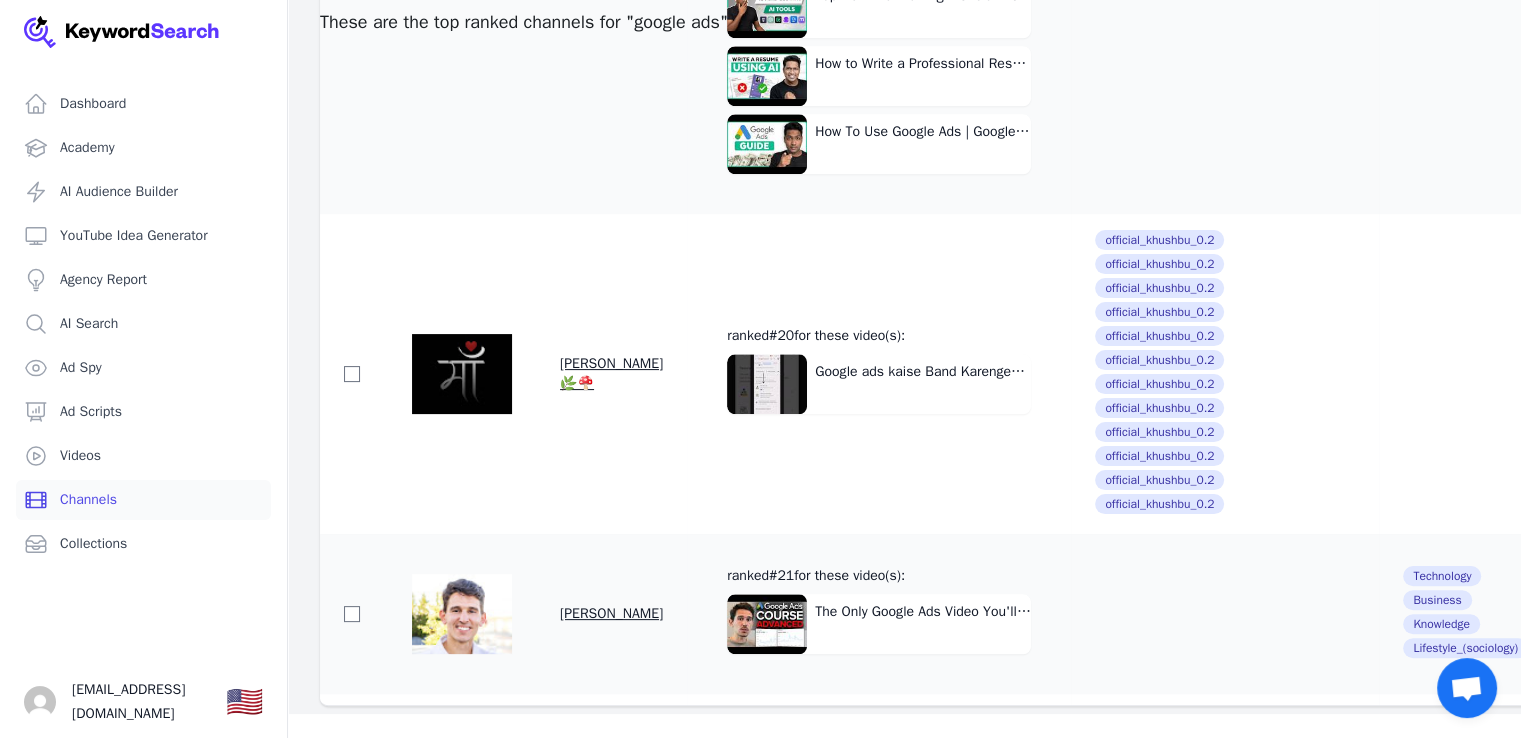 scroll, scrollTop: 47488, scrollLeft: 0, axis: vertical 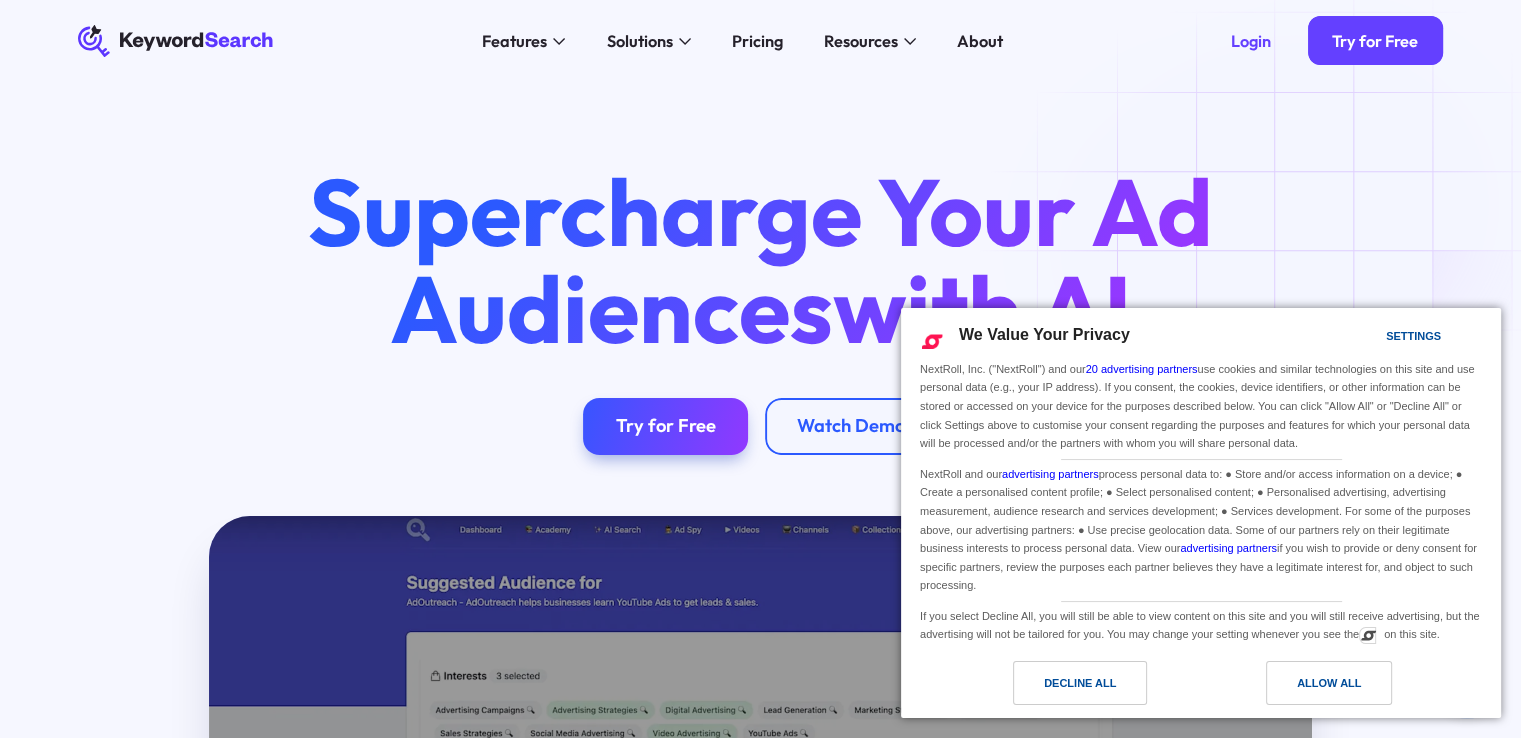 drag, startPoint x: 1332, startPoint y: 197, endPoint x: 1324, endPoint y: 190, distance: 10.630146 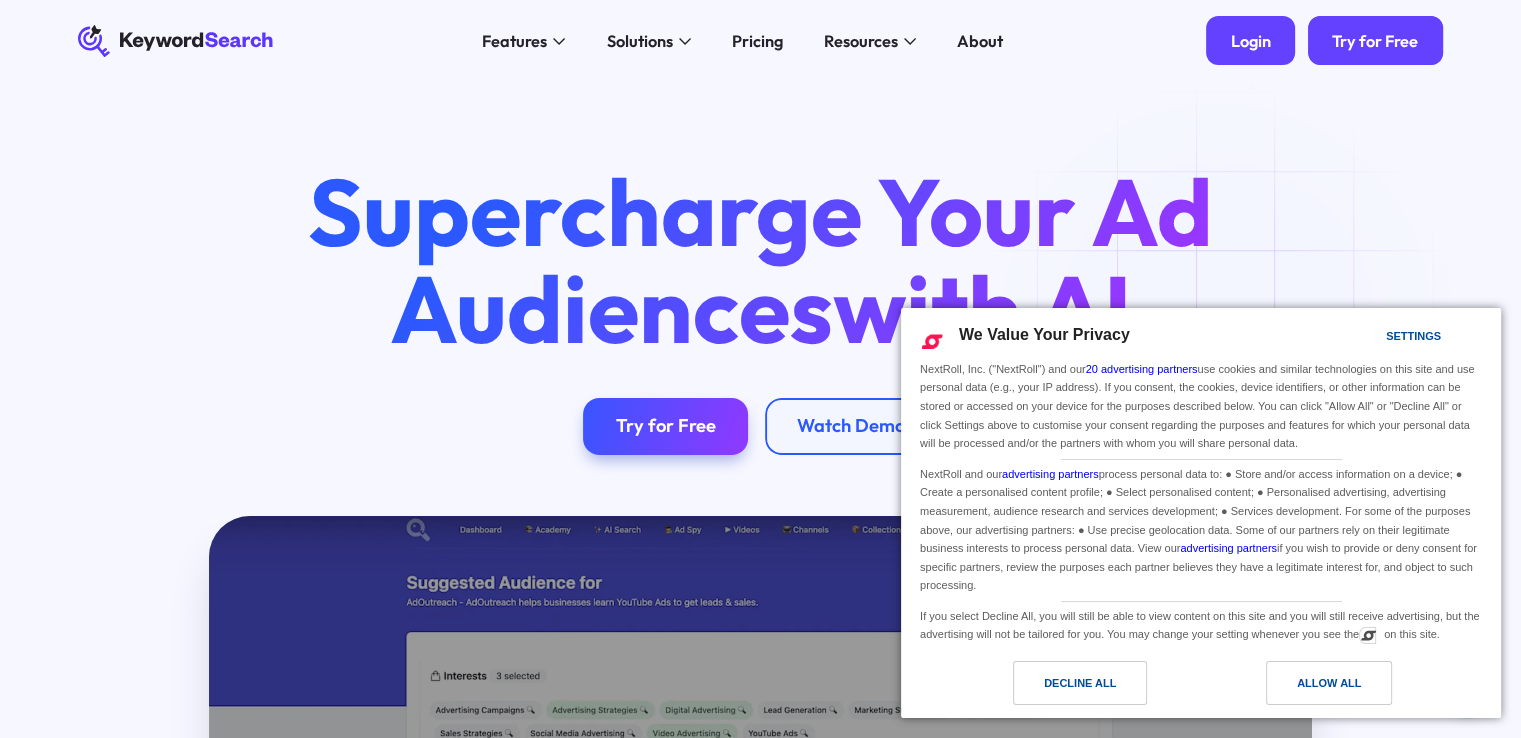 click on "Login" at bounding box center (1251, 41) 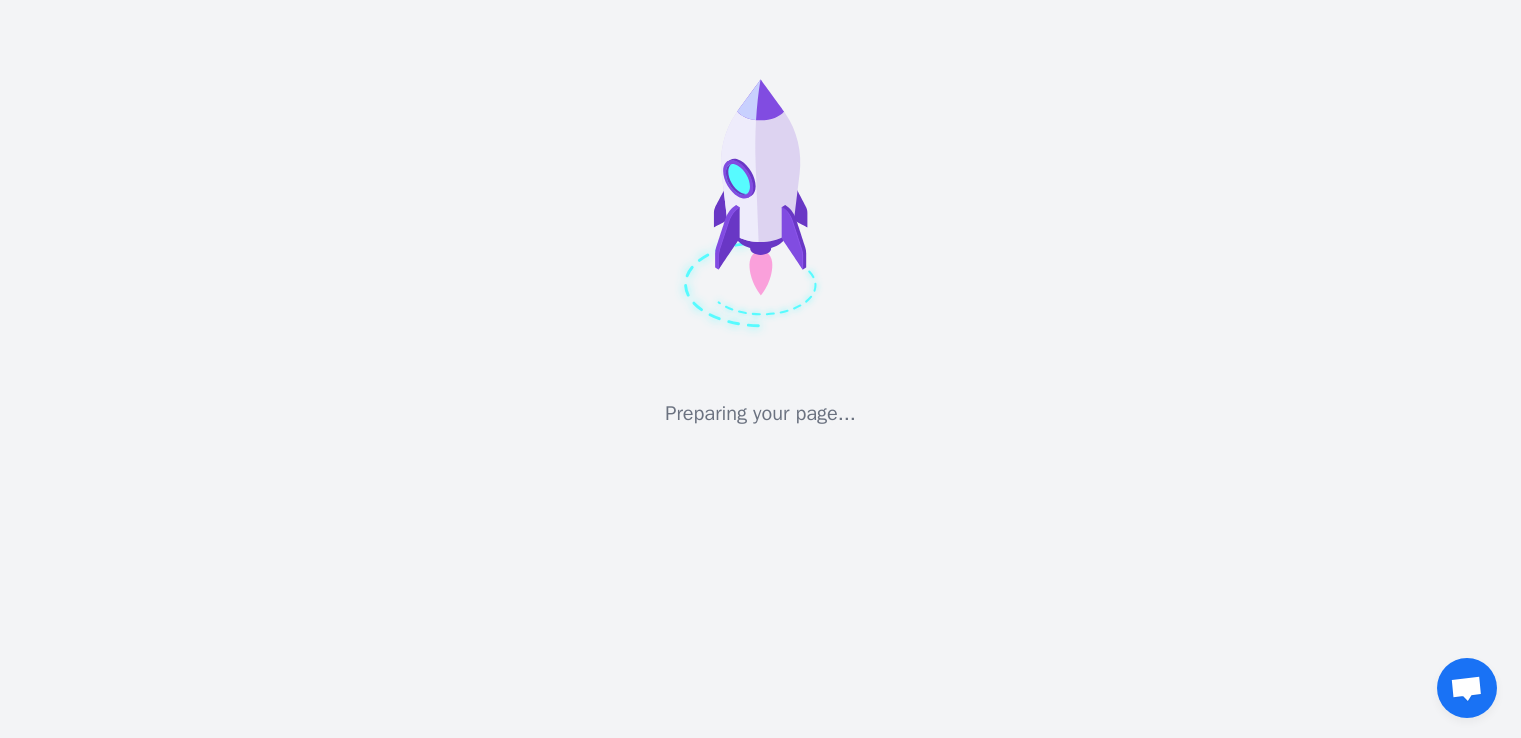 scroll, scrollTop: 0, scrollLeft: 0, axis: both 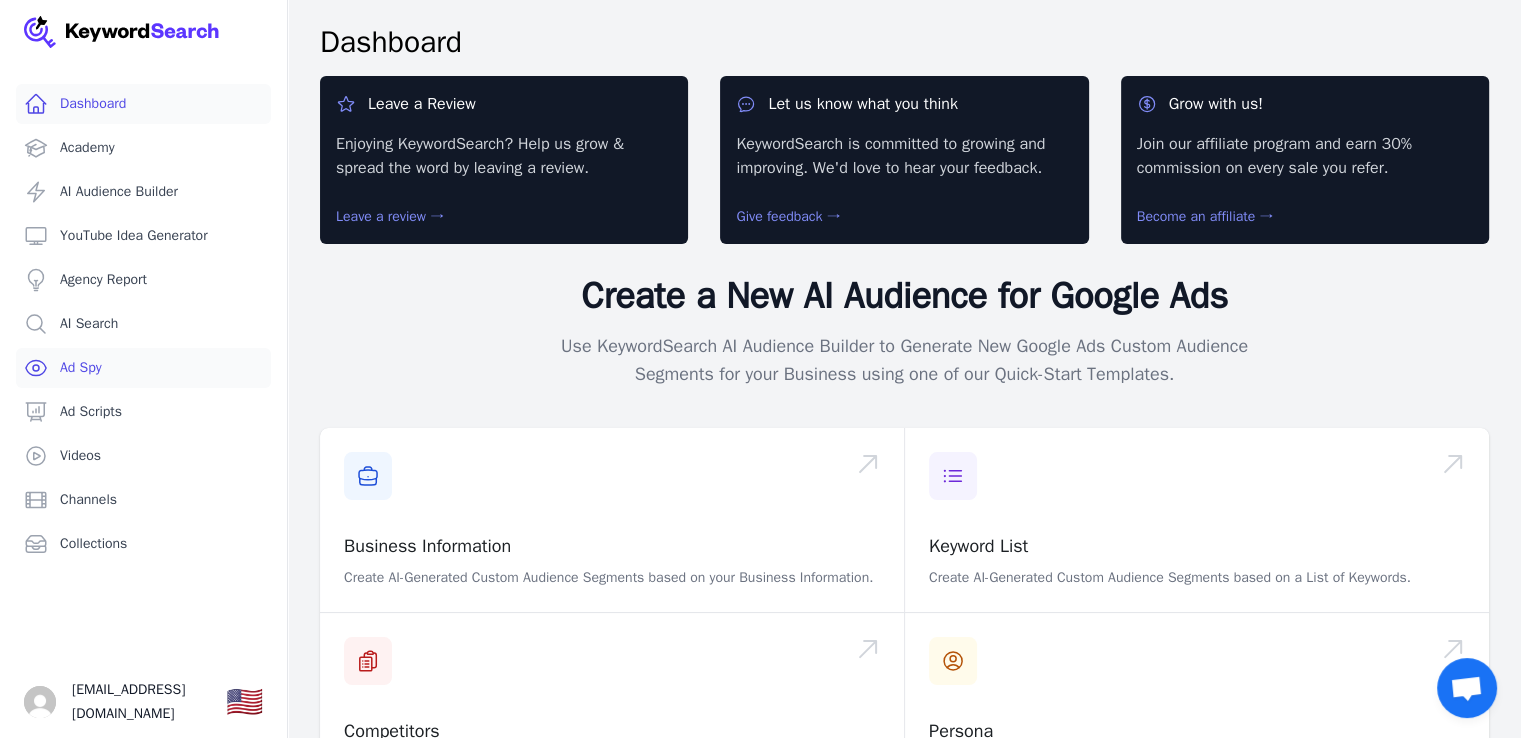 click on "Ad Spy" at bounding box center [143, 368] 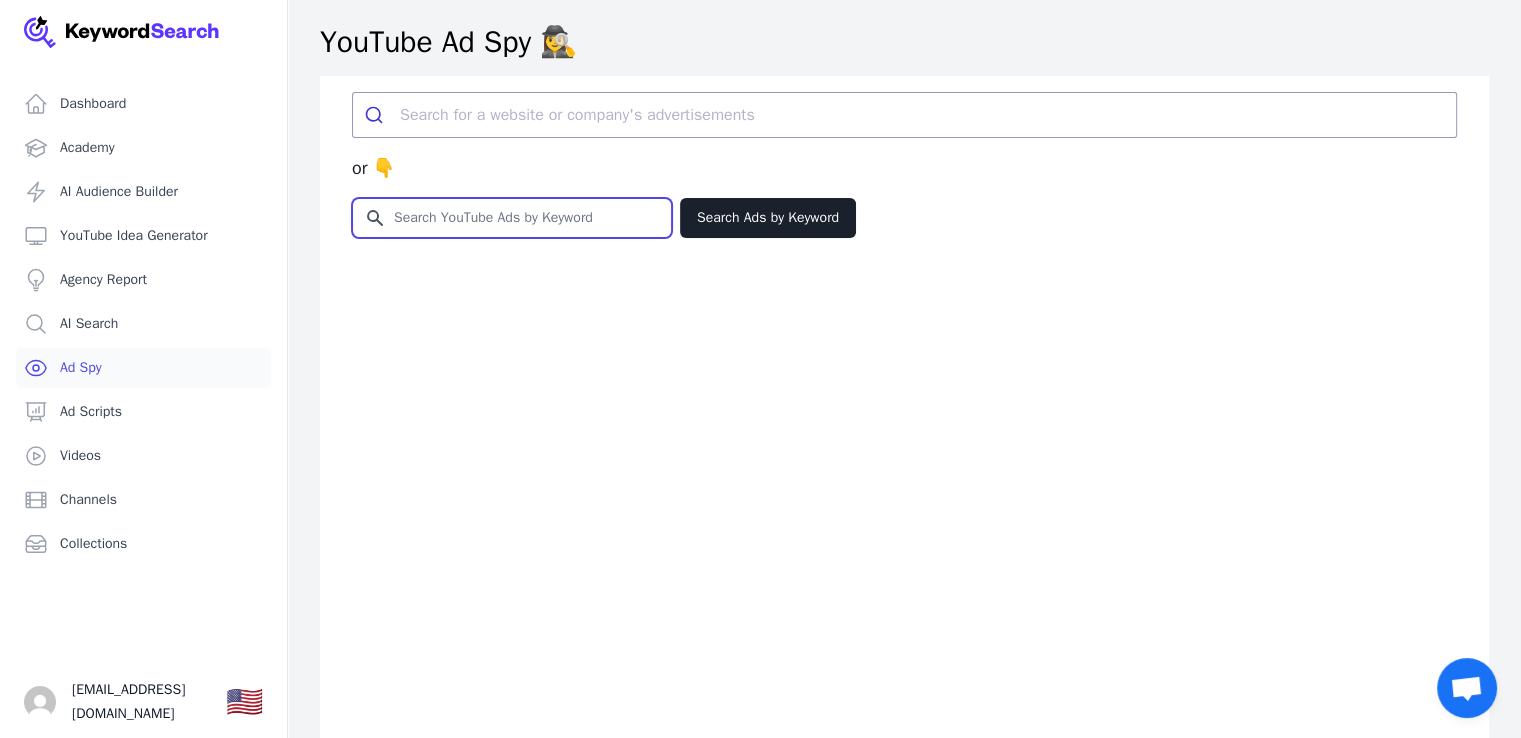 click on "Search for YouTube Keywords" at bounding box center [512, 218] 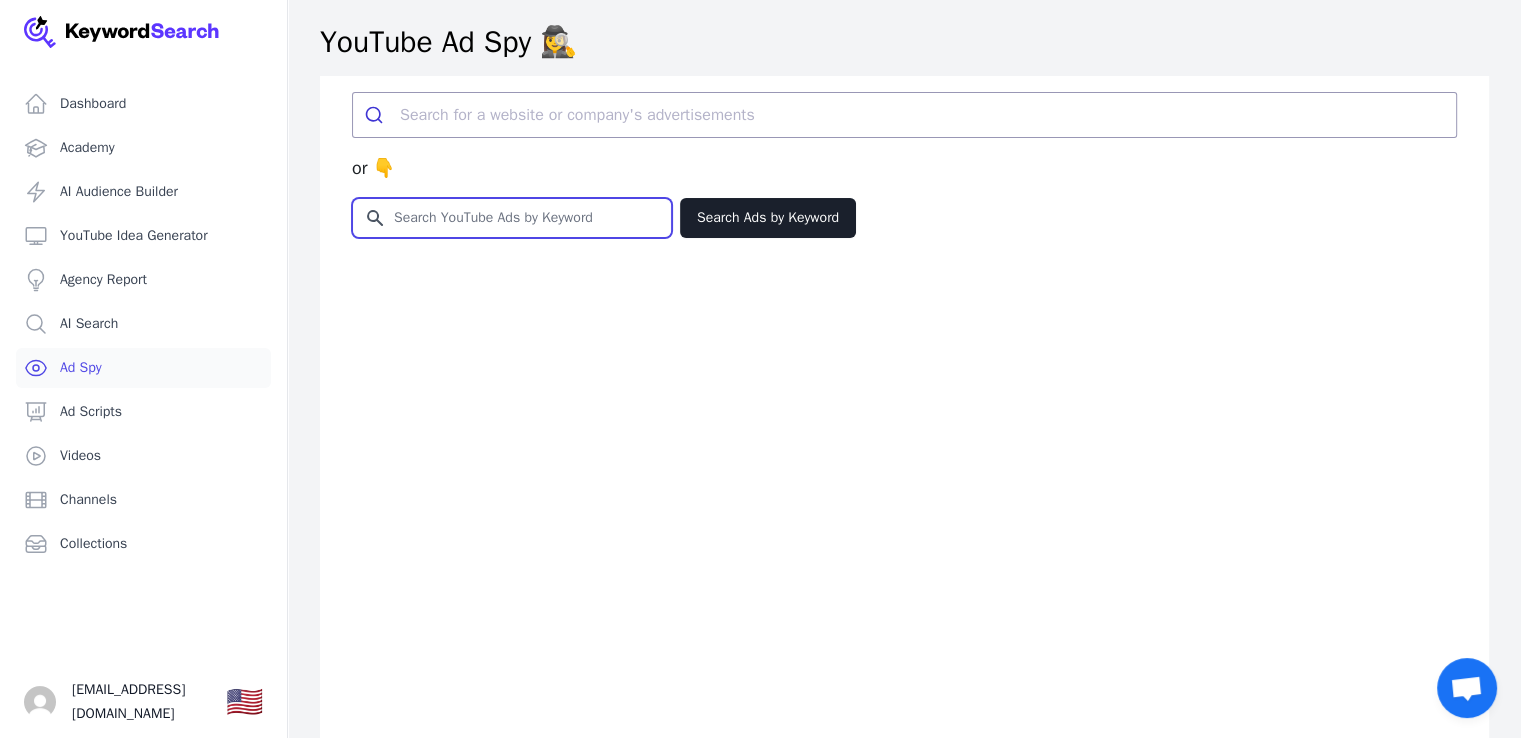 click on "Search for YouTube Keywords" at bounding box center (512, 218) 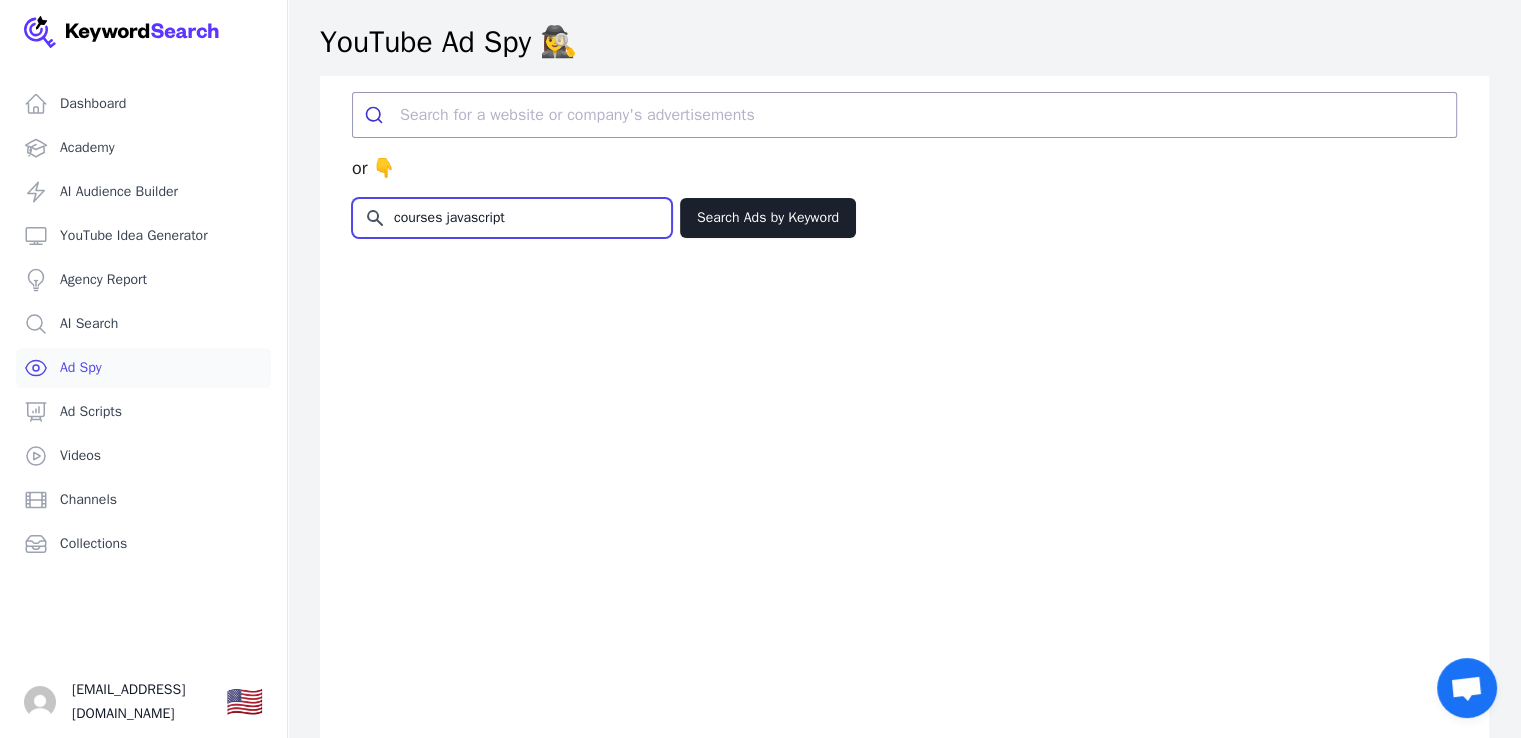 type on "courses javascript" 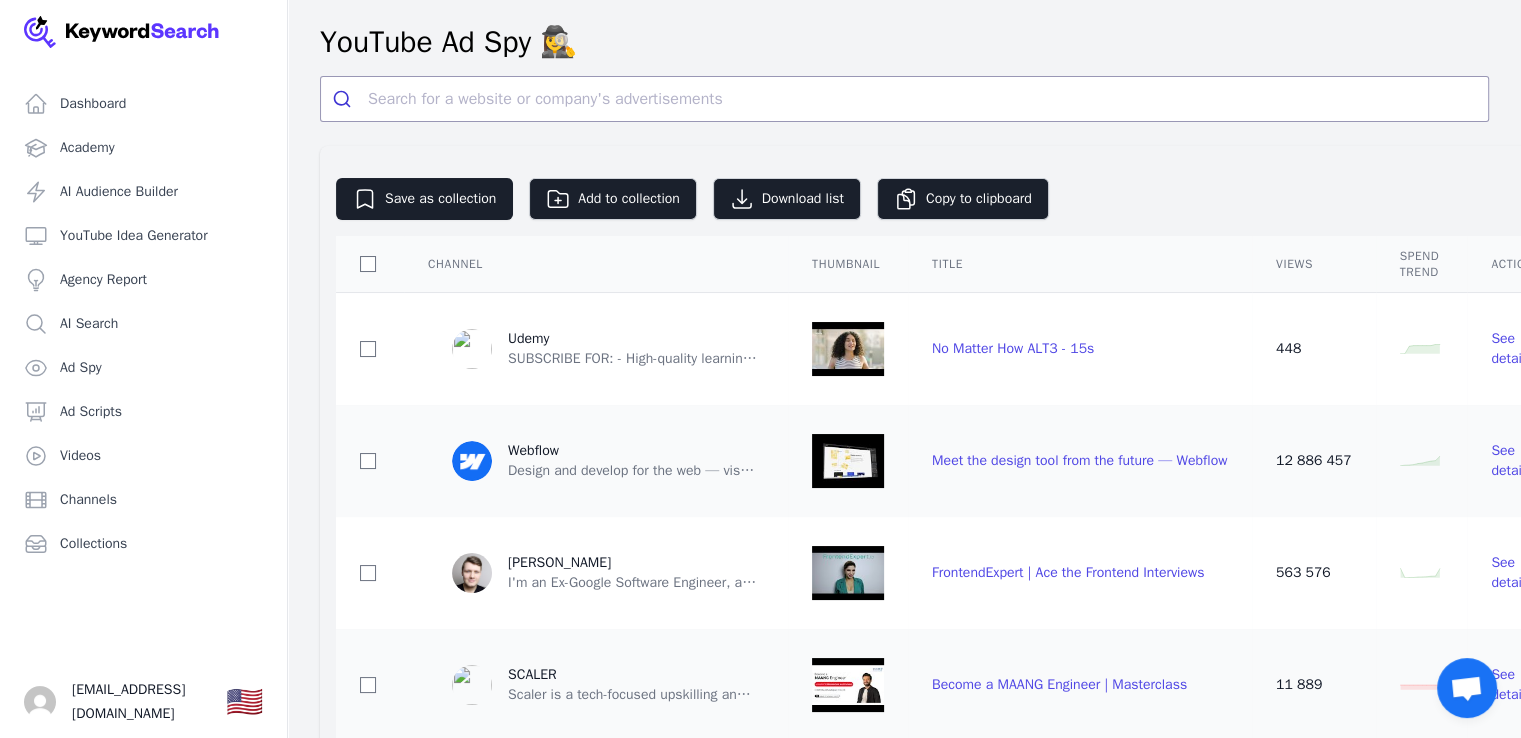 click on "Views" at bounding box center [1314, 264] 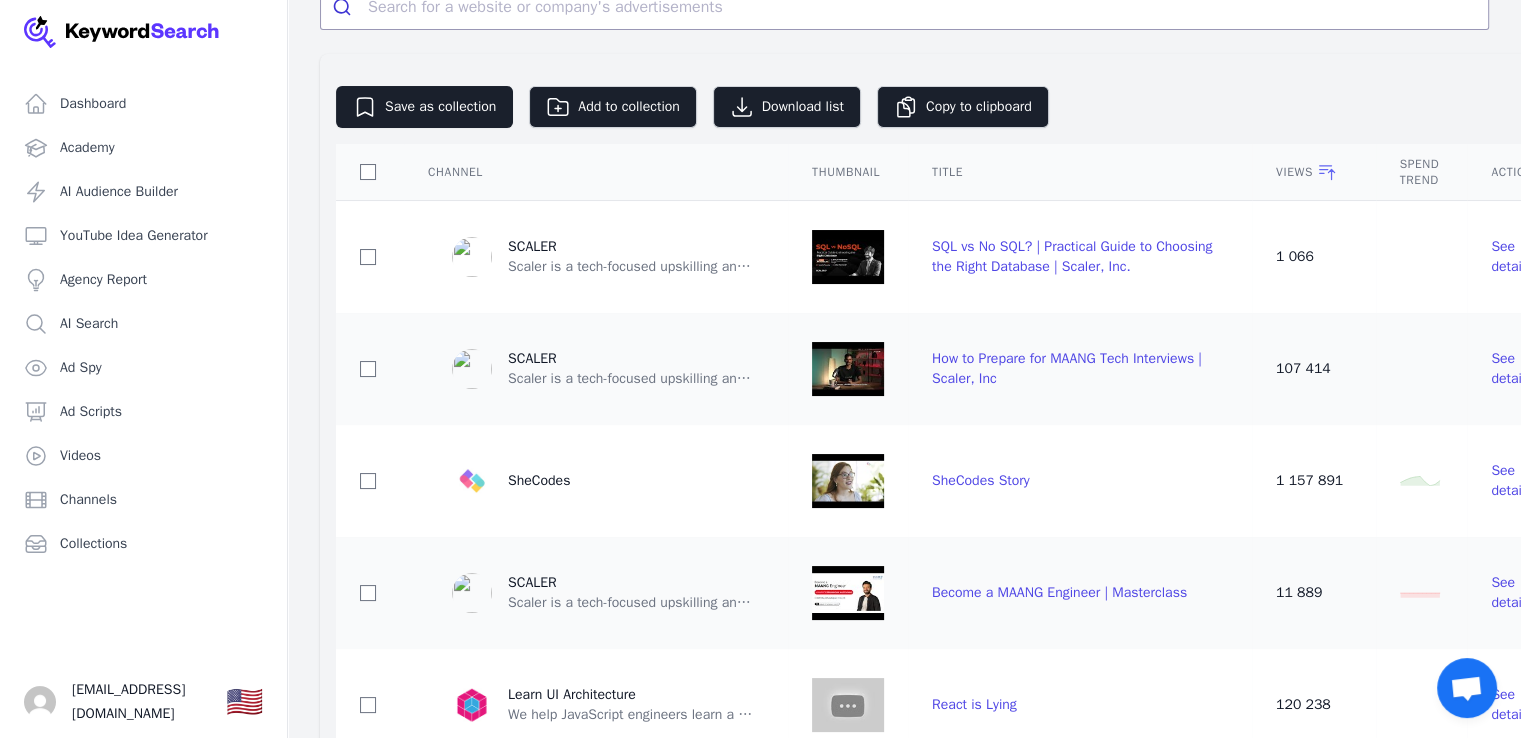 scroll, scrollTop: 300, scrollLeft: 0, axis: vertical 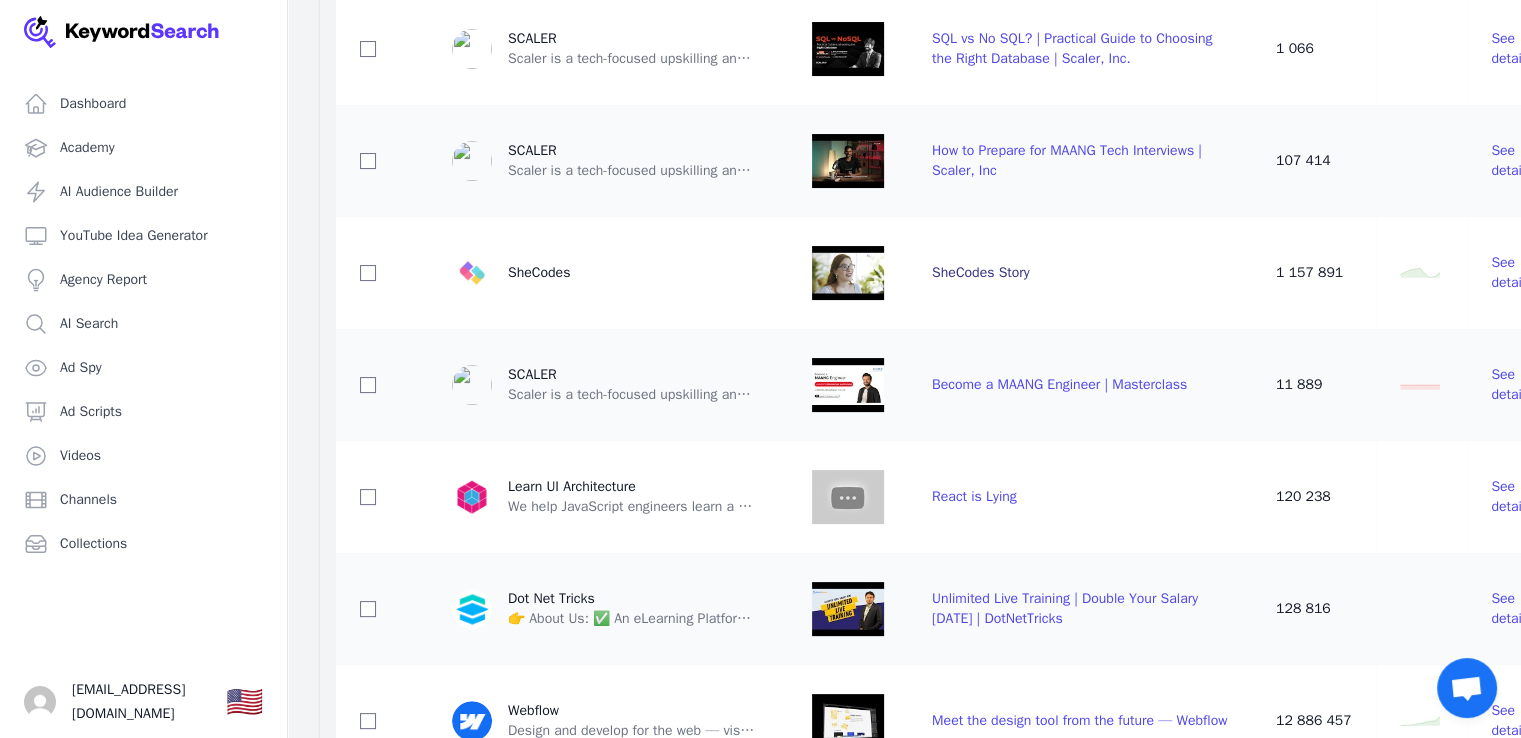 click on "SheCodes Story" at bounding box center [981, 272] 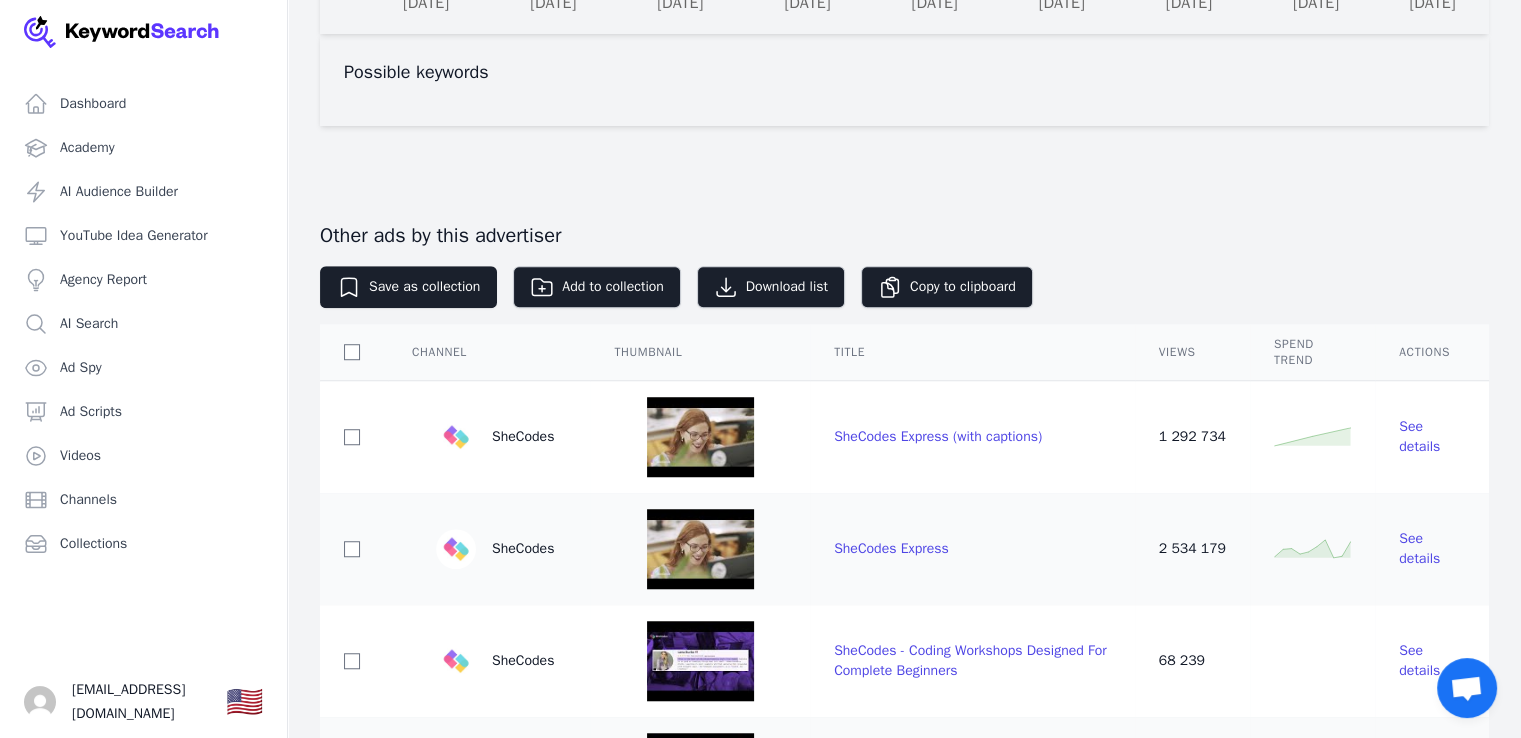 scroll, scrollTop: 1500, scrollLeft: 0, axis: vertical 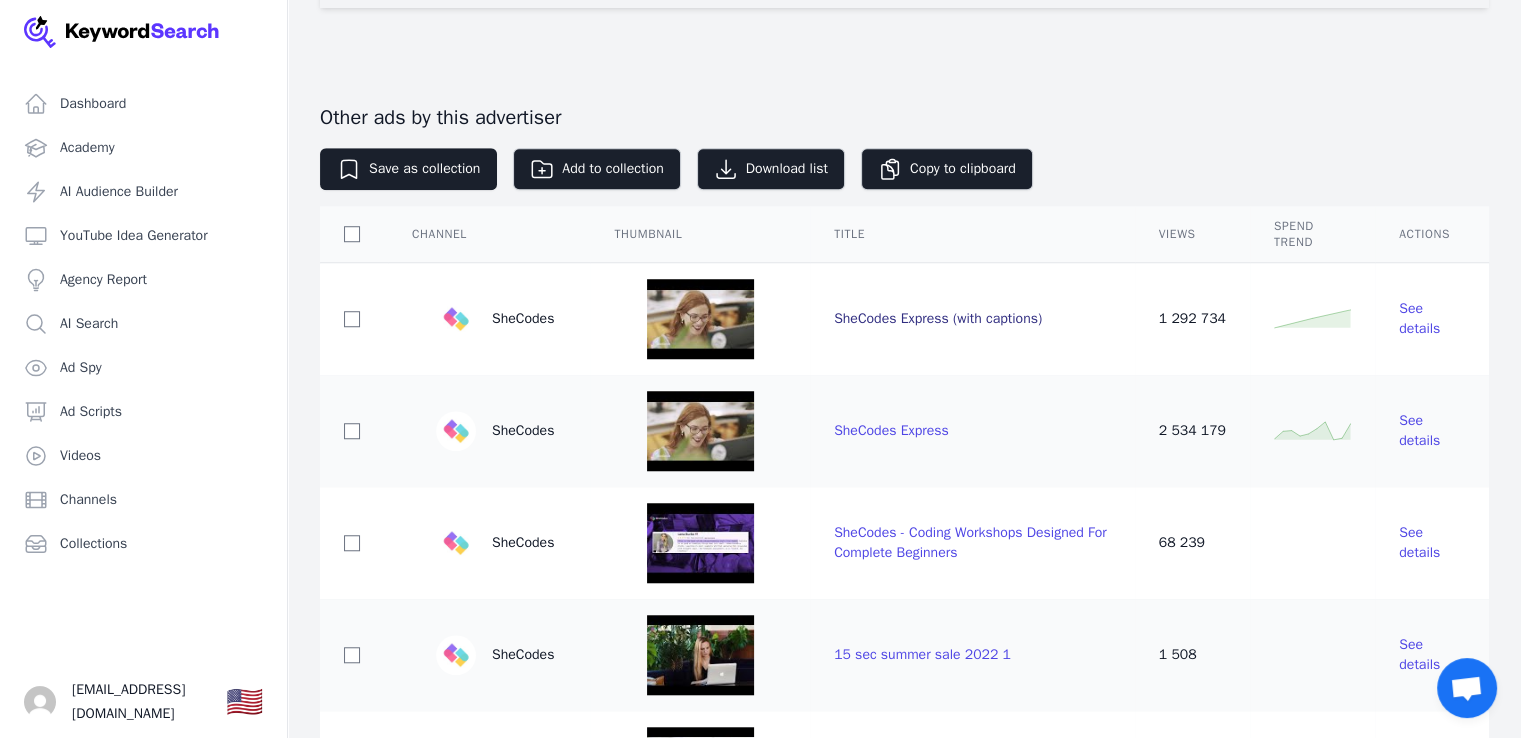 click on "SheCodes Express (with captions)" at bounding box center [938, 318] 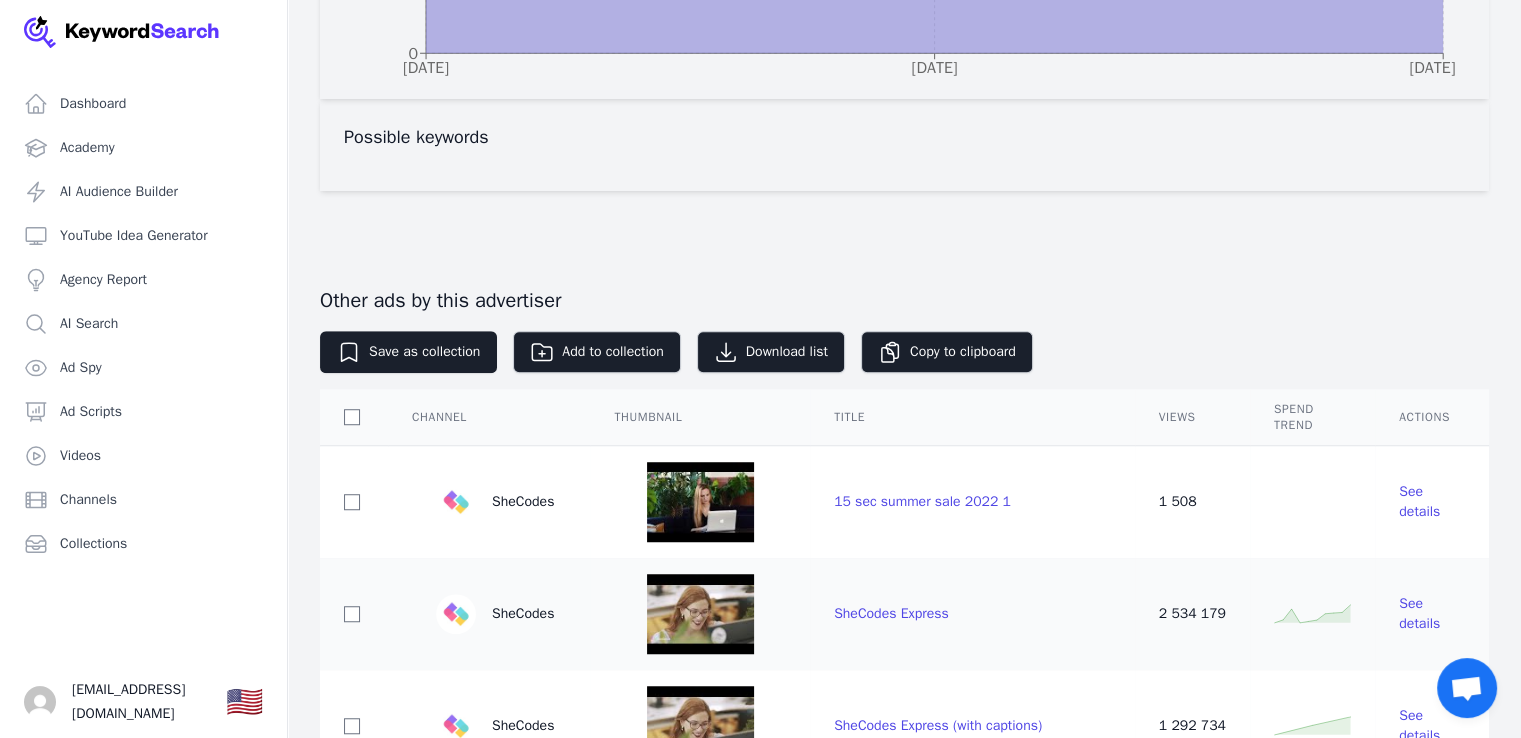 scroll, scrollTop: 1500, scrollLeft: 0, axis: vertical 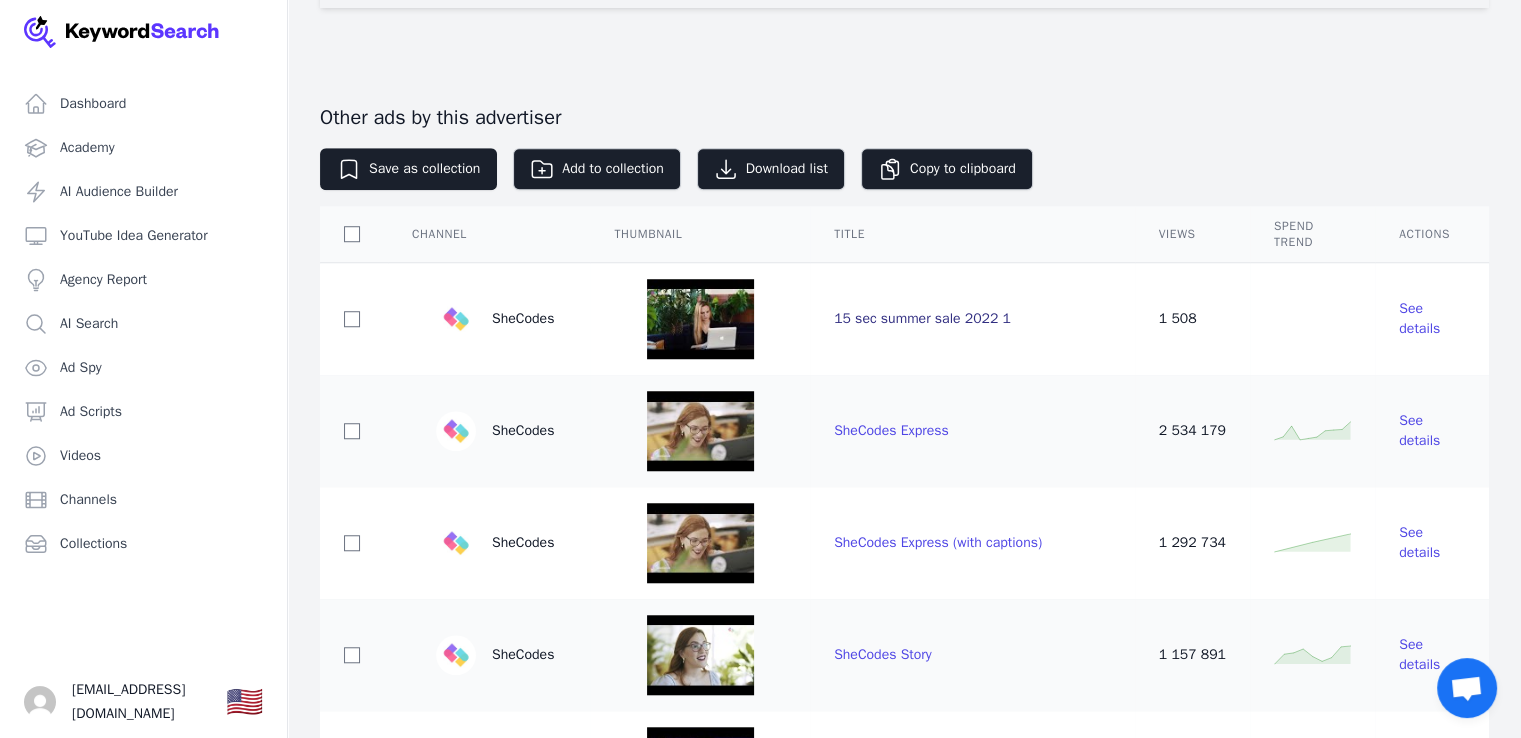 click on "15 sec summer sale 2022 1" at bounding box center (922, 318) 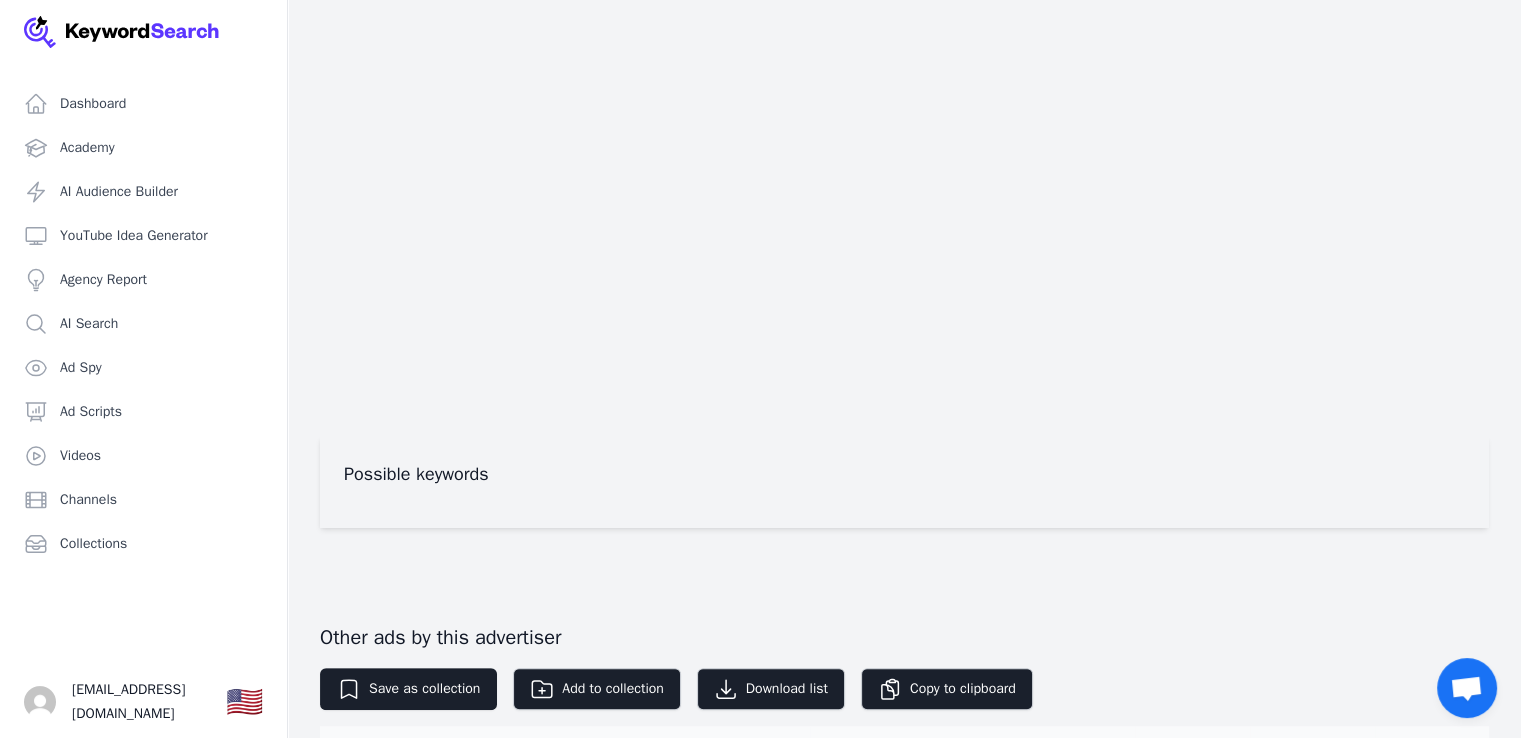 scroll, scrollTop: 300, scrollLeft: 0, axis: vertical 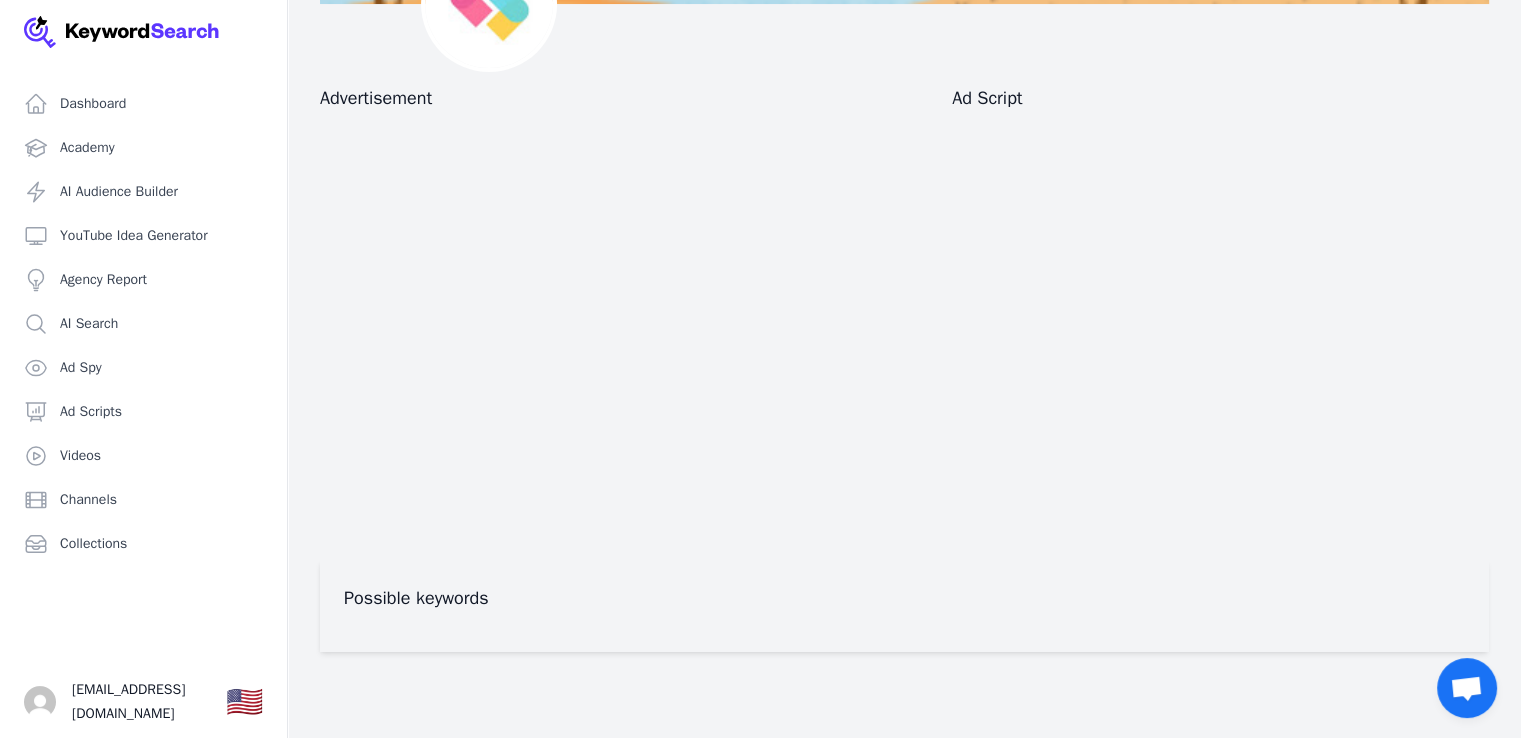 click on "Possible keywords" at bounding box center (904, 606) 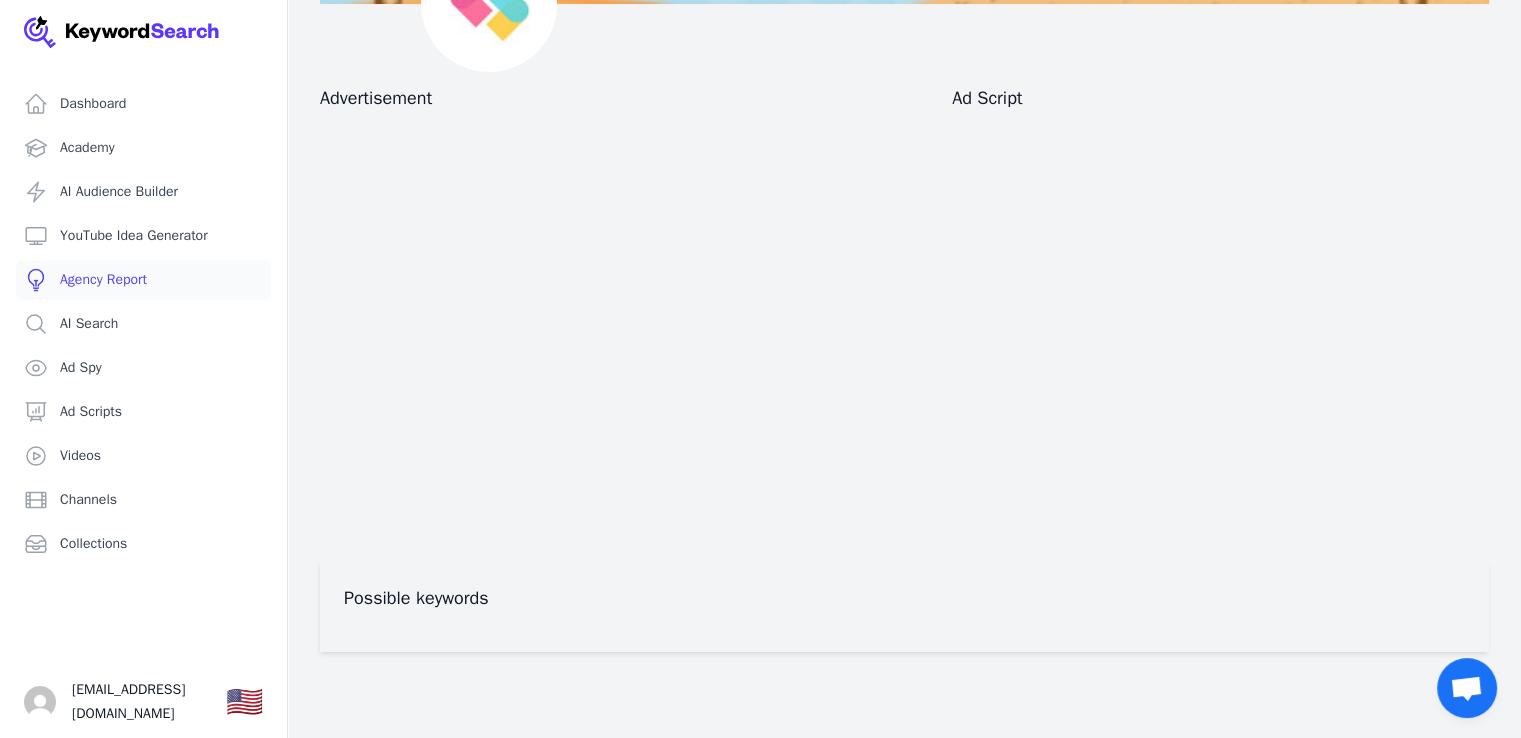 scroll, scrollTop: 100, scrollLeft: 0, axis: vertical 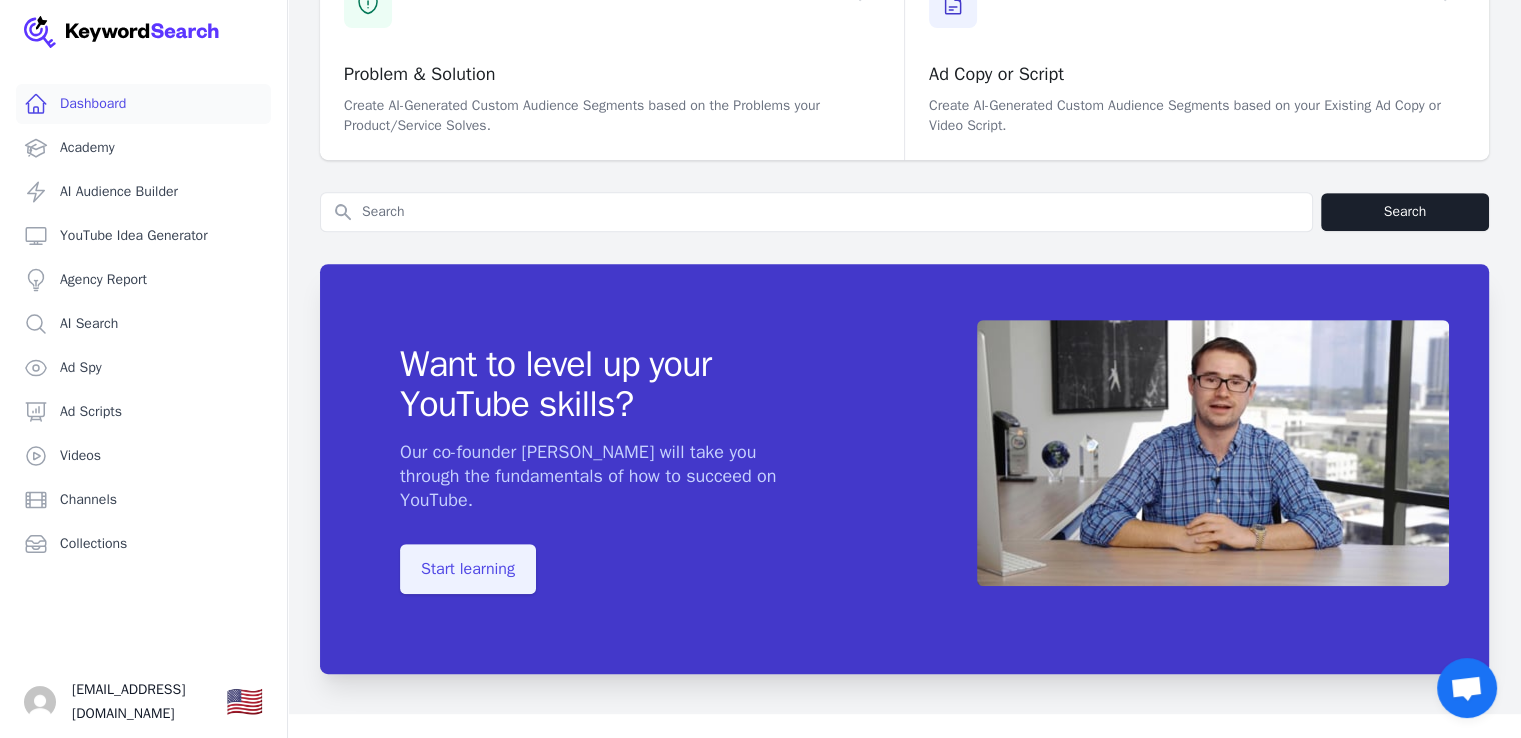 click on "Start learning" at bounding box center (468, 569) 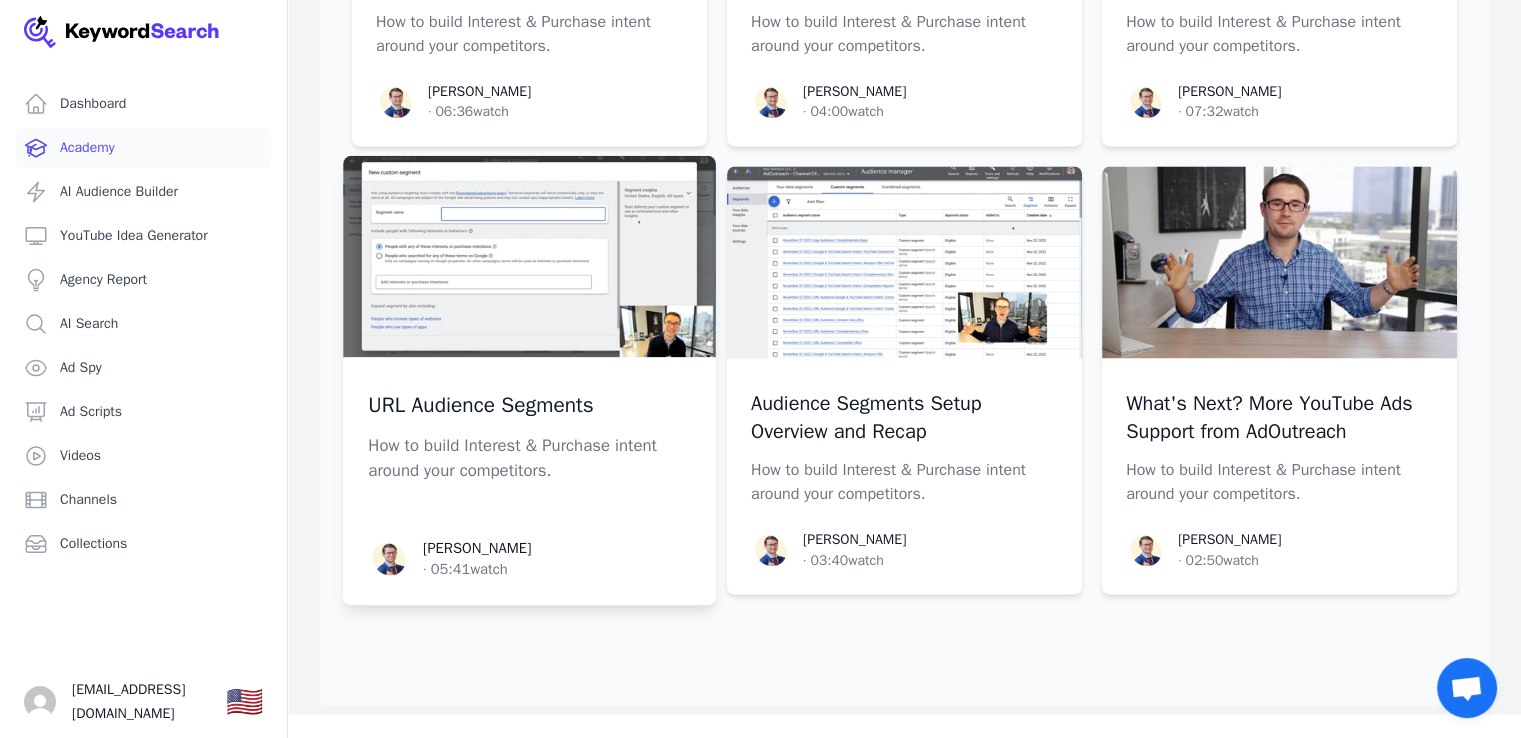 scroll, scrollTop: 3278, scrollLeft: 0, axis: vertical 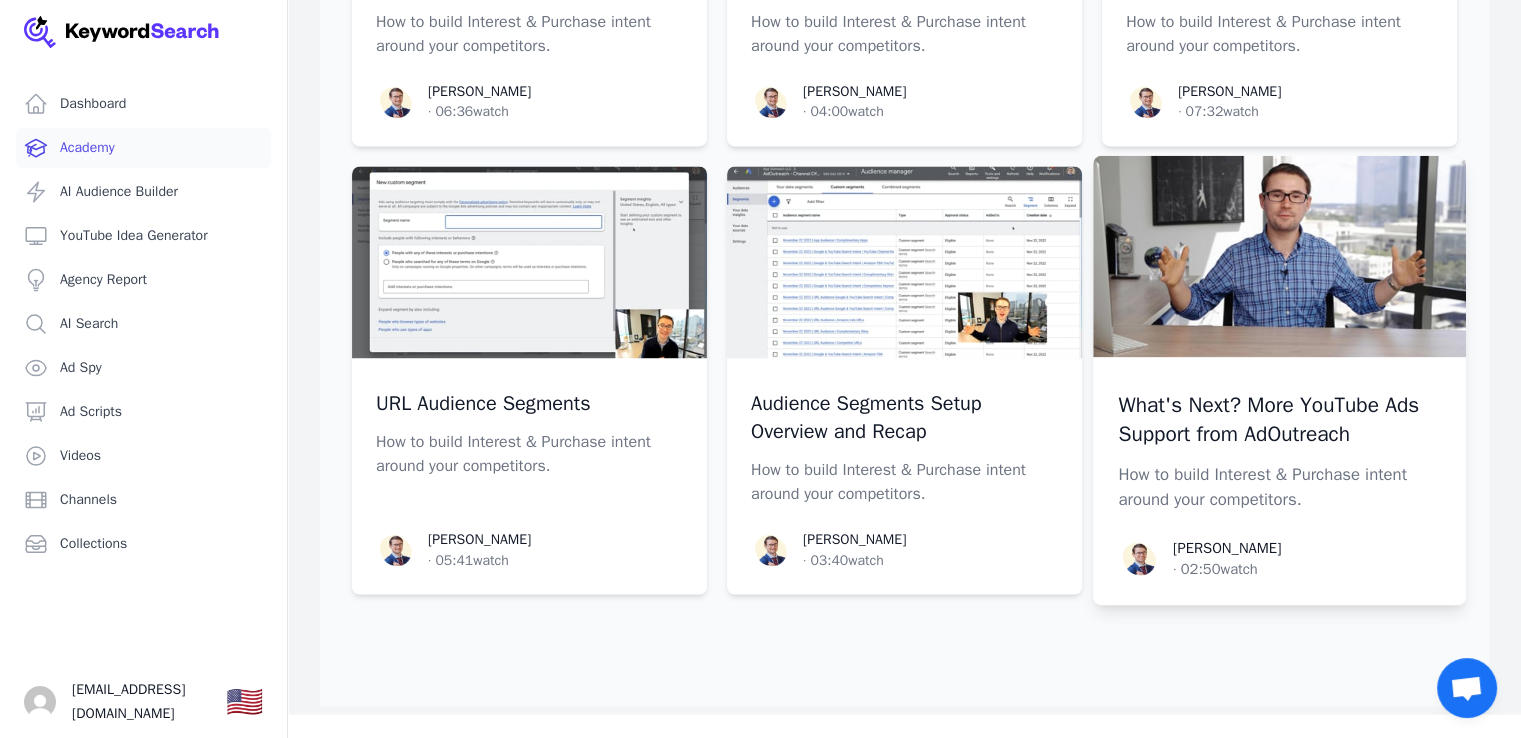 click on "What's Next? More YouTube Ads Support from AdOutreach" at bounding box center (1279, 420) 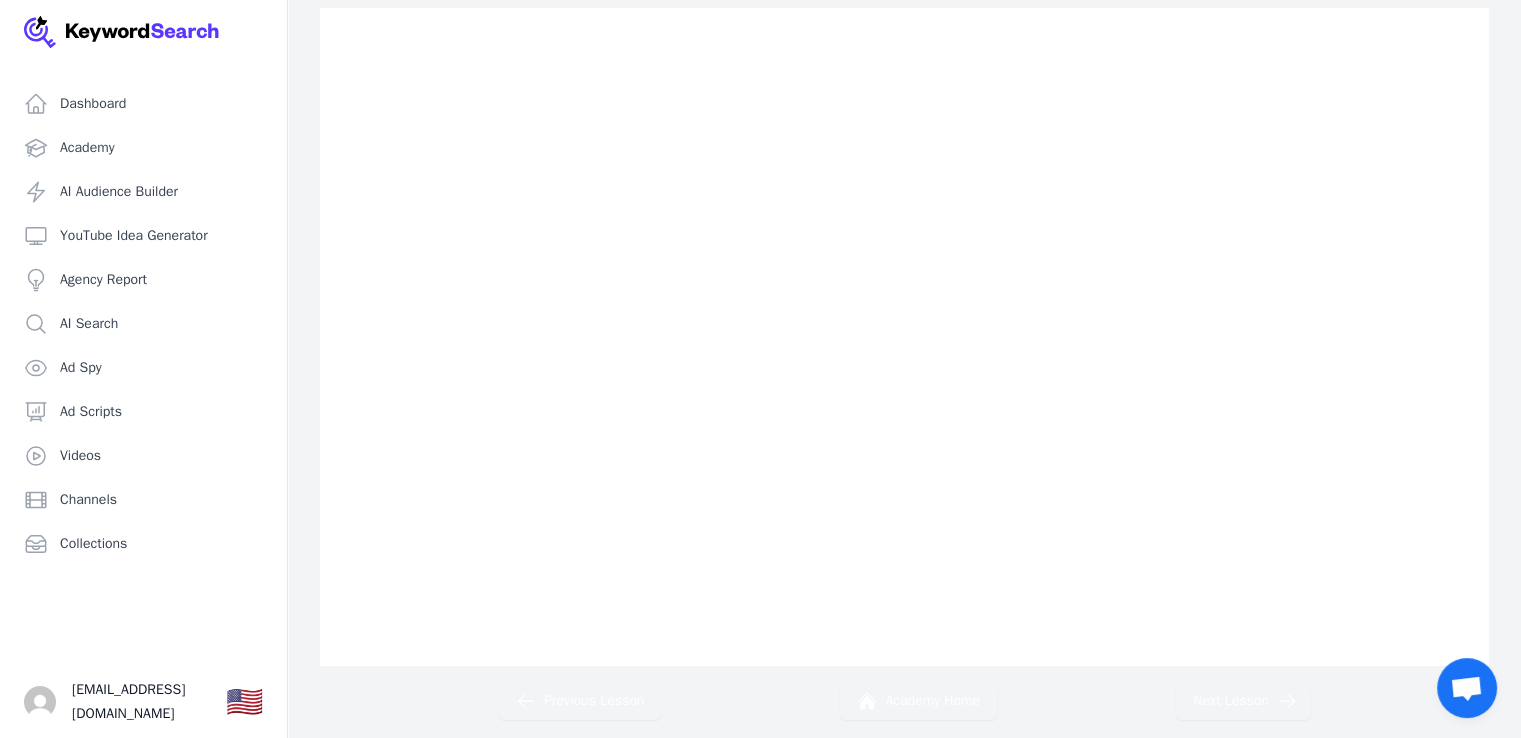 scroll, scrollTop: 0, scrollLeft: 0, axis: both 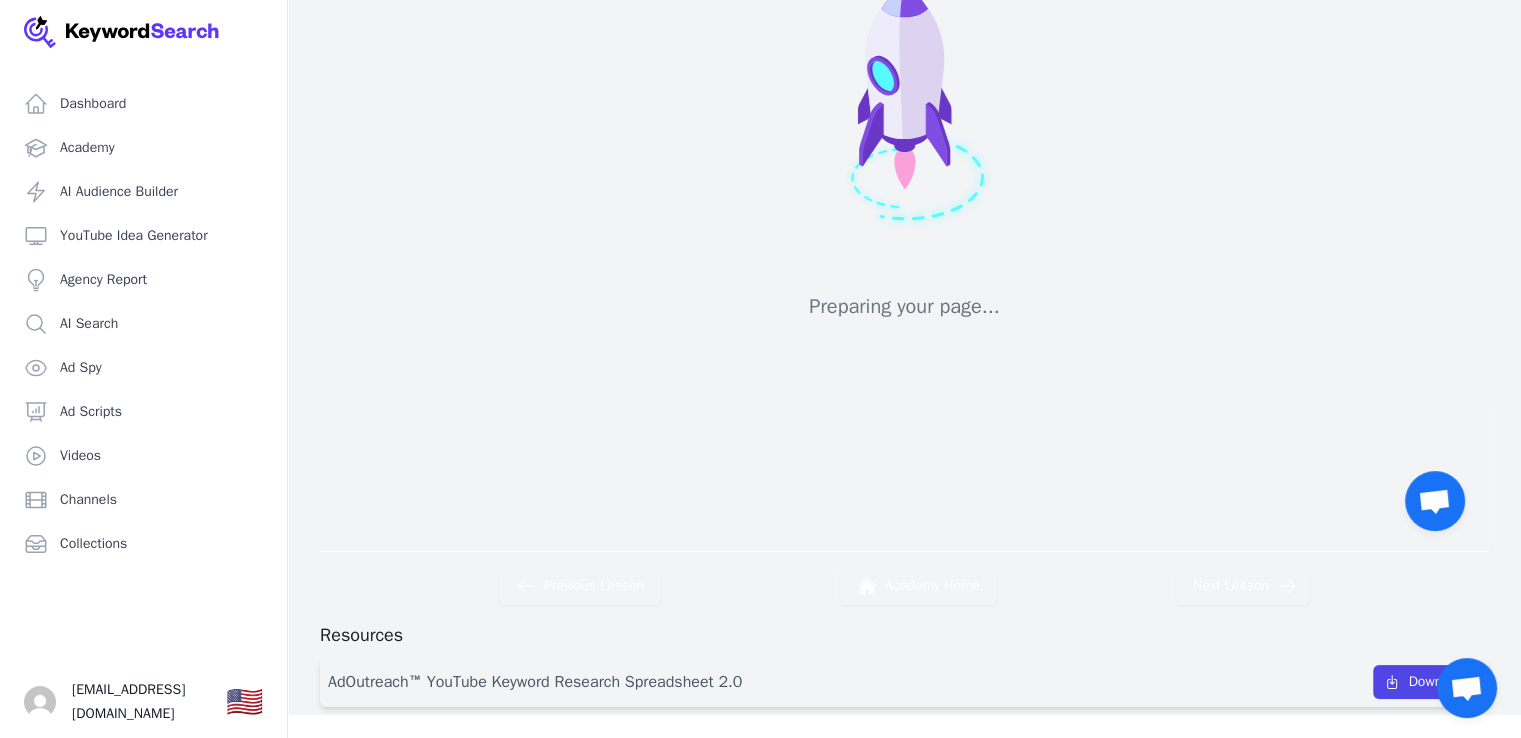 click on "AdOutreach™ YouTube Keyword Research Spreadsheet 2.0" at bounding box center (535, 682) 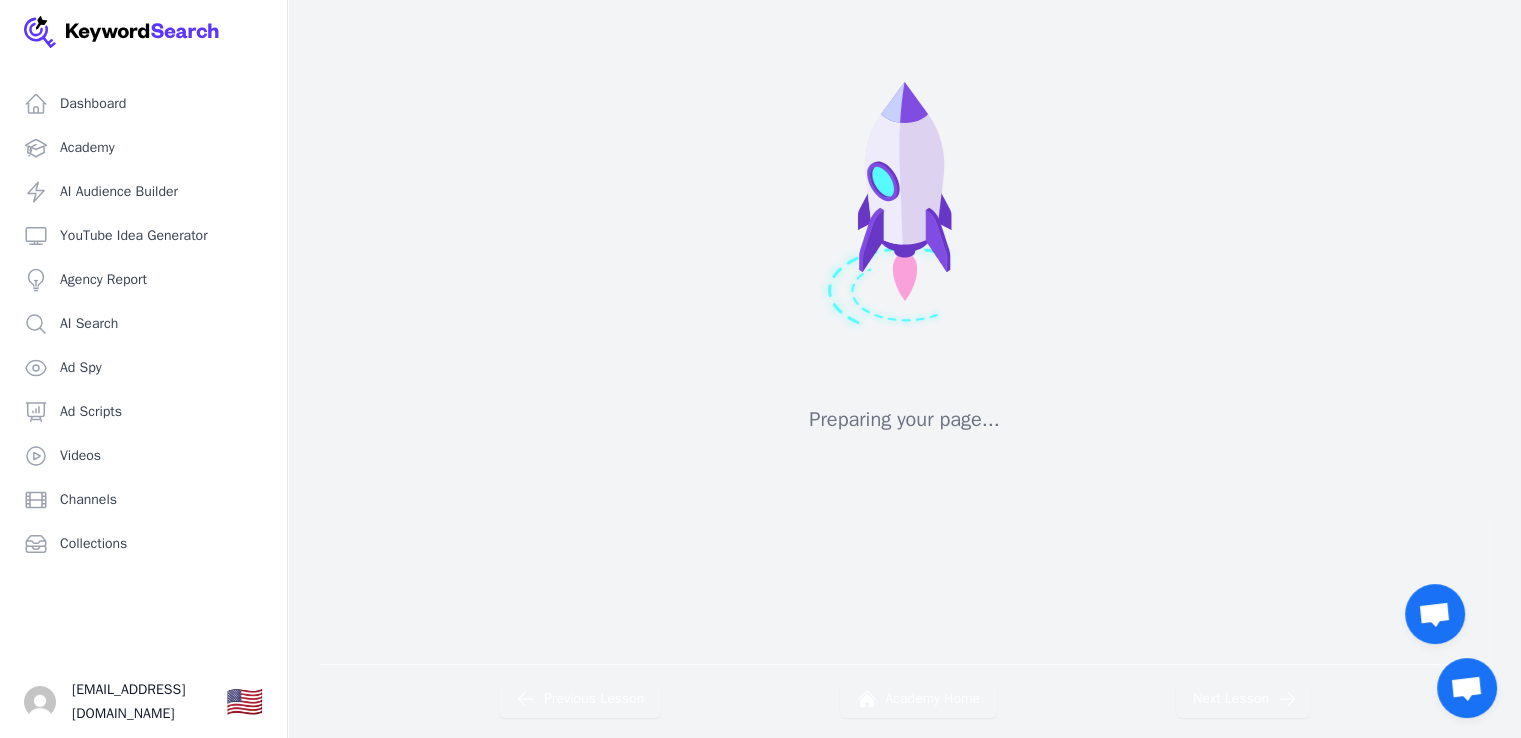 scroll, scrollTop: 0, scrollLeft: 0, axis: both 